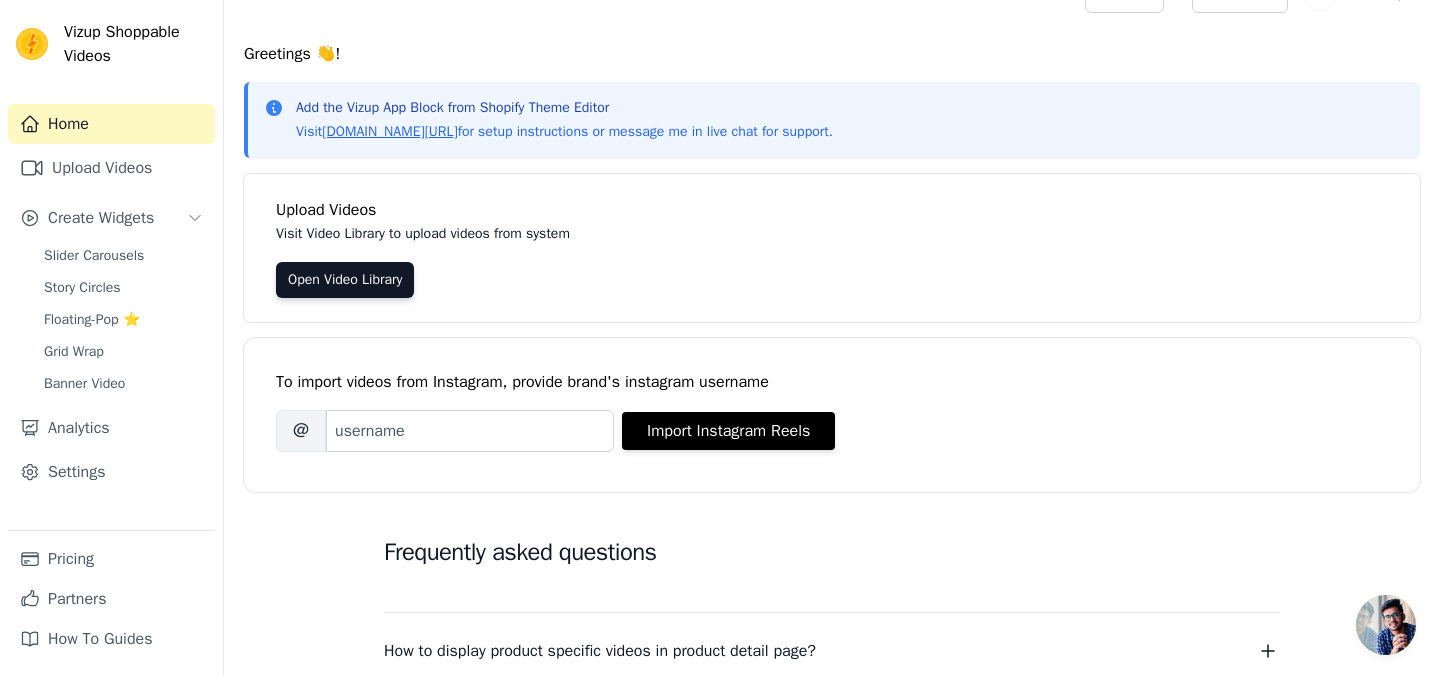 scroll, scrollTop: 0, scrollLeft: 0, axis: both 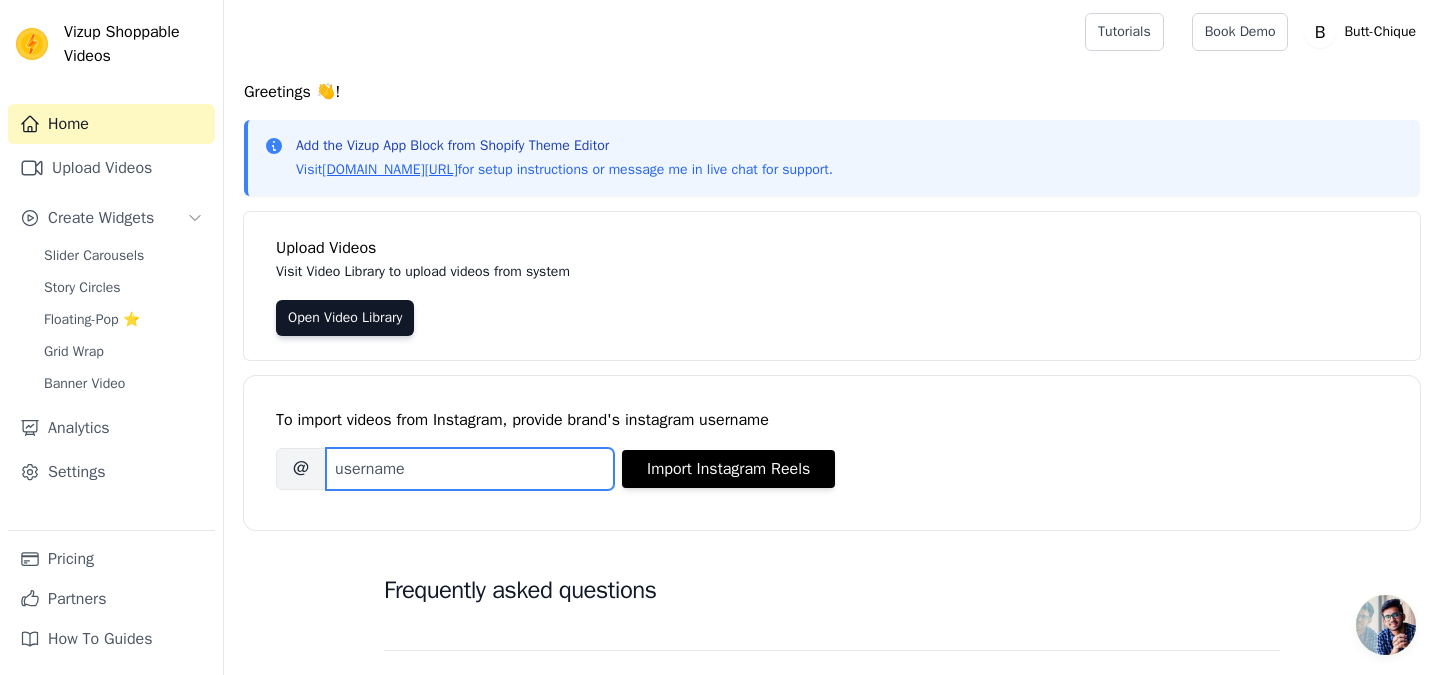 click on "Brand's Instagram Username" at bounding box center (470, 469) 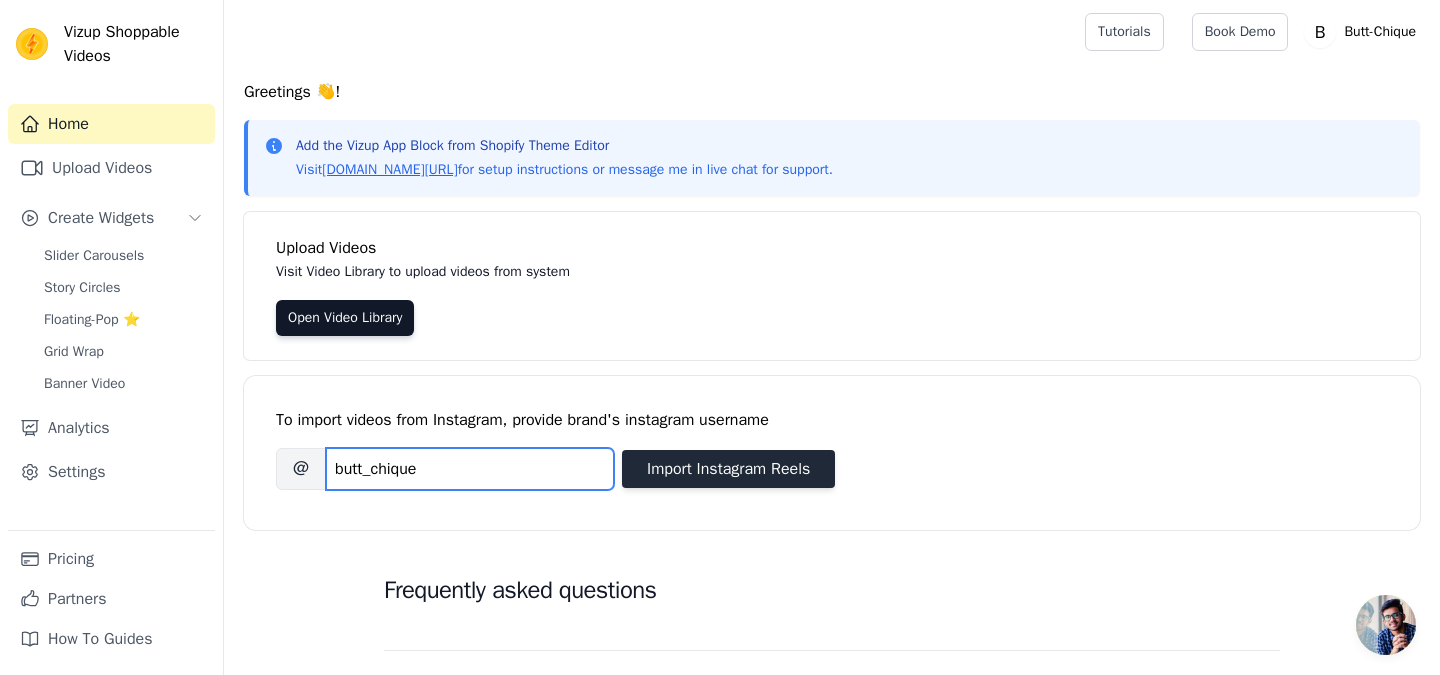 type on "butt_chique" 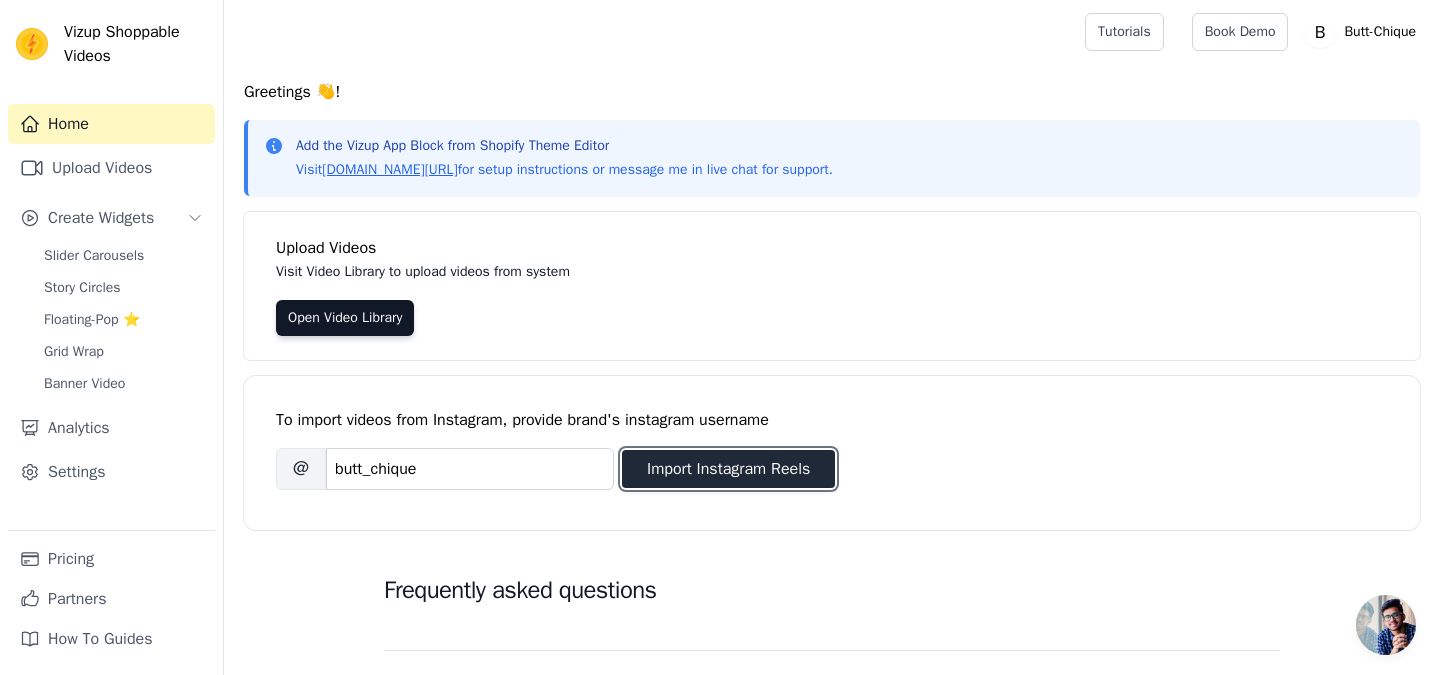 click on "Import Instagram Reels" at bounding box center (728, 469) 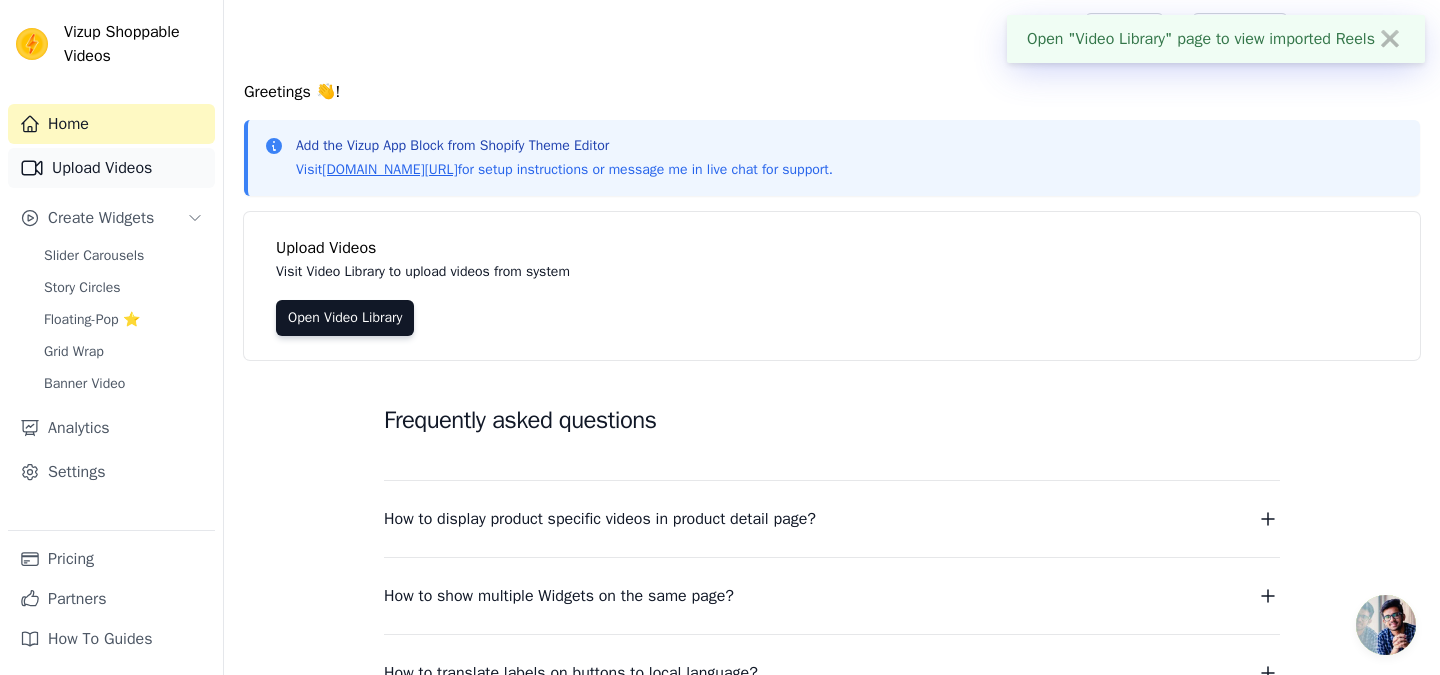 click on "Upload Videos" at bounding box center [111, 168] 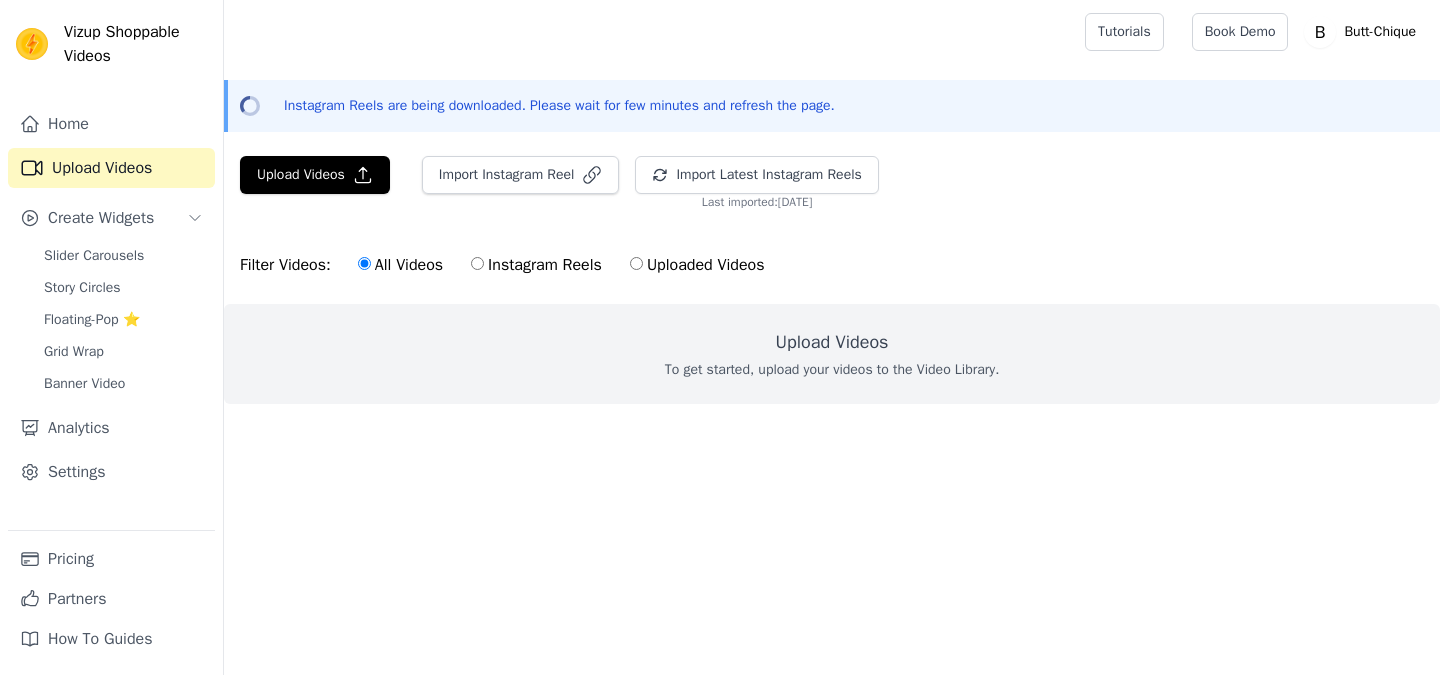 scroll, scrollTop: 0, scrollLeft: 0, axis: both 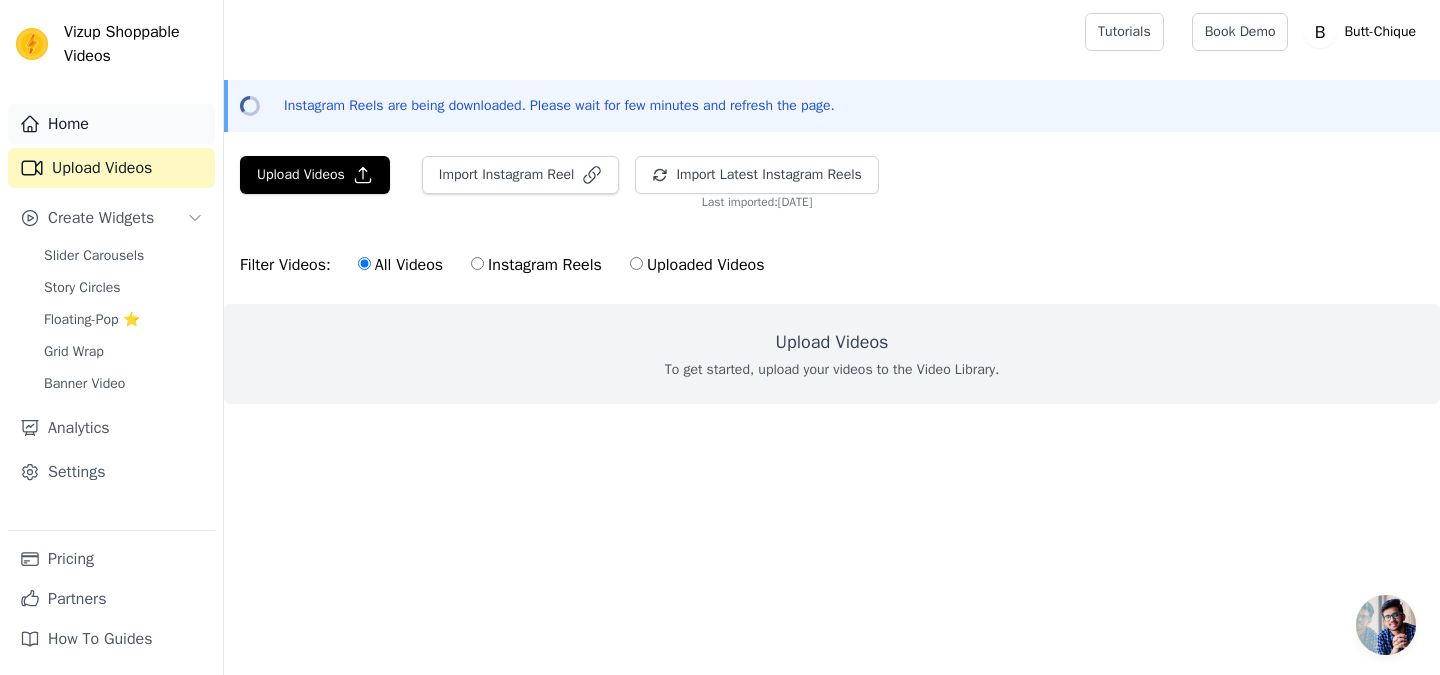 click on "Home" at bounding box center [111, 124] 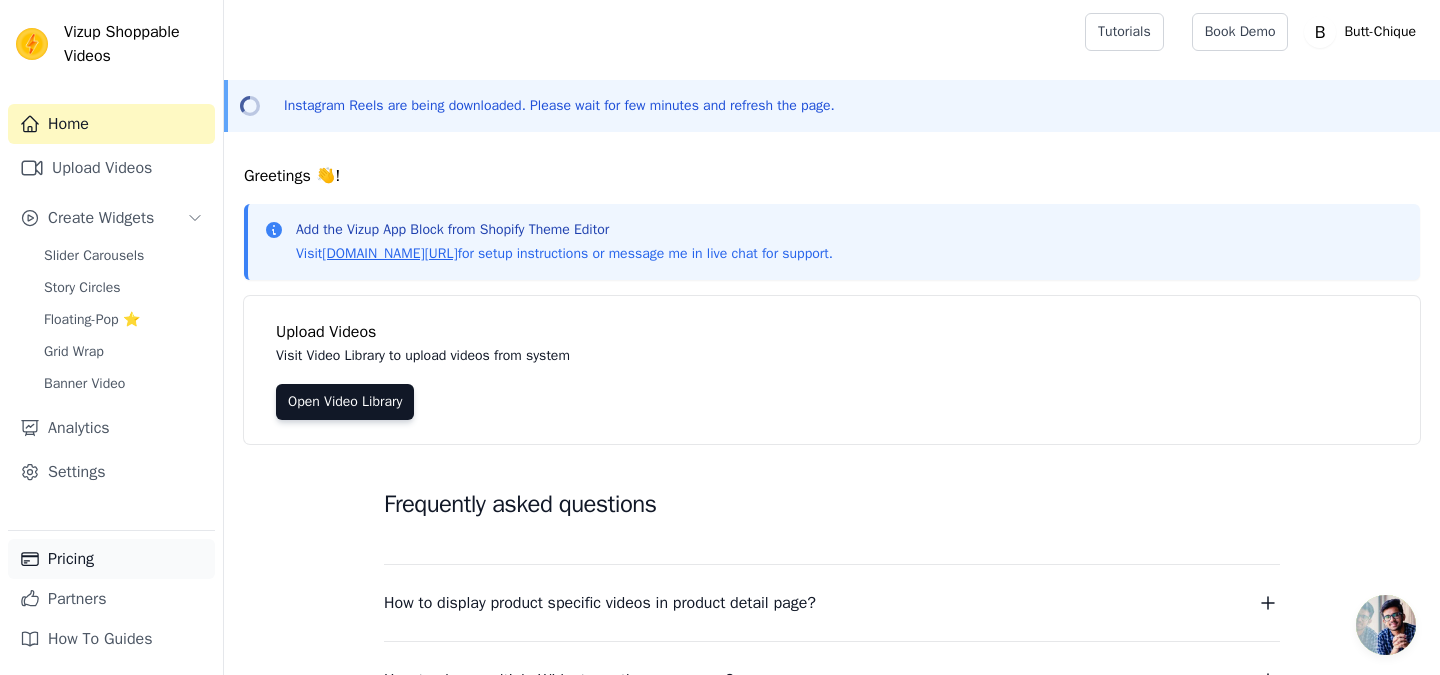 click on "Pricing" at bounding box center (111, 559) 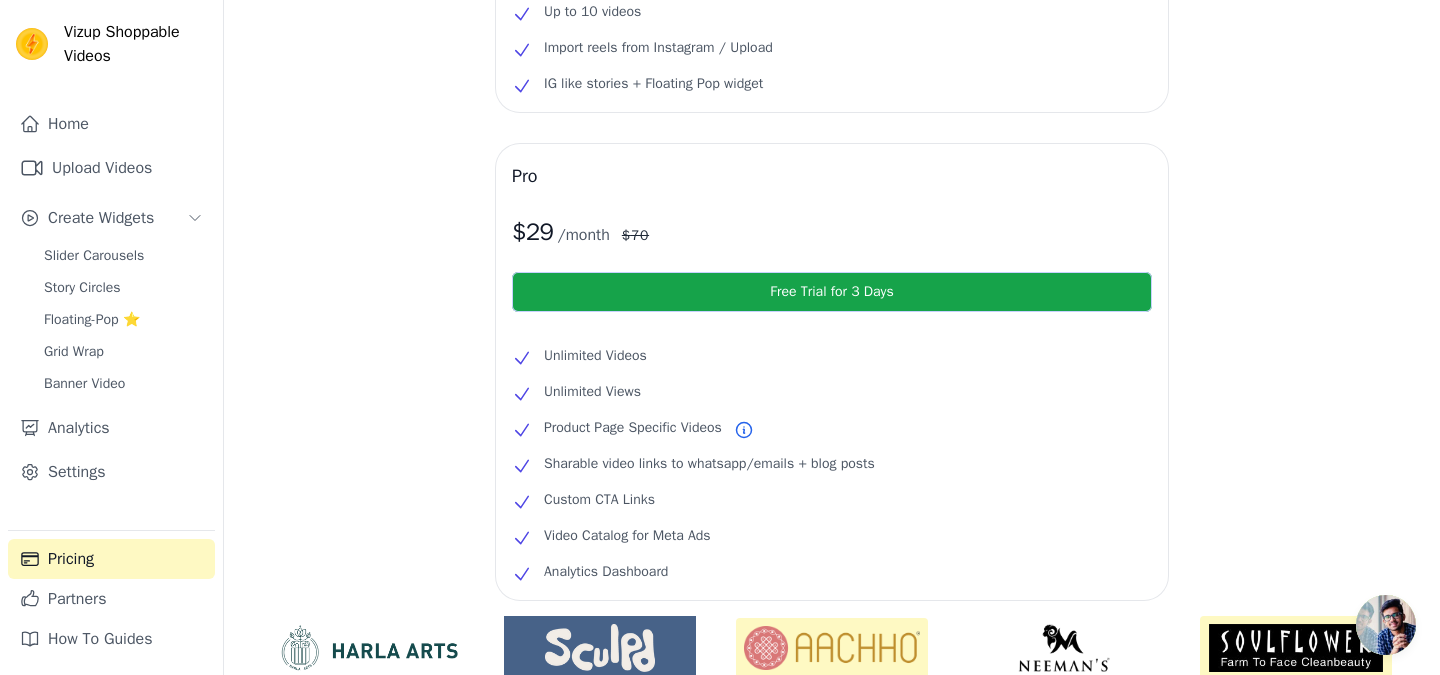 scroll, scrollTop: 0, scrollLeft: 0, axis: both 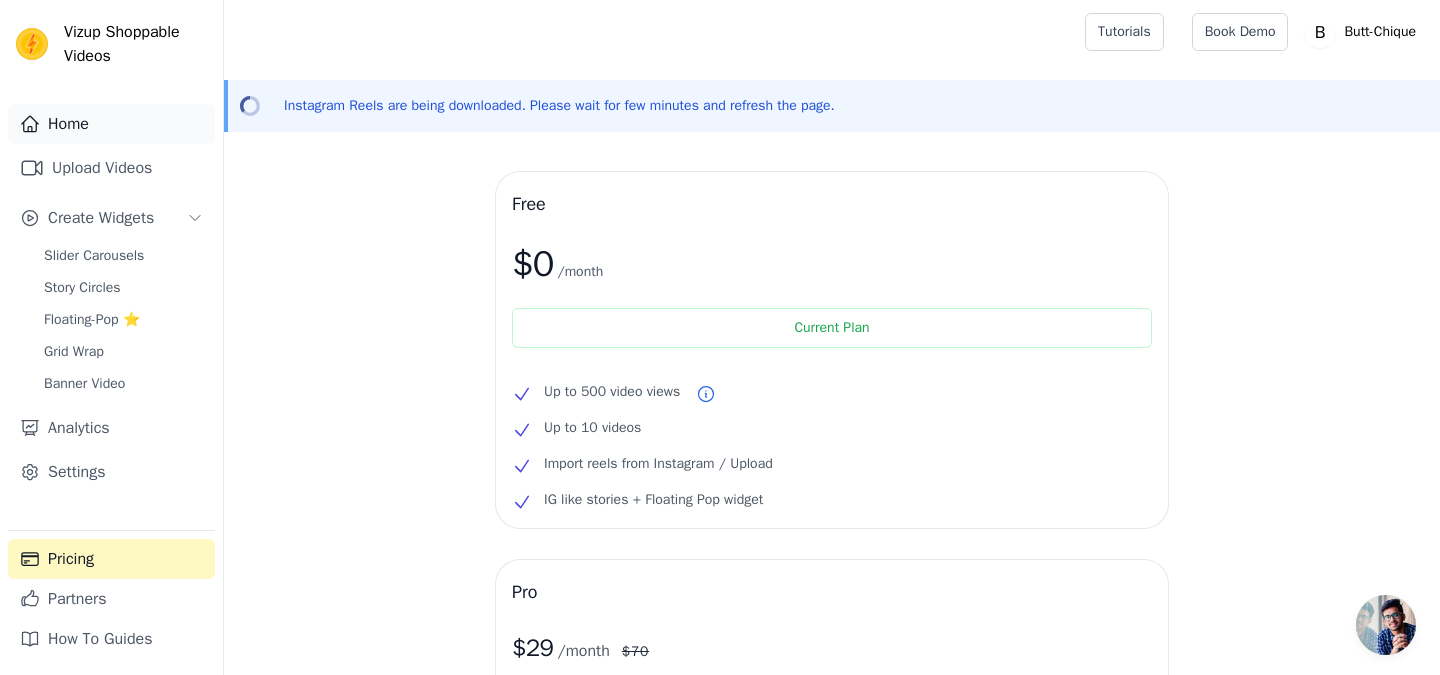 click on "Home" at bounding box center [111, 124] 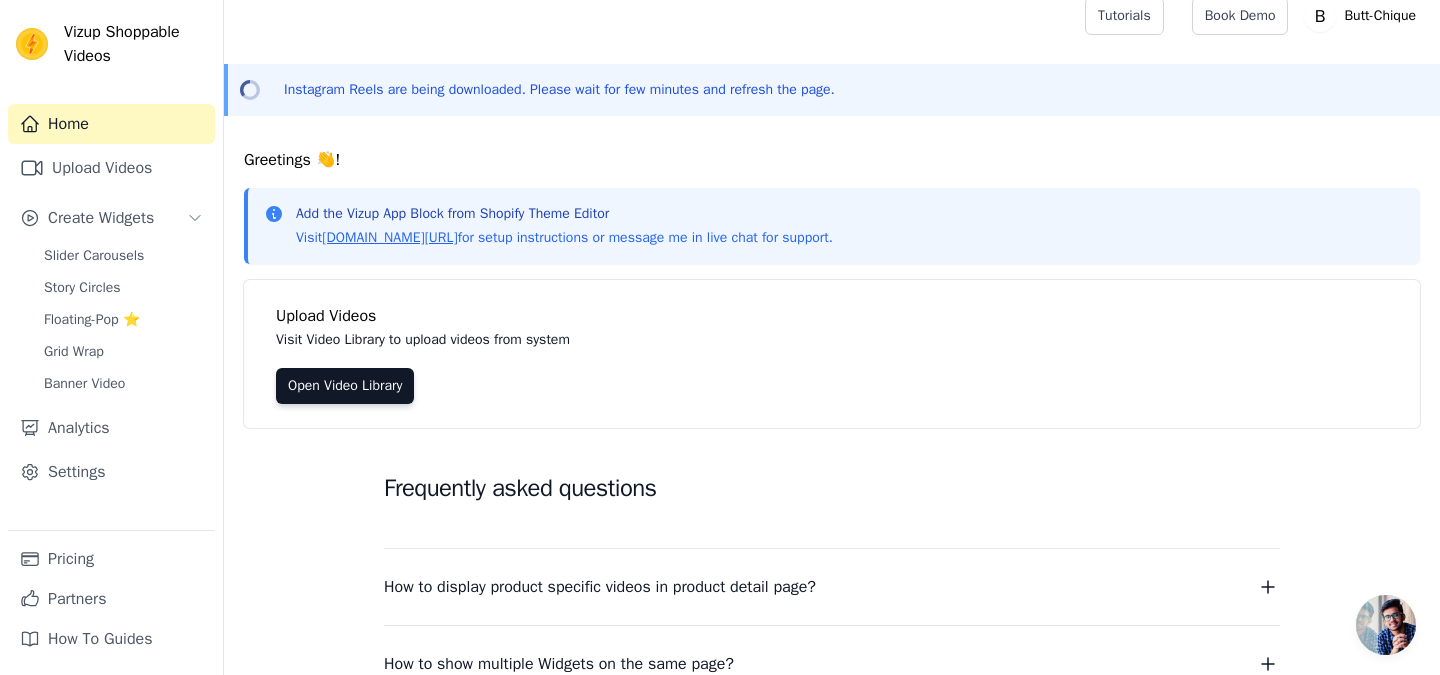 scroll, scrollTop: 0, scrollLeft: 0, axis: both 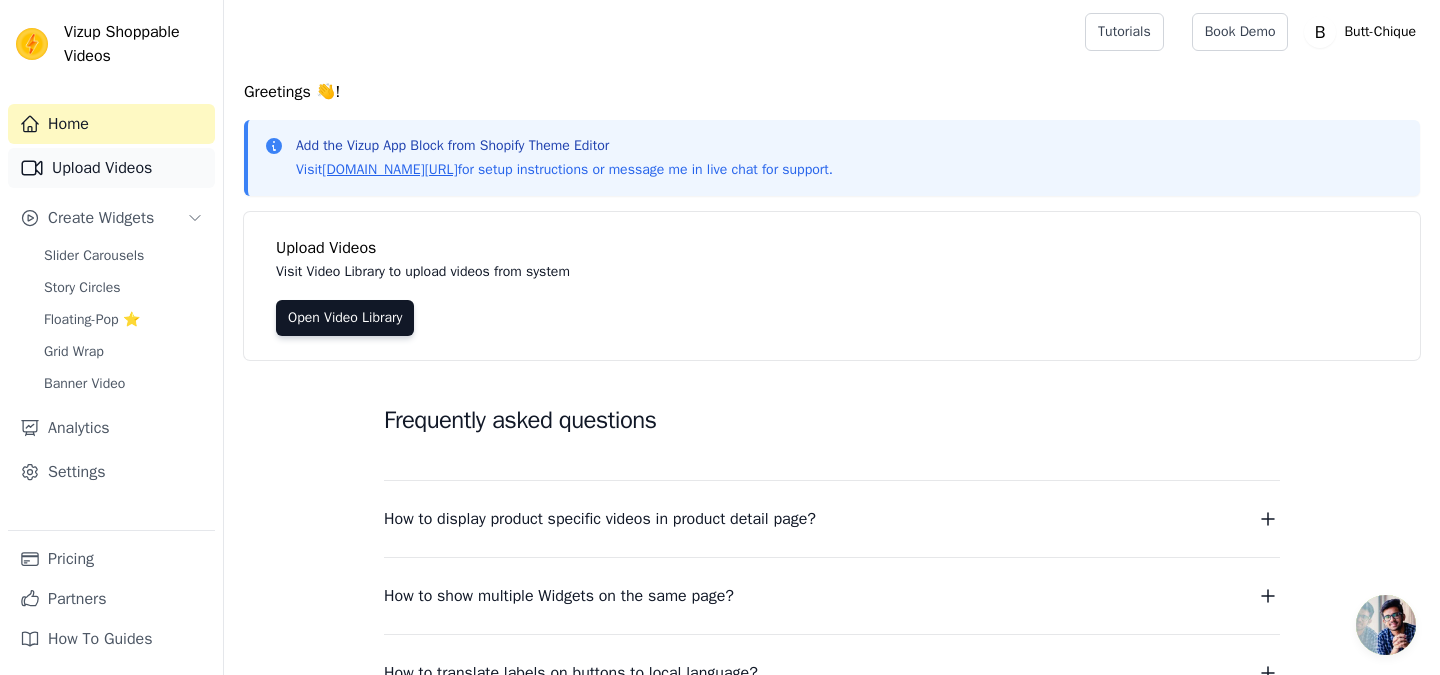 click on "Upload Videos" at bounding box center [111, 168] 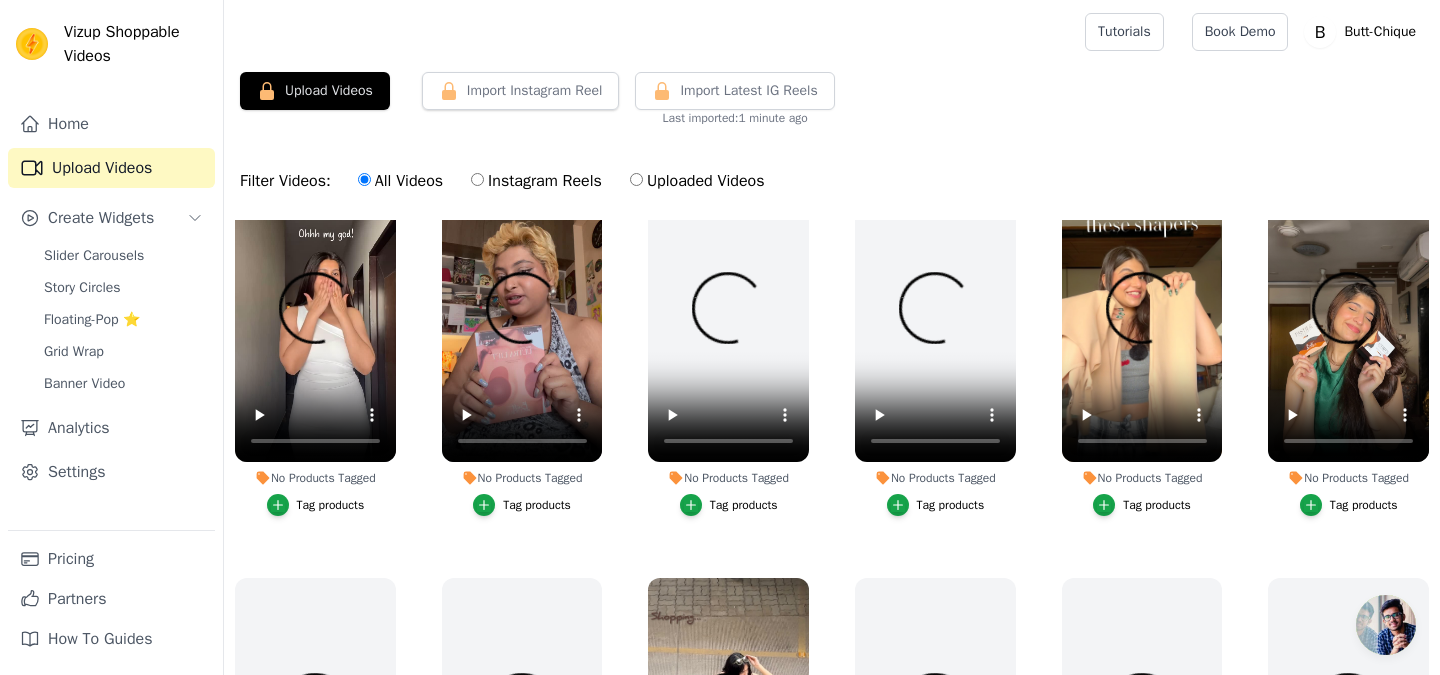 scroll, scrollTop: 626, scrollLeft: 0, axis: vertical 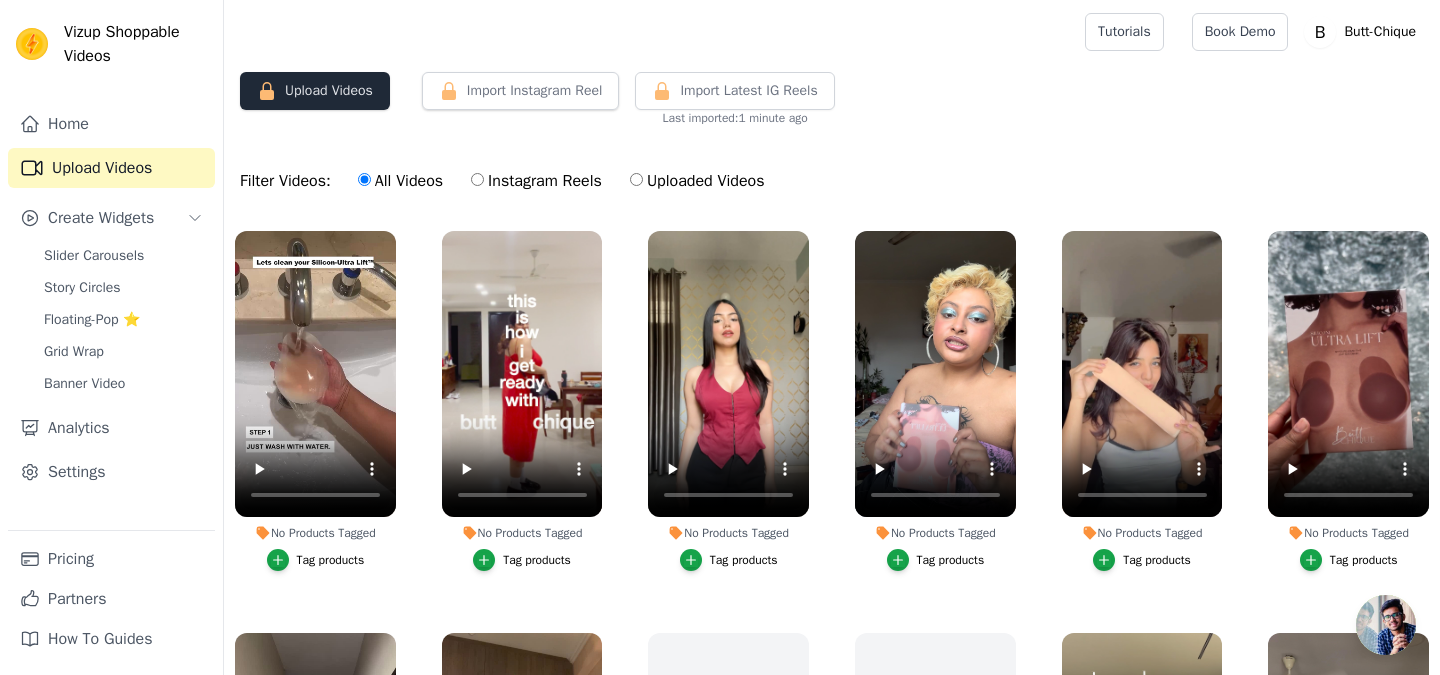 click on "Upload Videos" at bounding box center (315, 91) 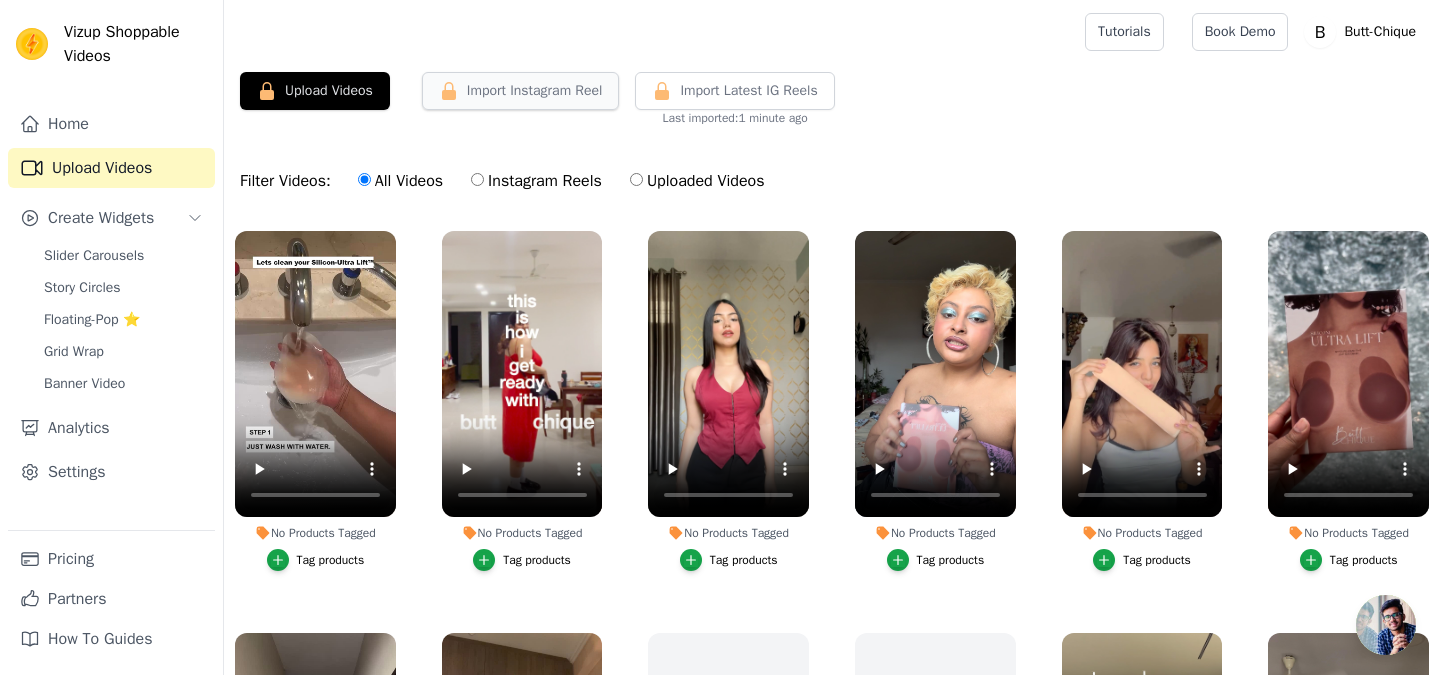click on "Import Instagram Reel" at bounding box center (521, 91) 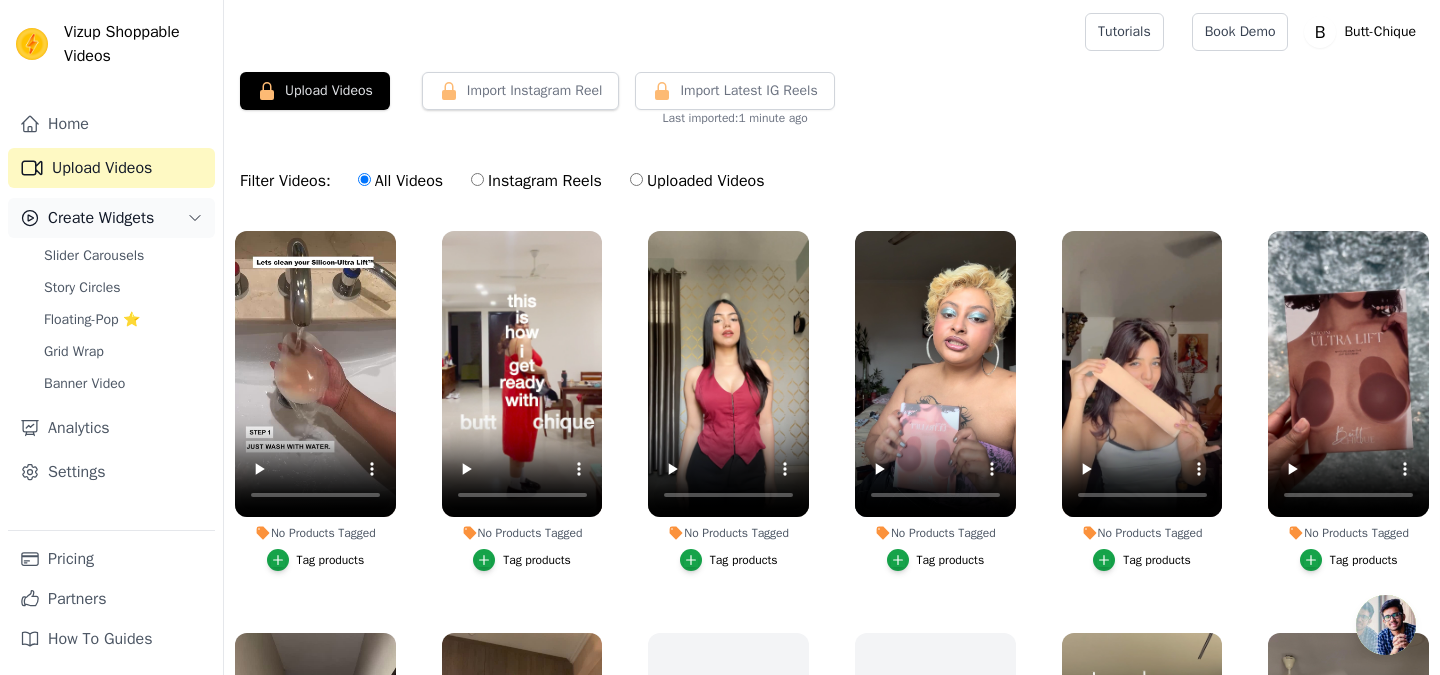 click on "Create Widgets" at bounding box center (101, 218) 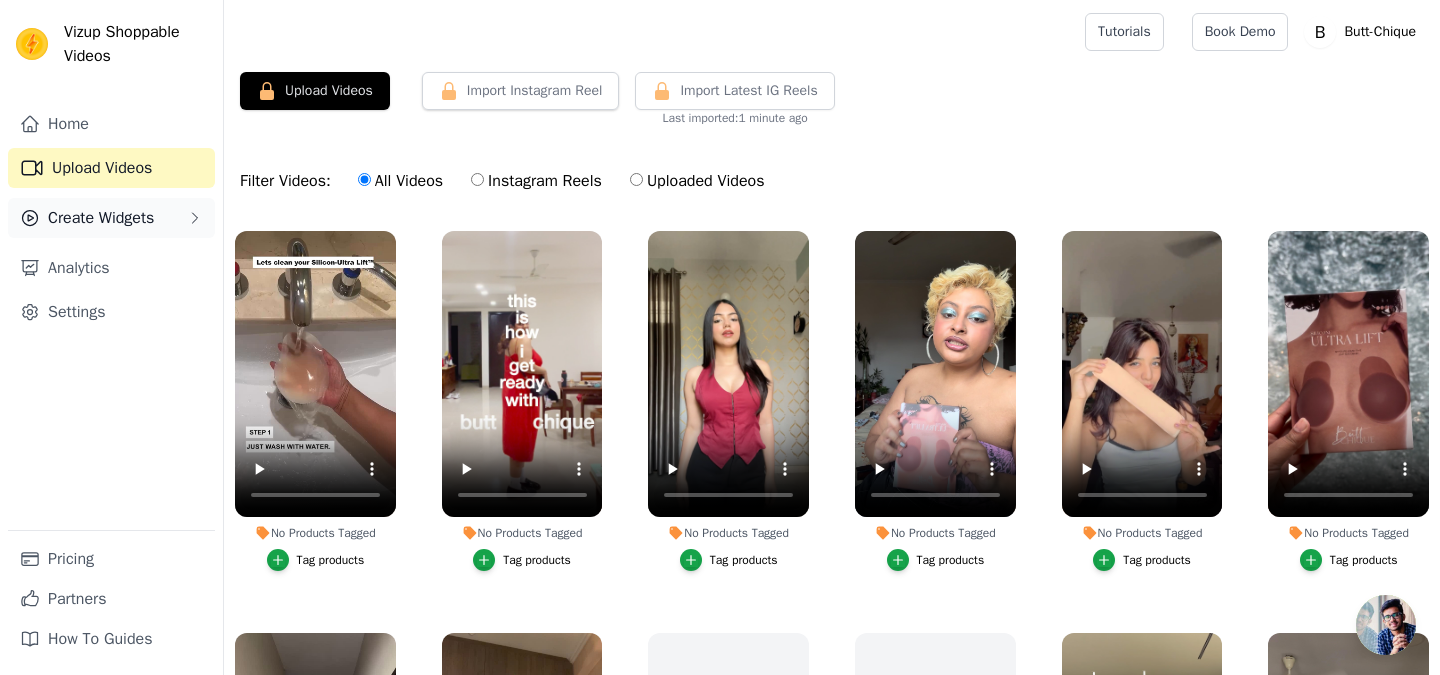 click on "Create Widgets" at bounding box center (101, 218) 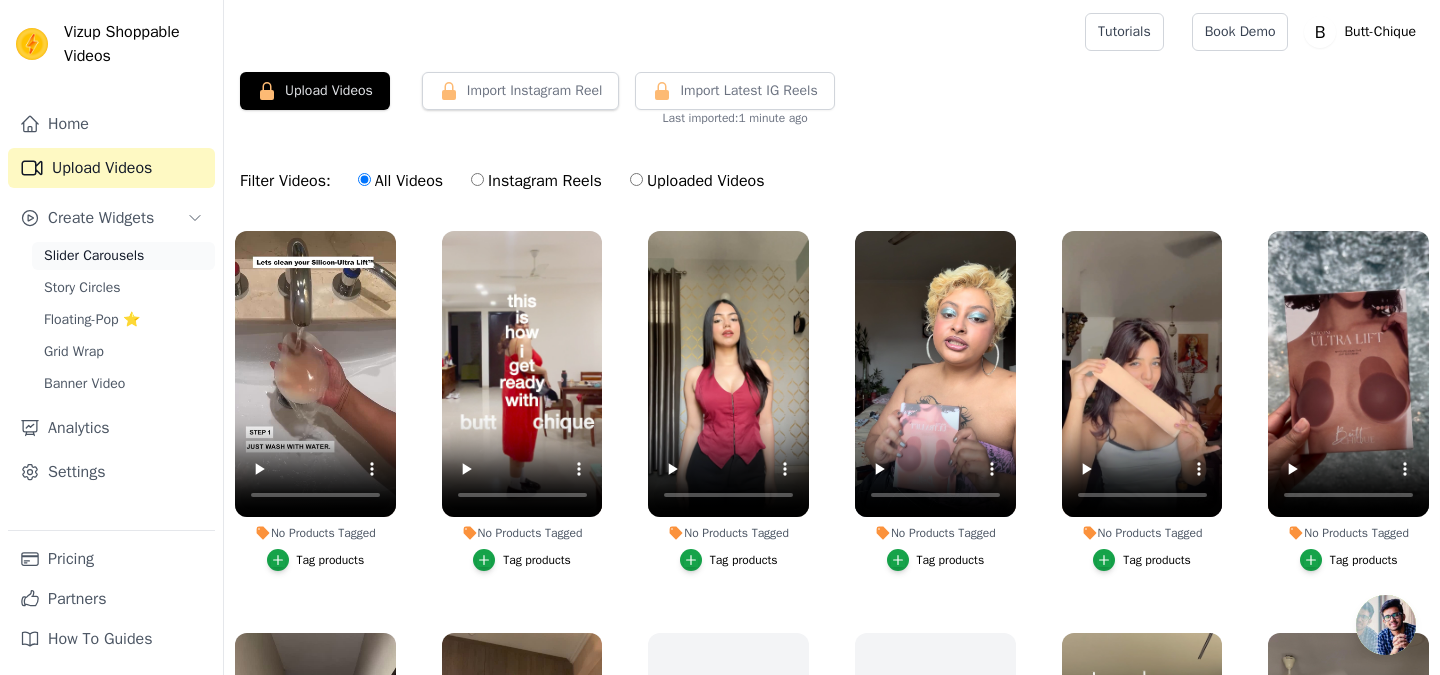 click on "Slider Carousels" at bounding box center [123, 256] 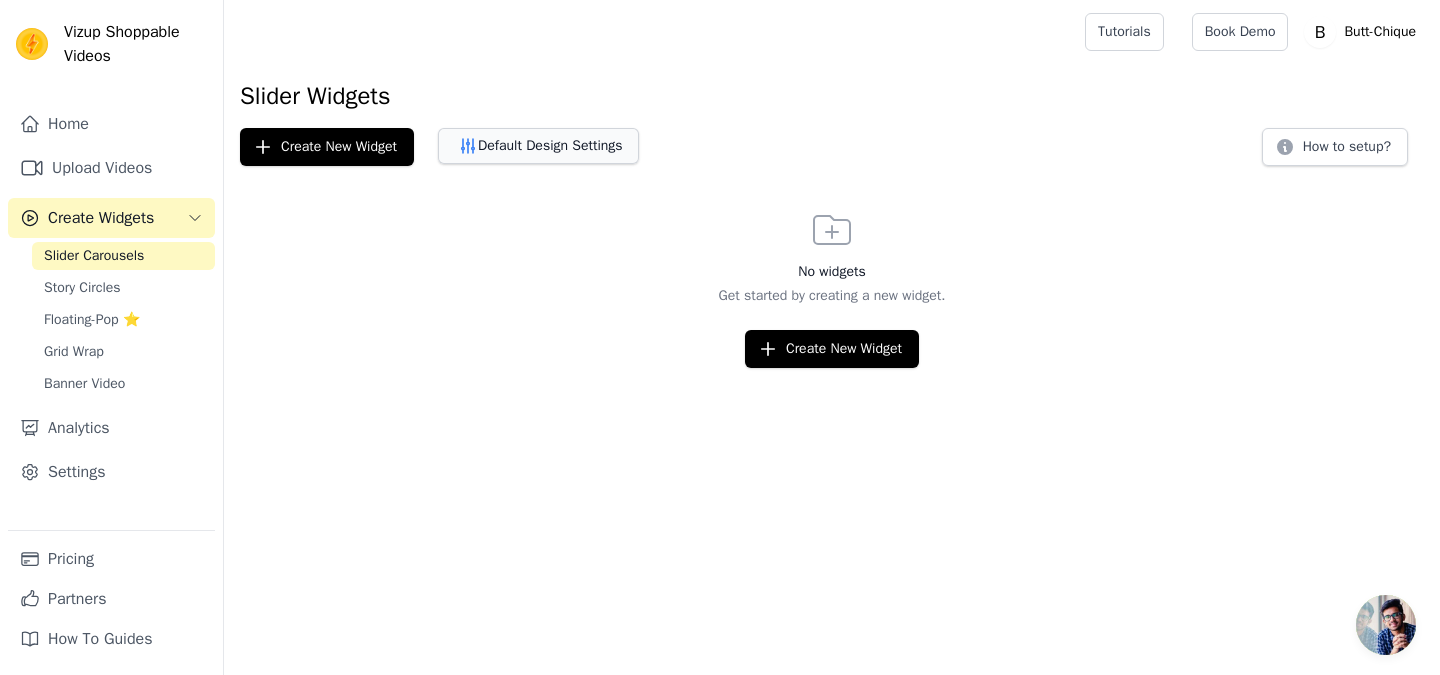 click on "Default Design Settings" at bounding box center [538, 146] 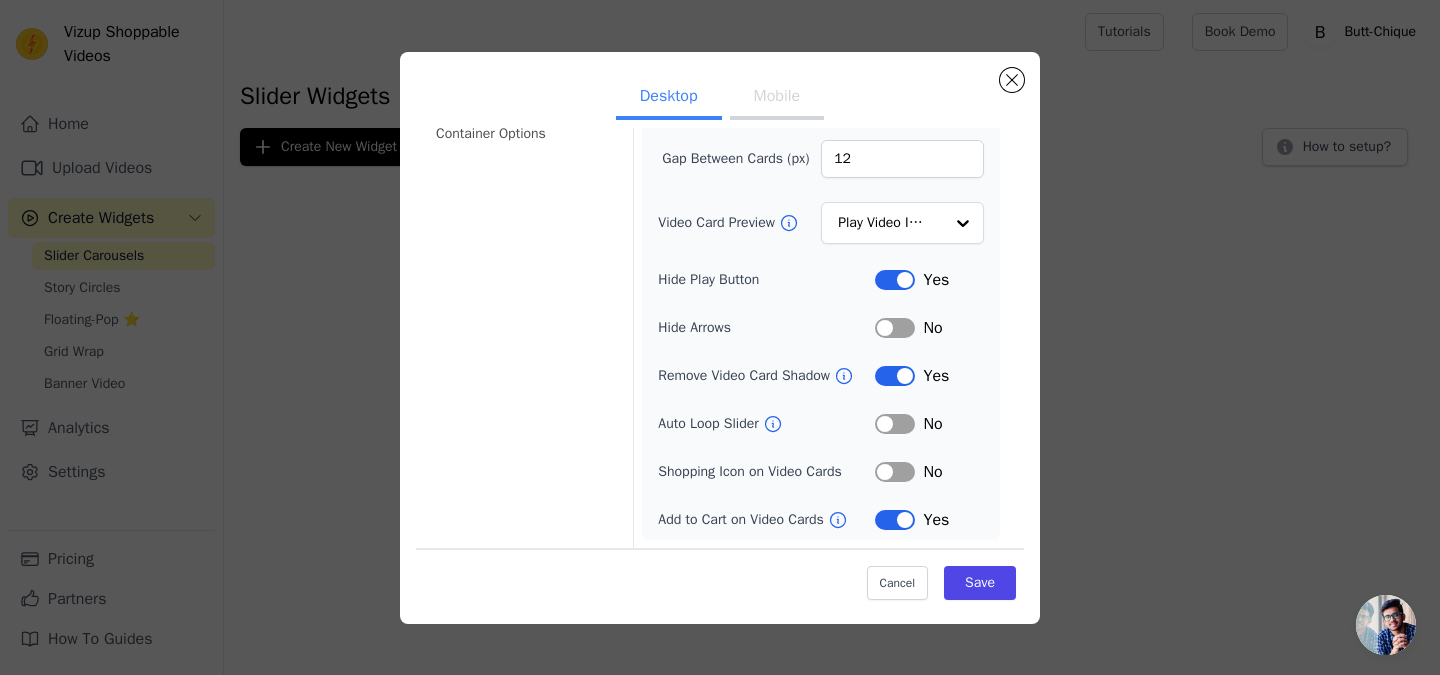 scroll, scrollTop: 0, scrollLeft: 0, axis: both 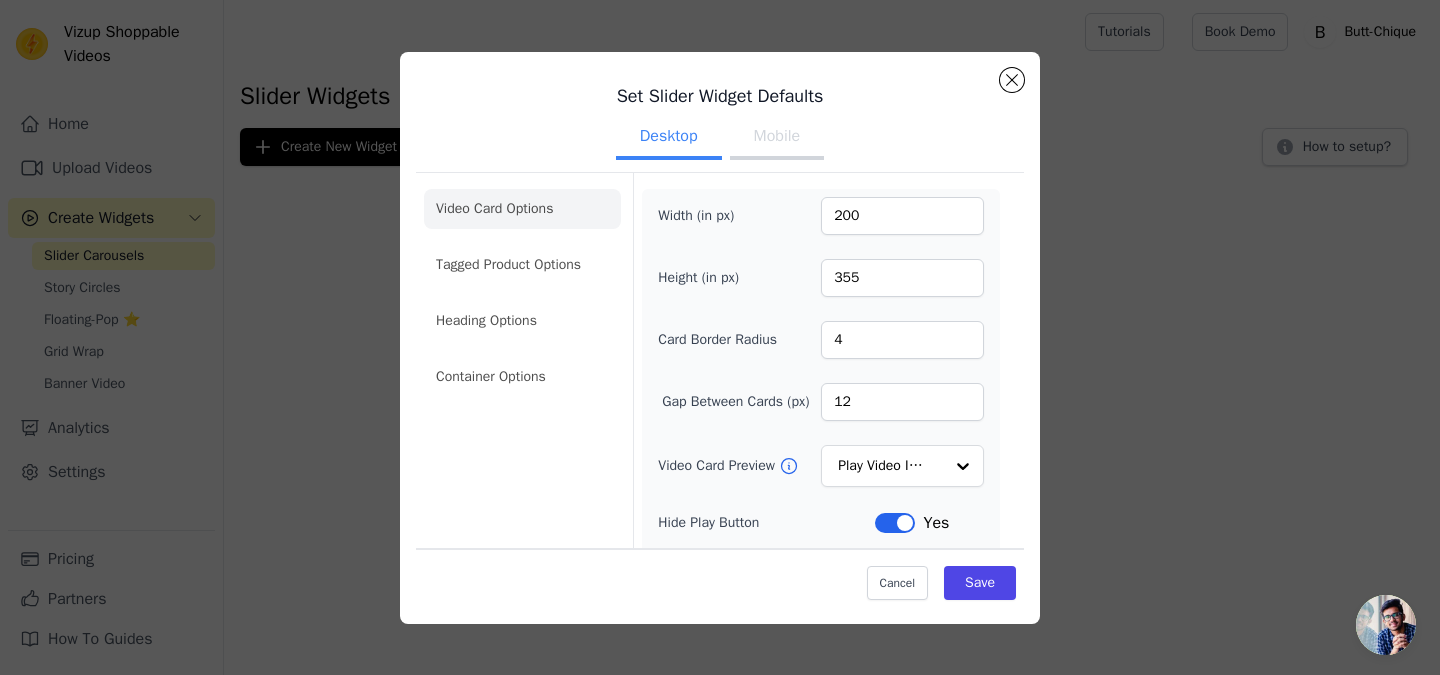 click on "Mobile" at bounding box center [777, 138] 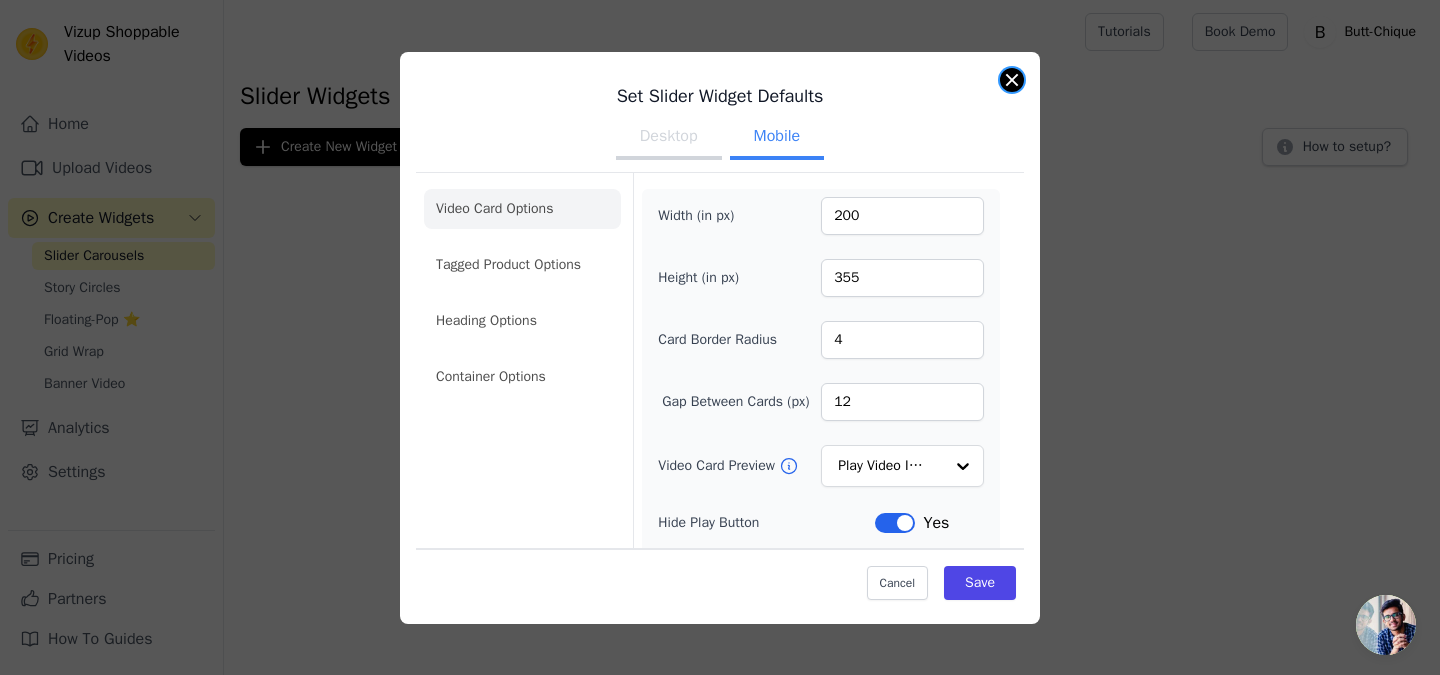 click at bounding box center [1012, 80] 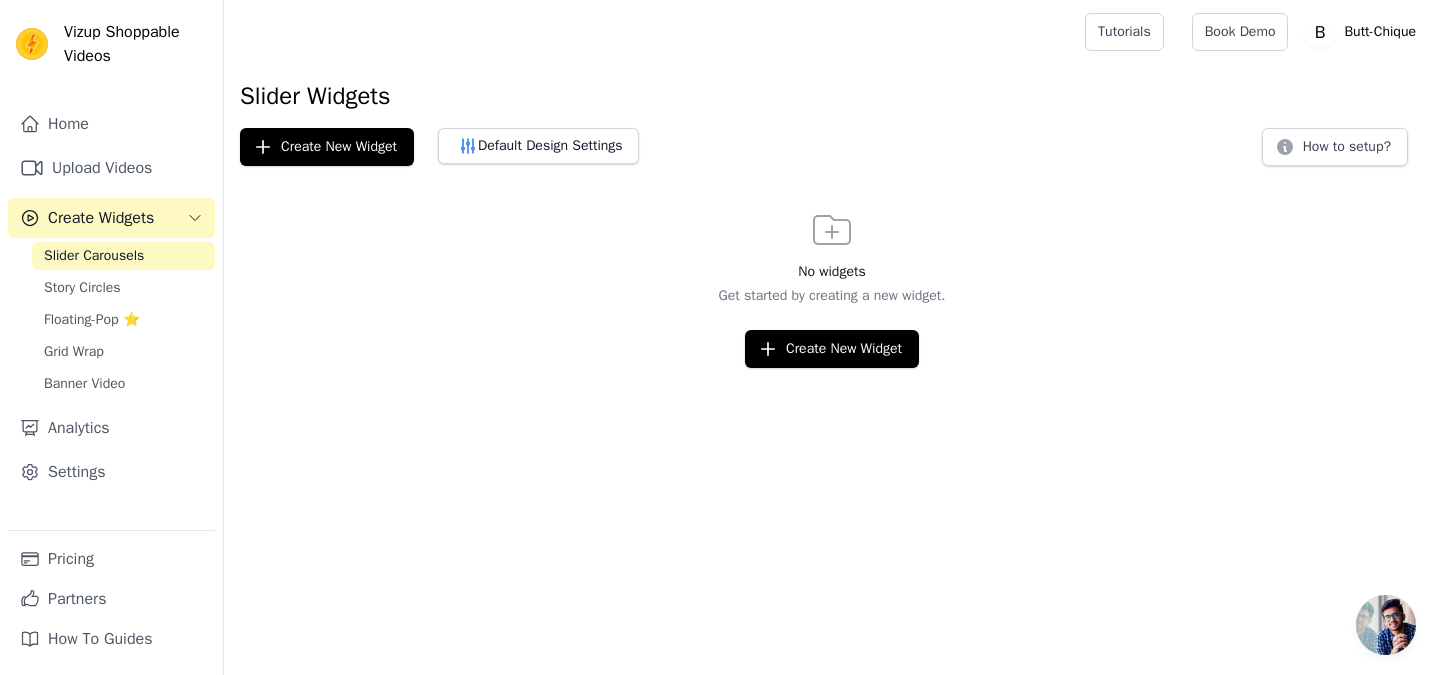 click on "Slider Carousels   Story Circles   Floating-Pop ⭐   Grid Wrap   Banner Video" at bounding box center (123, 320) 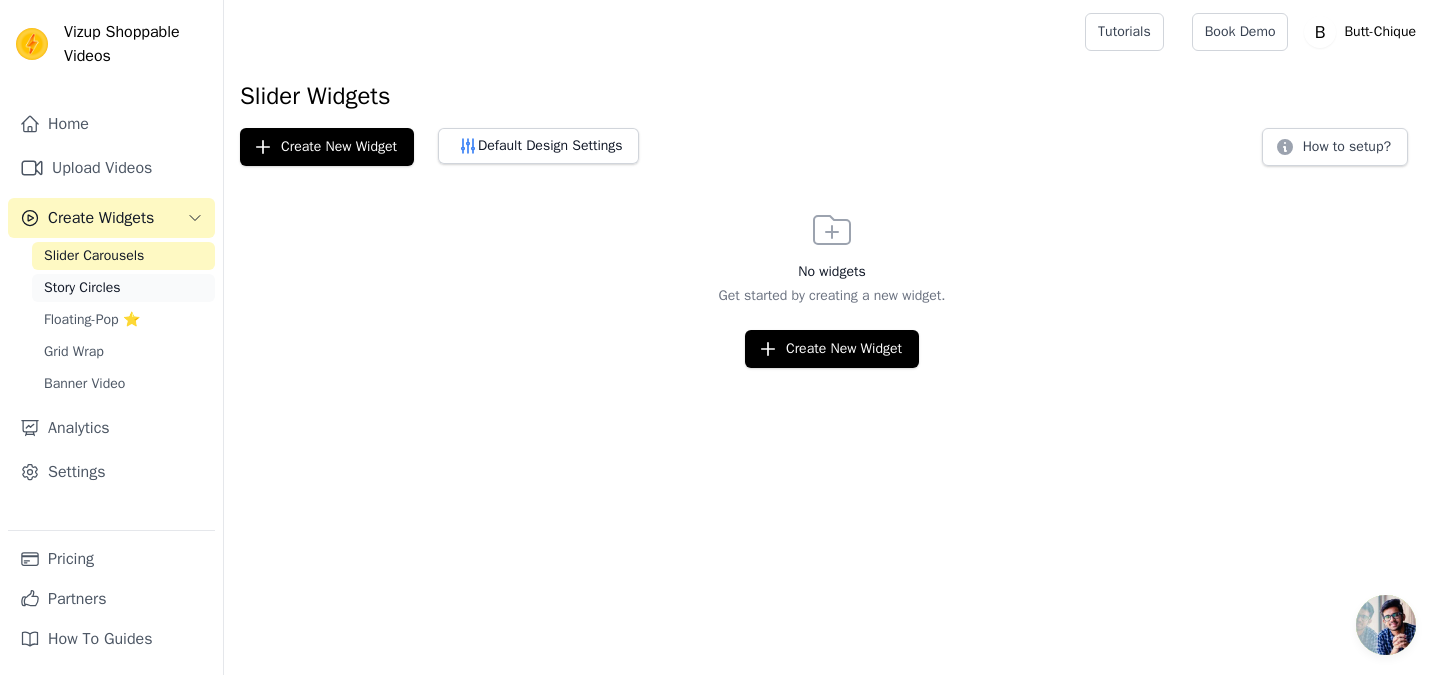 click on "Story Circles" at bounding box center [82, 288] 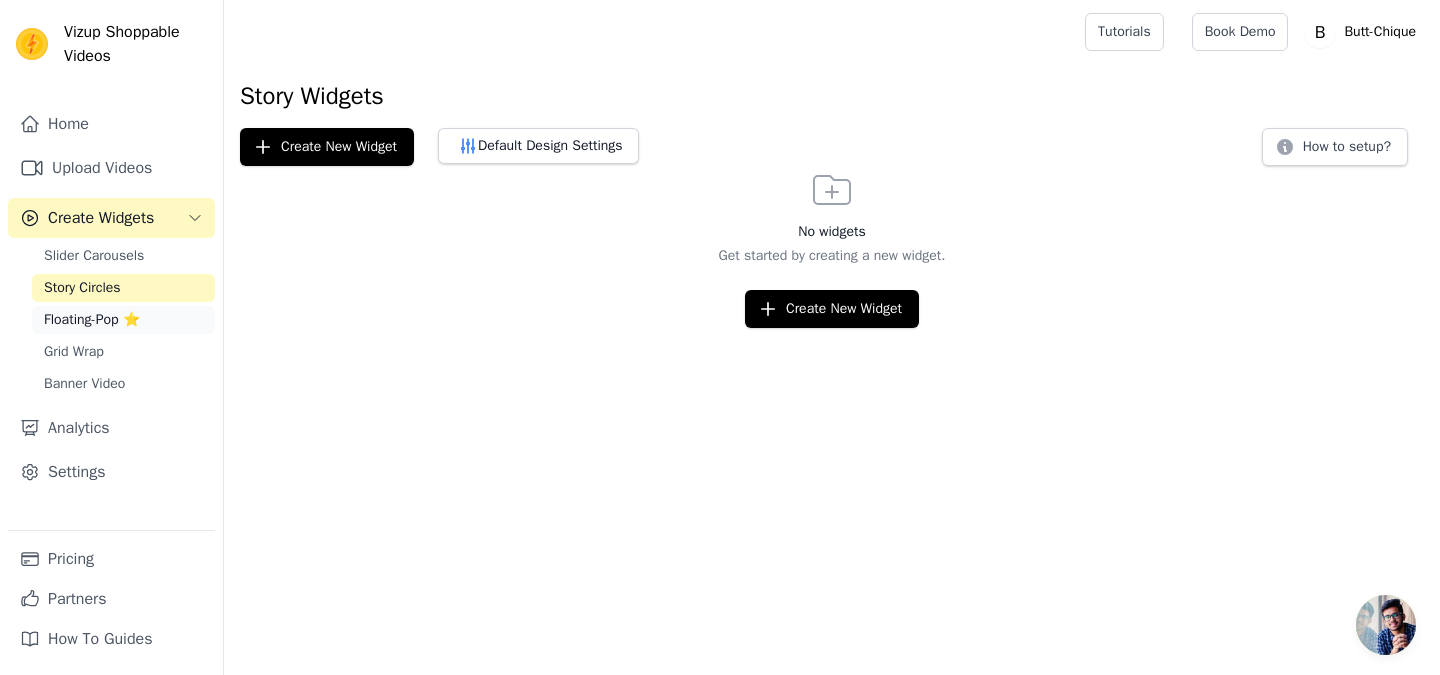 click on "Floating-Pop ⭐" at bounding box center [92, 320] 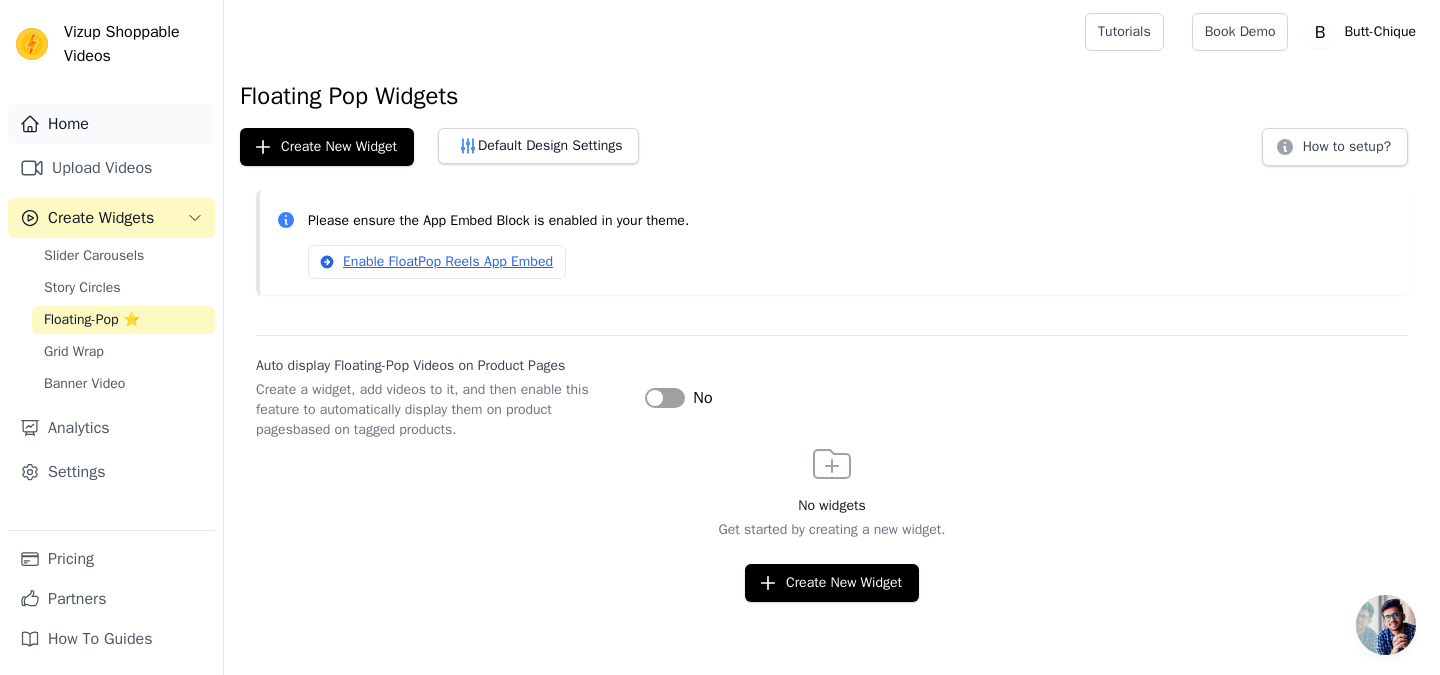 click on "Home" at bounding box center [111, 124] 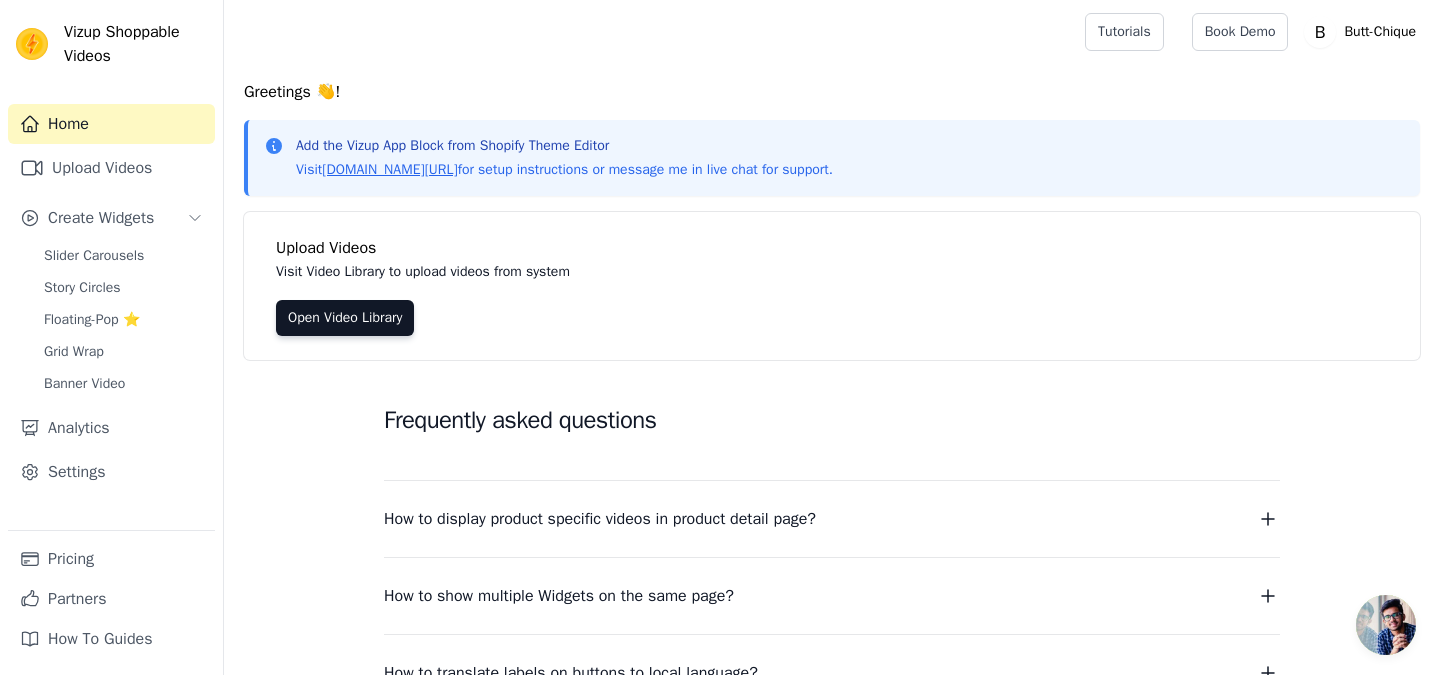 click on "Add the Vizup App Block from Shopify Theme Editor" at bounding box center [564, 146] 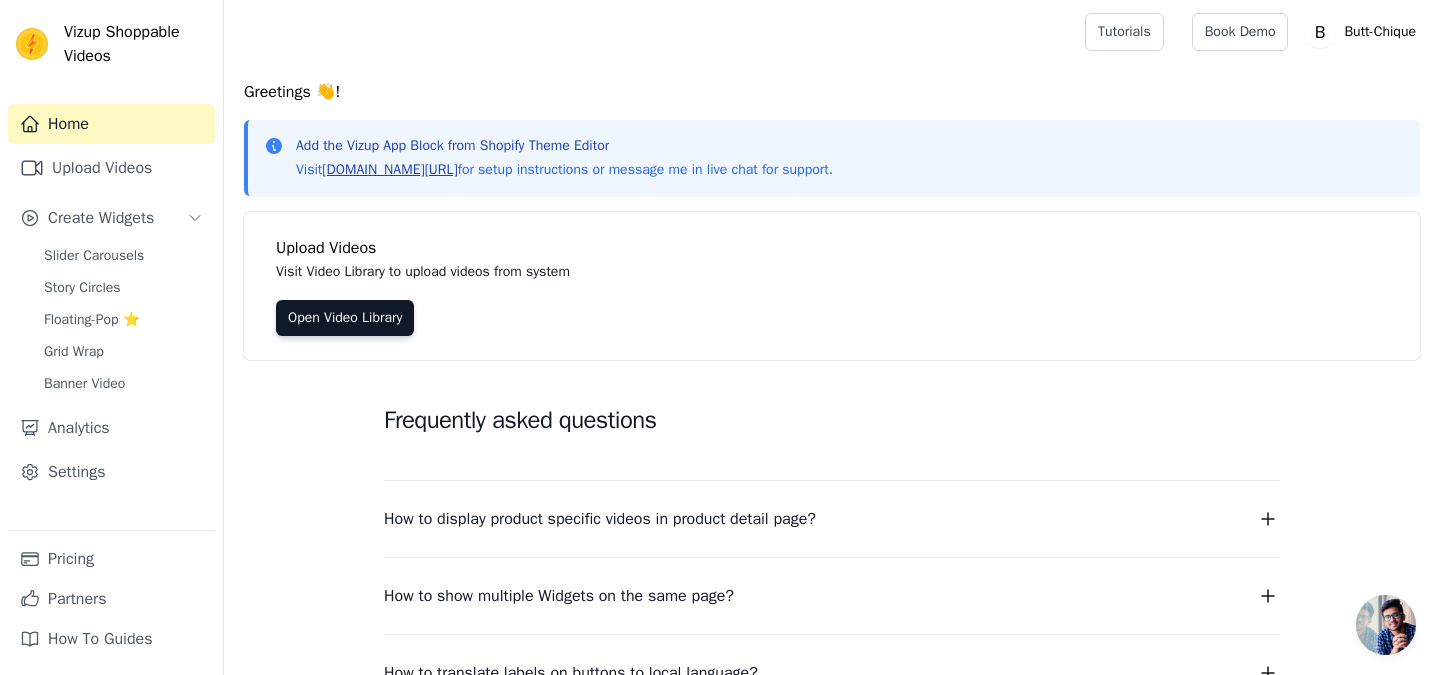 click on "[DOMAIN_NAME][URL]" at bounding box center [389, 169] 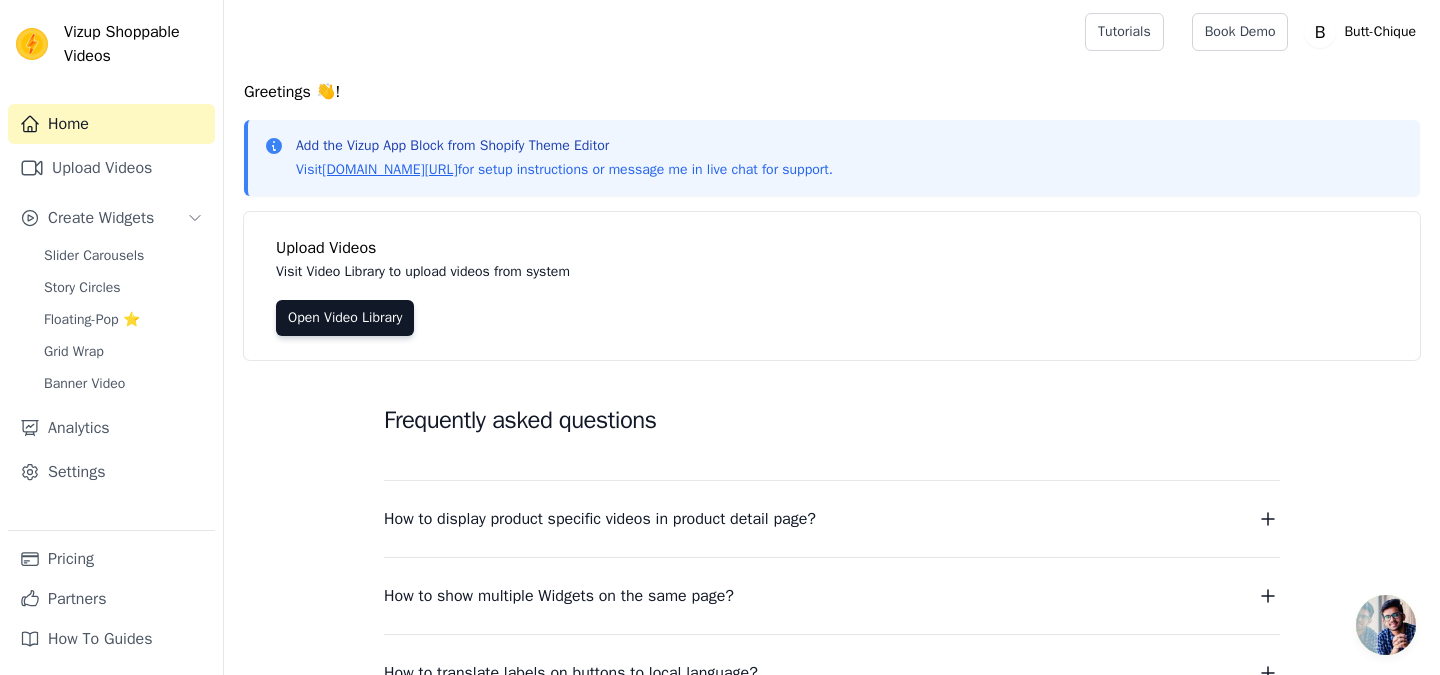 click on "Upload Videos" at bounding box center [832, 248] 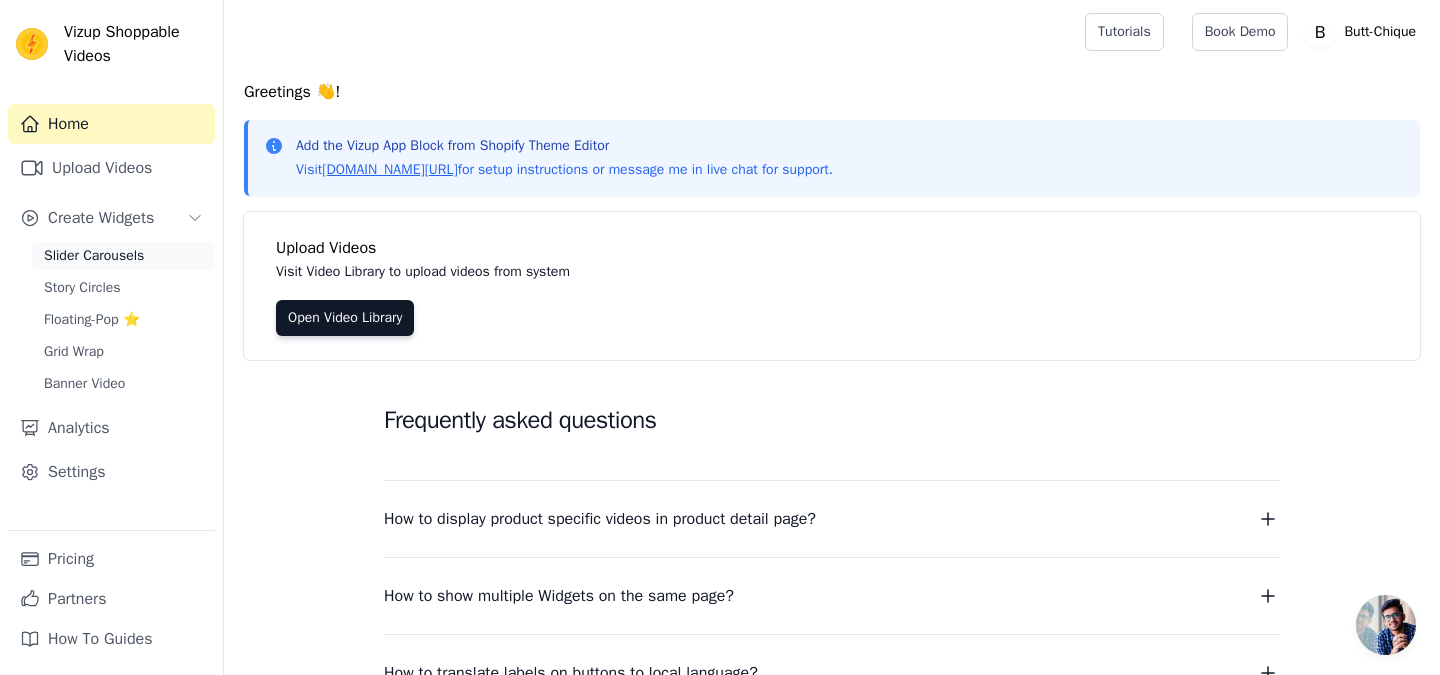 click on "Slider Carousels" at bounding box center (94, 256) 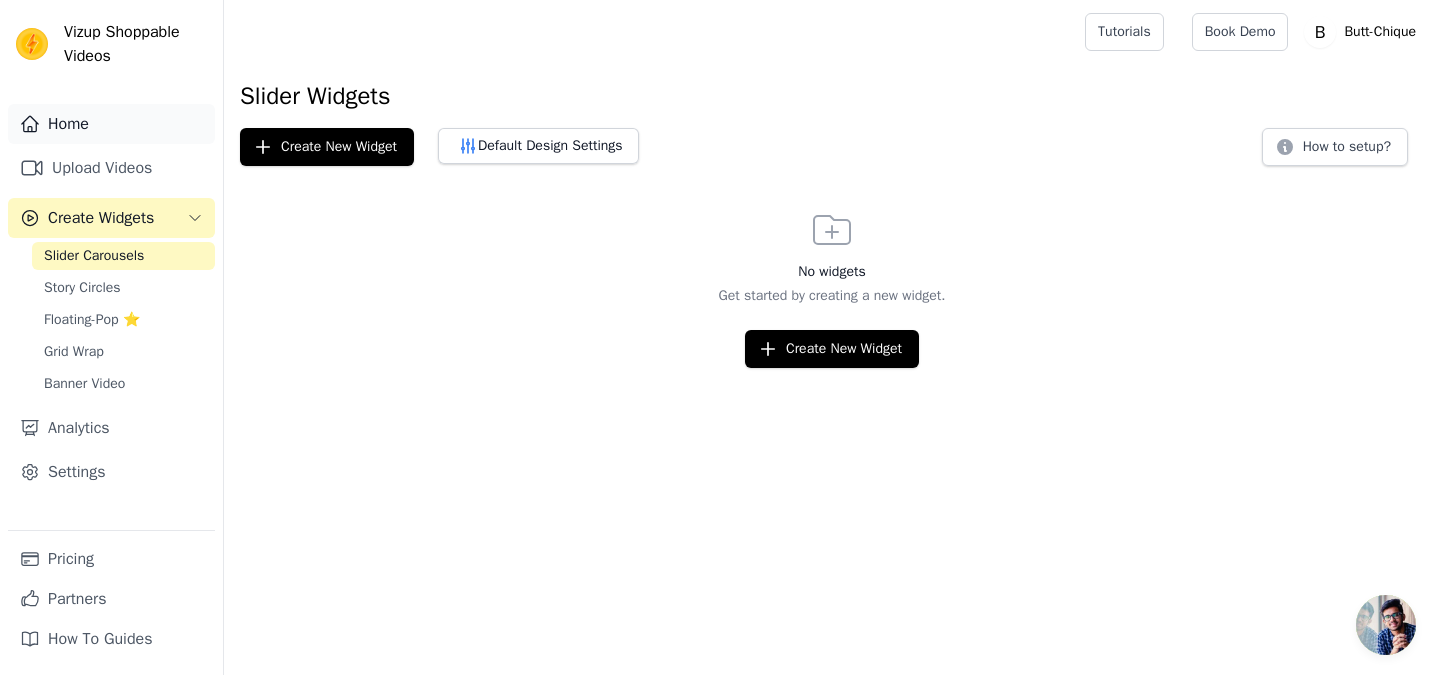 click on "Home" at bounding box center (111, 124) 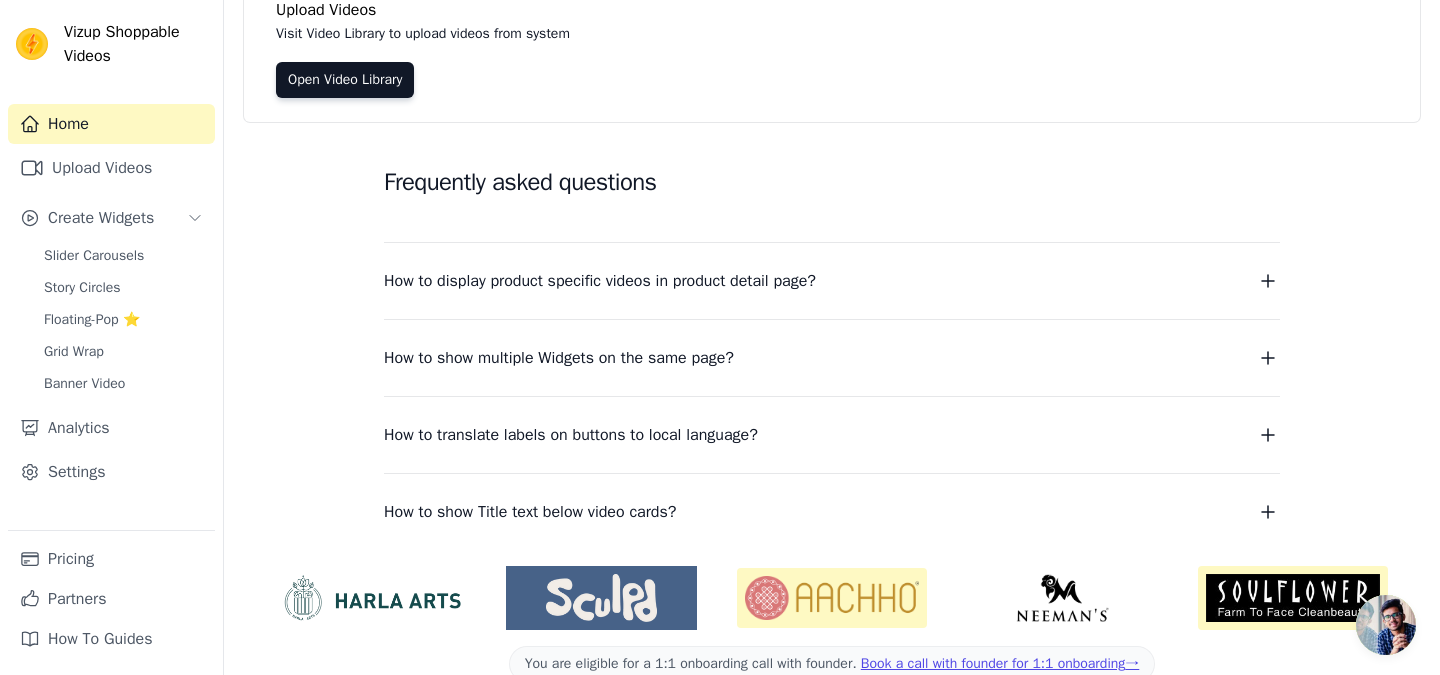 scroll, scrollTop: 277, scrollLeft: 0, axis: vertical 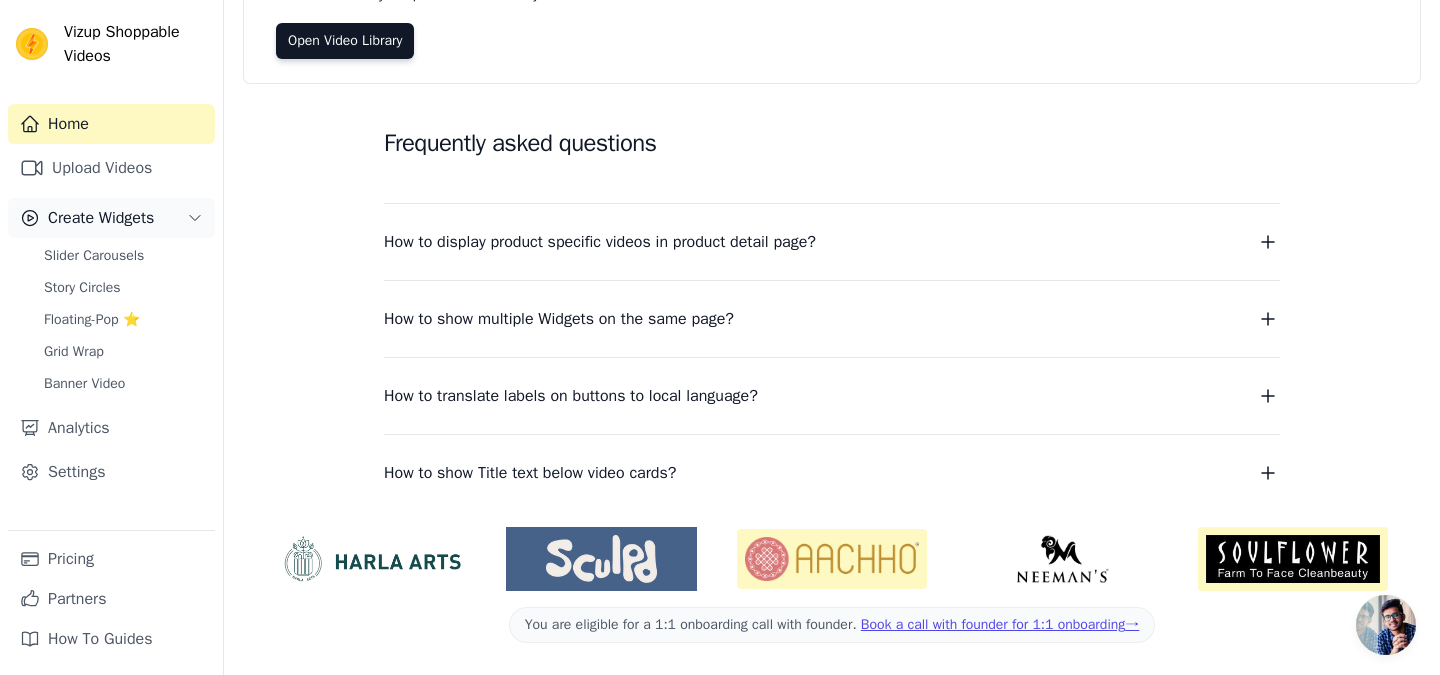 click on "Create Widgets" at bounding box center (101, 218) 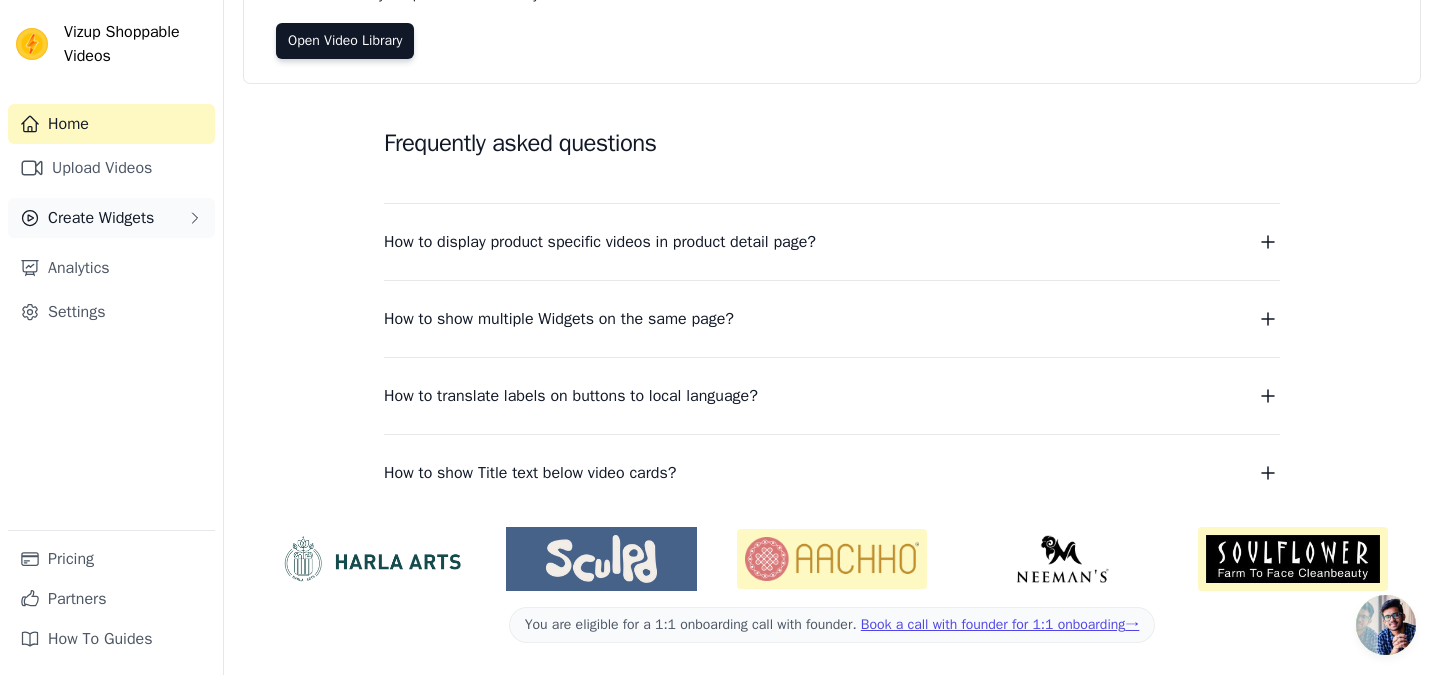 click on "Create Widgets" at bounding box center (101, 218) 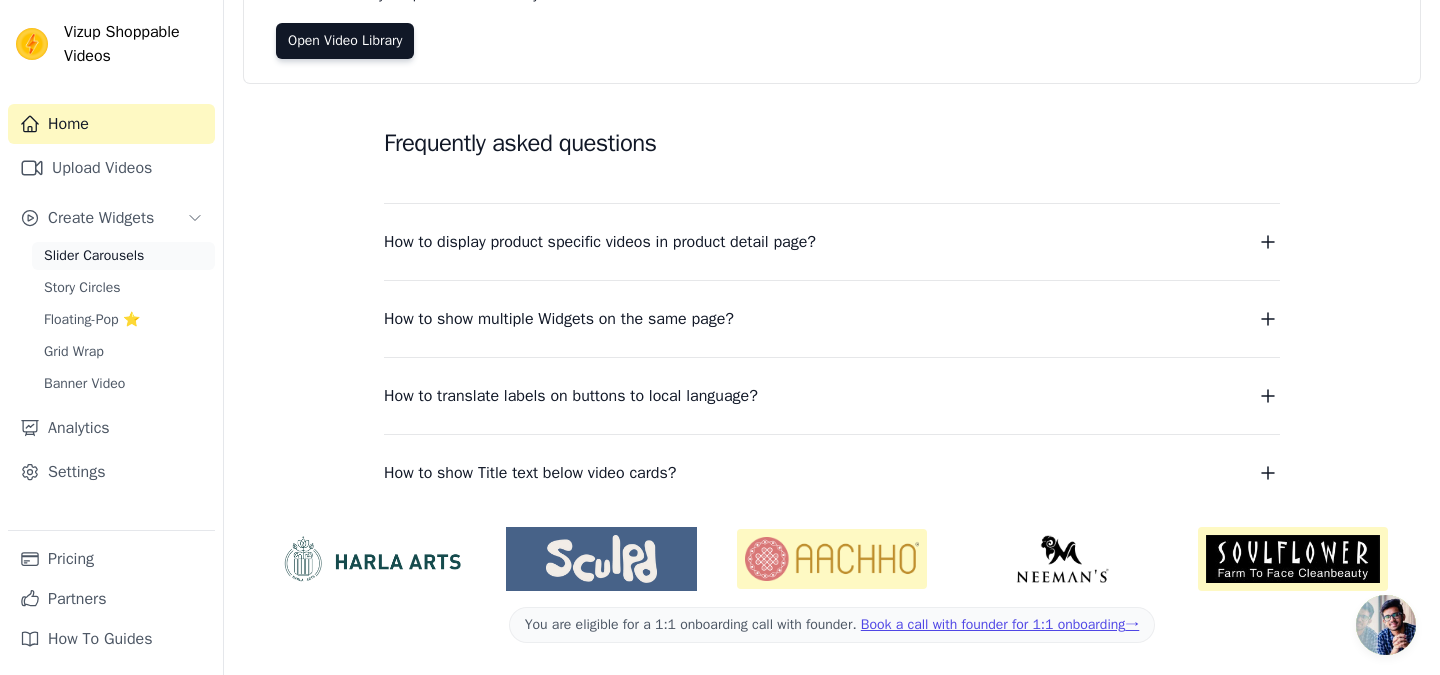 click on "Slider Carousels" at bounding box center [94, 256] 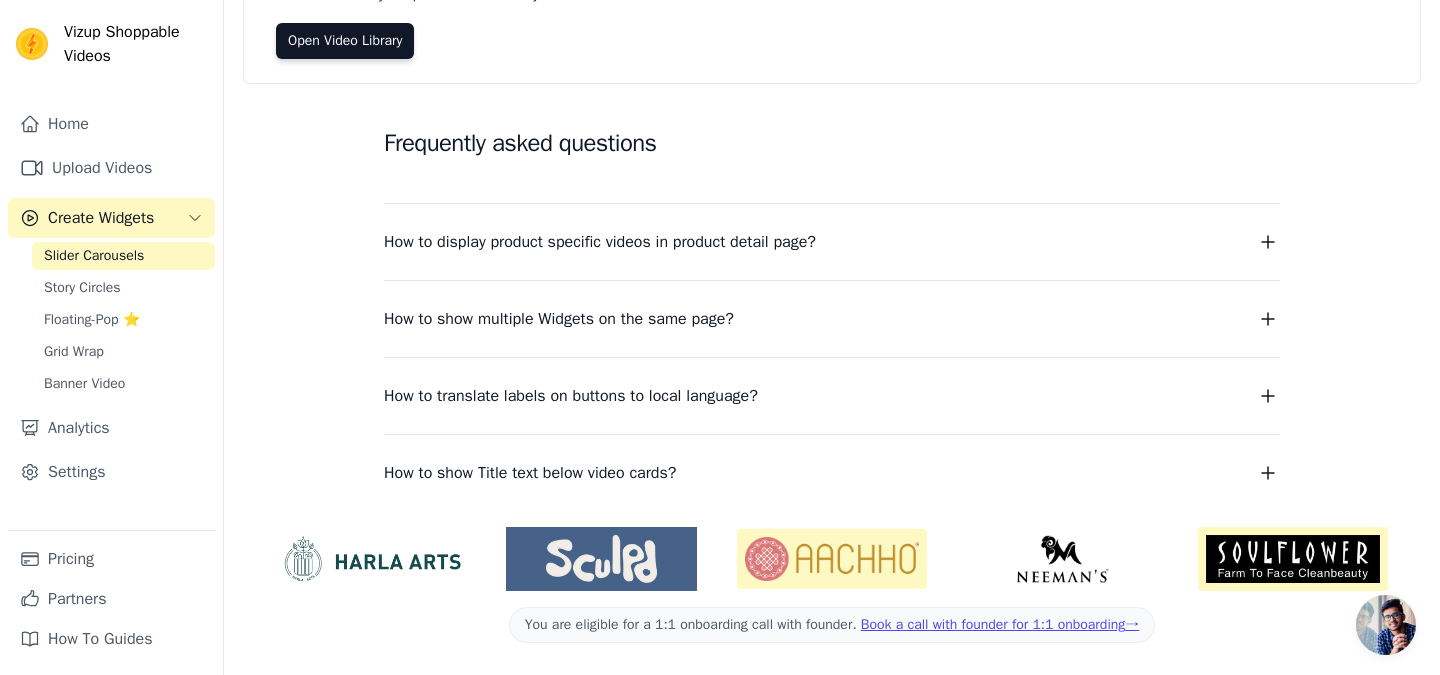 scroll, scrollTop: 0, scrollLeft: 0, axis: both 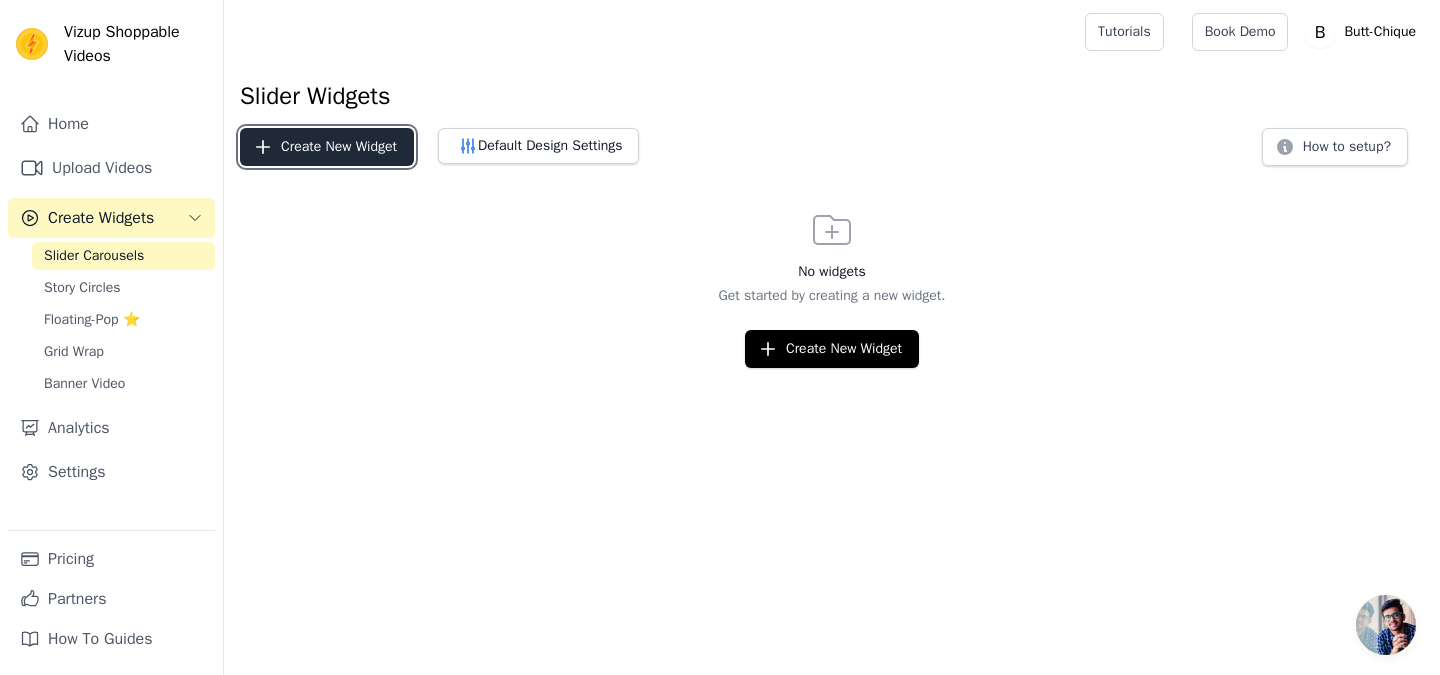 click on "Create New Widget" at bounding box center (327, 147) 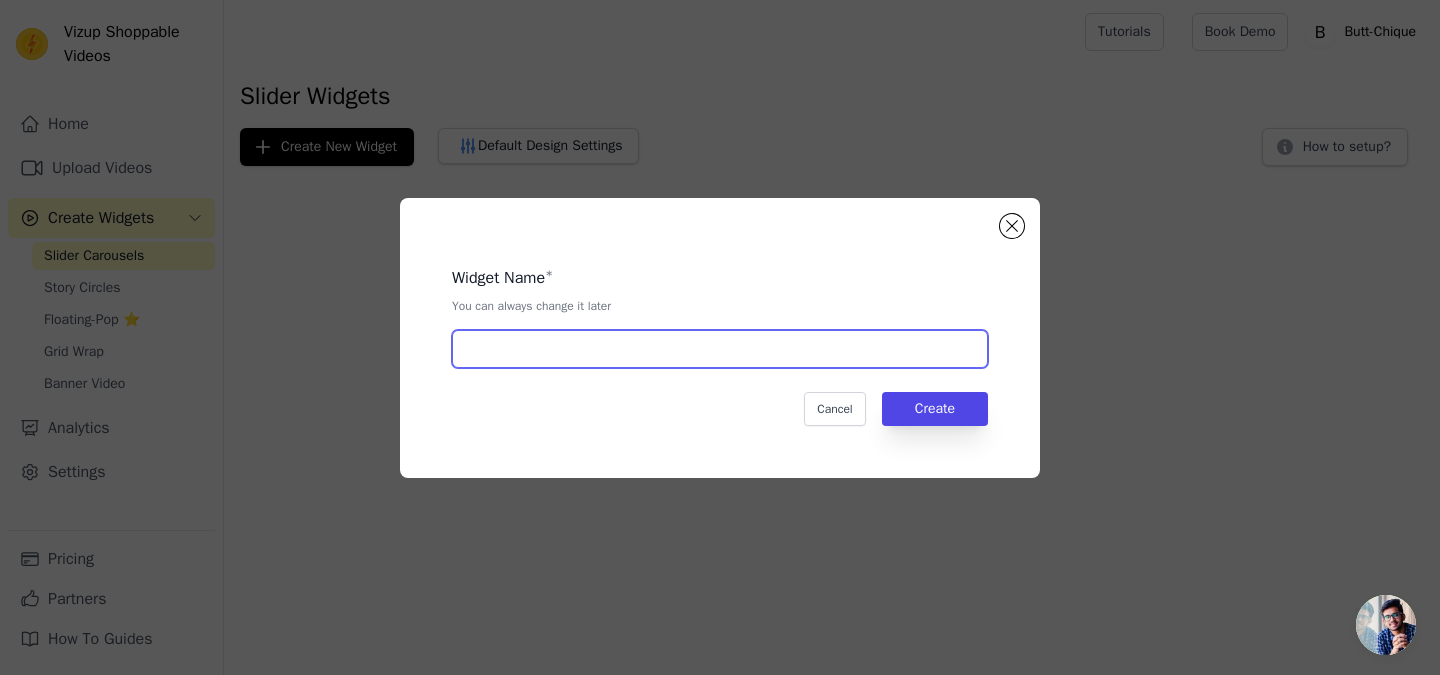 click at bounding box center [720, 349] 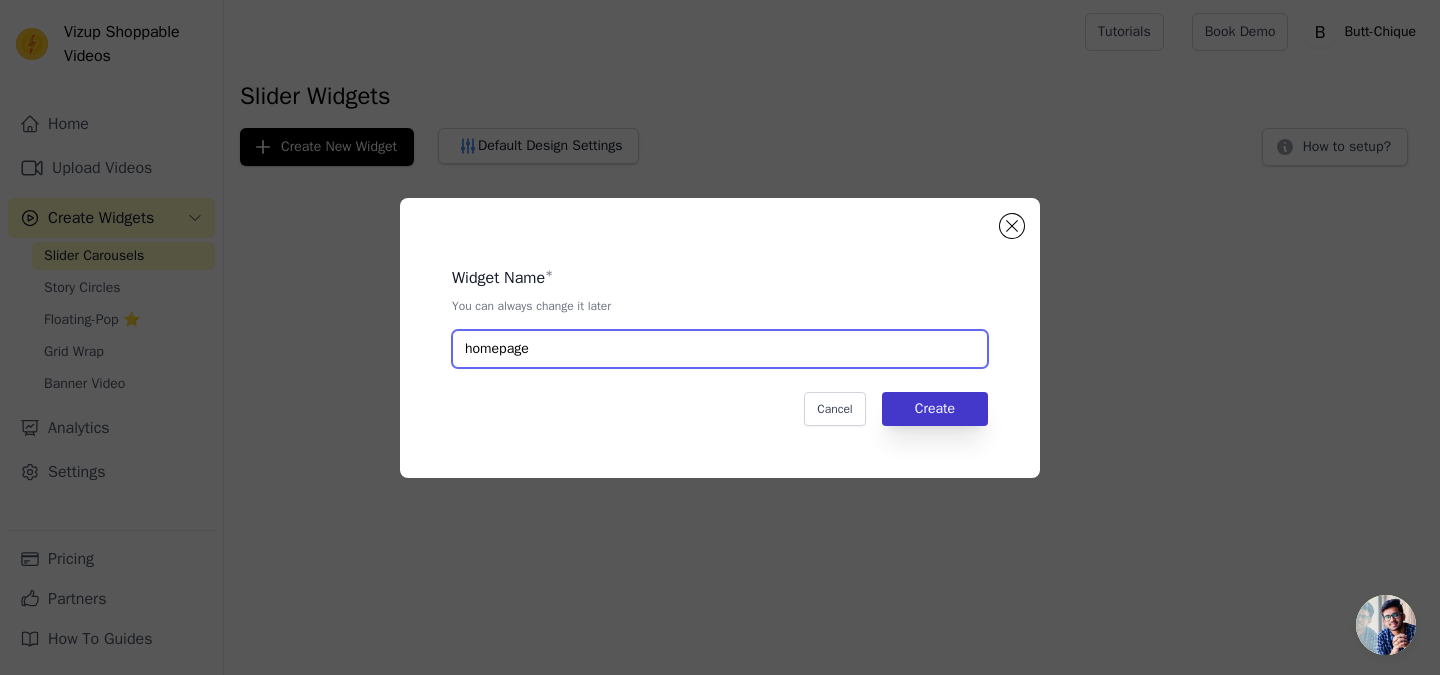 type on "homepage" 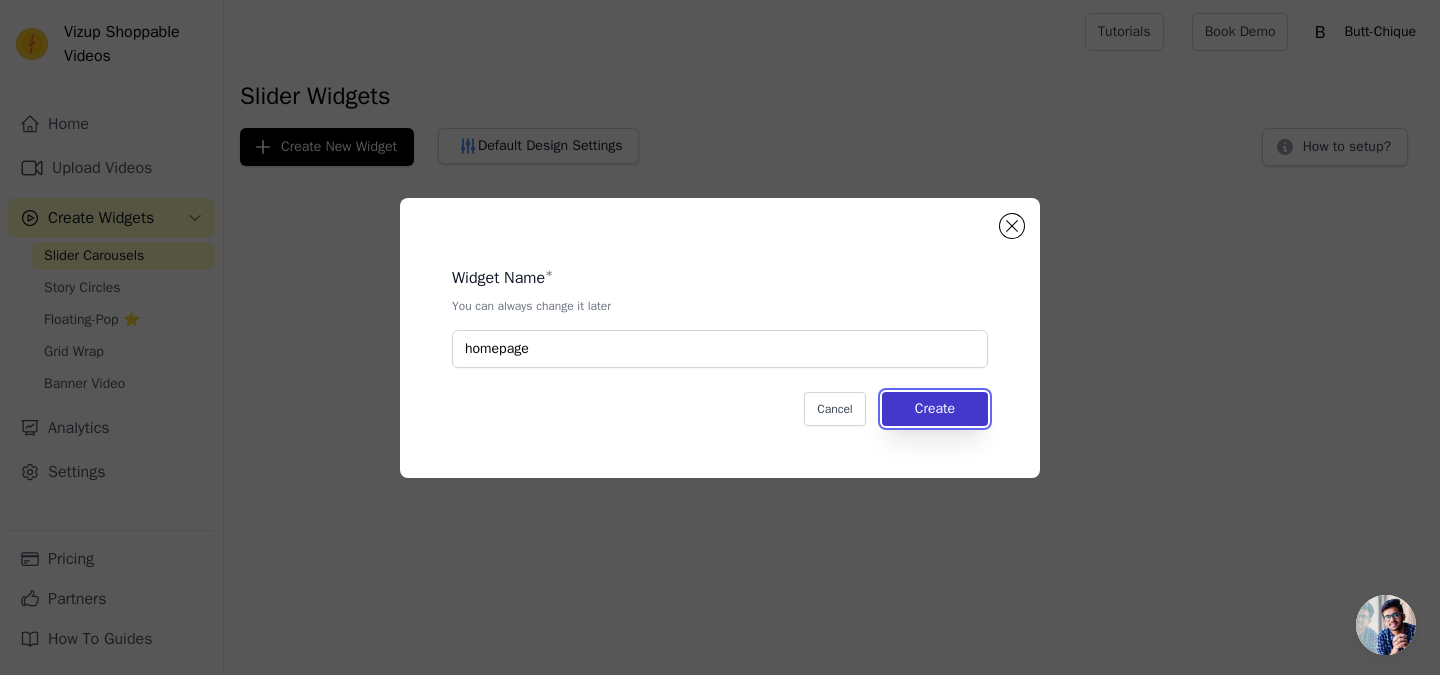 click on "Create" at bounding box center (935, 409) 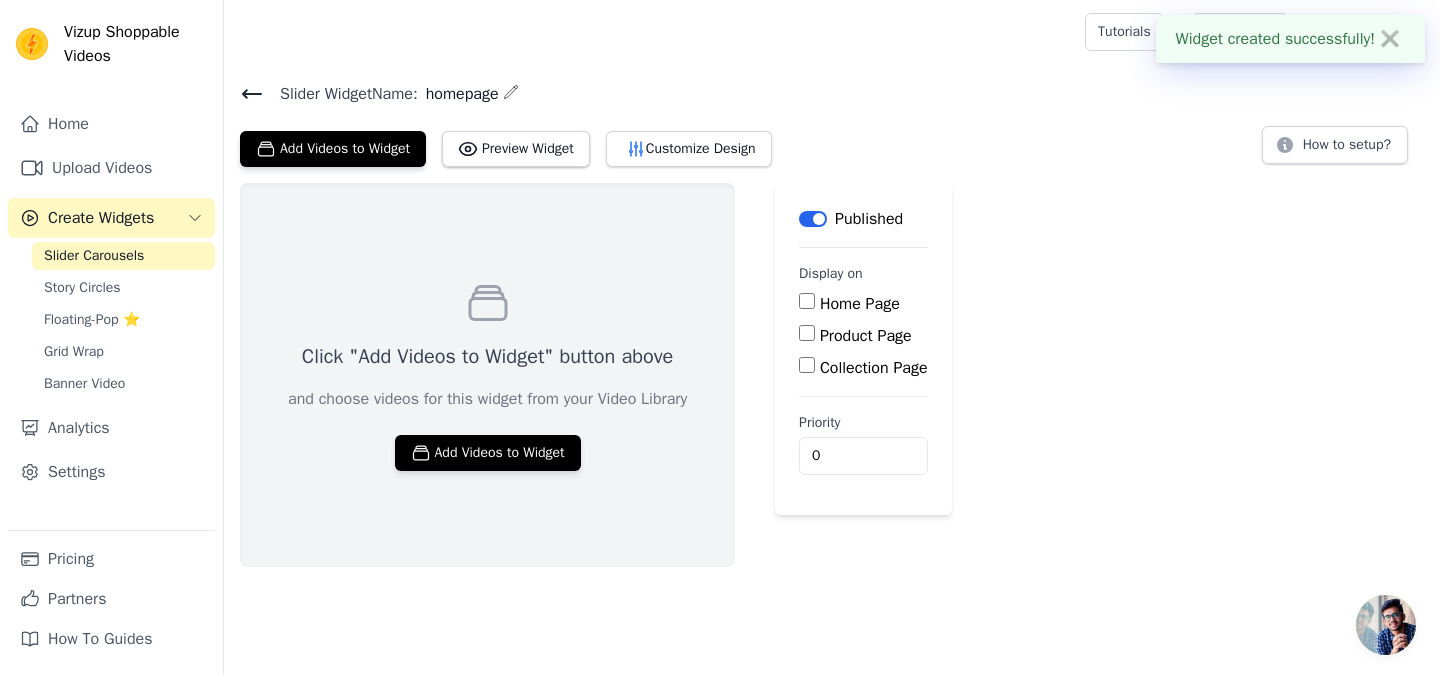 click on "Home Page" at bounding box center (807, 301) 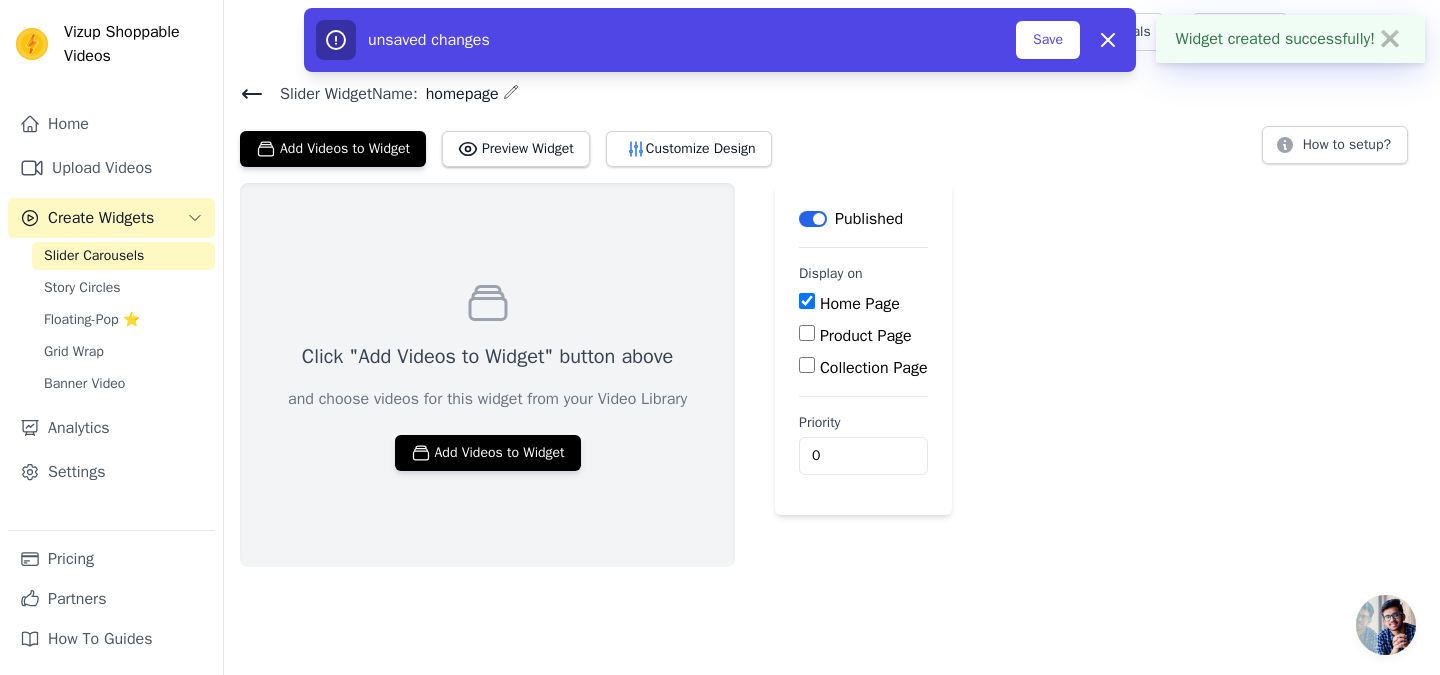 click on "Label" at bounding box center (813, 219) 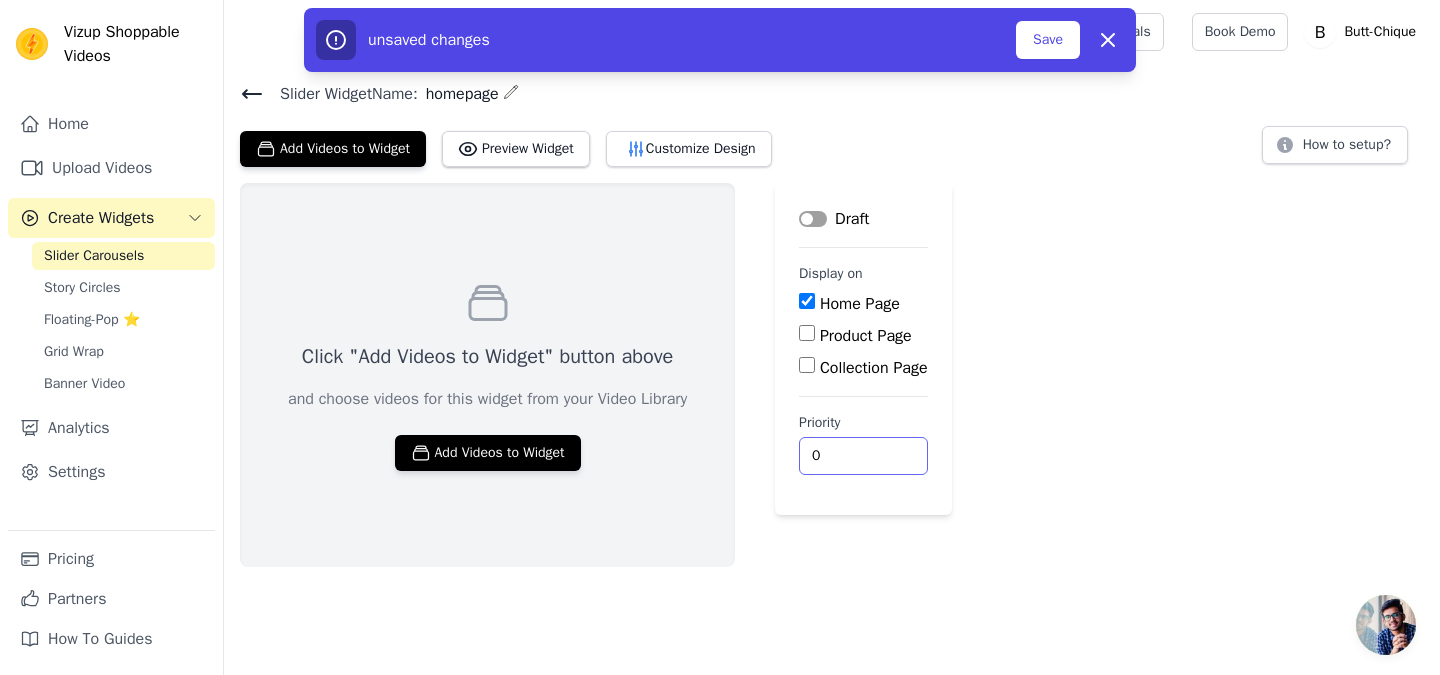 click on "0" at bounding box center (863, 456) 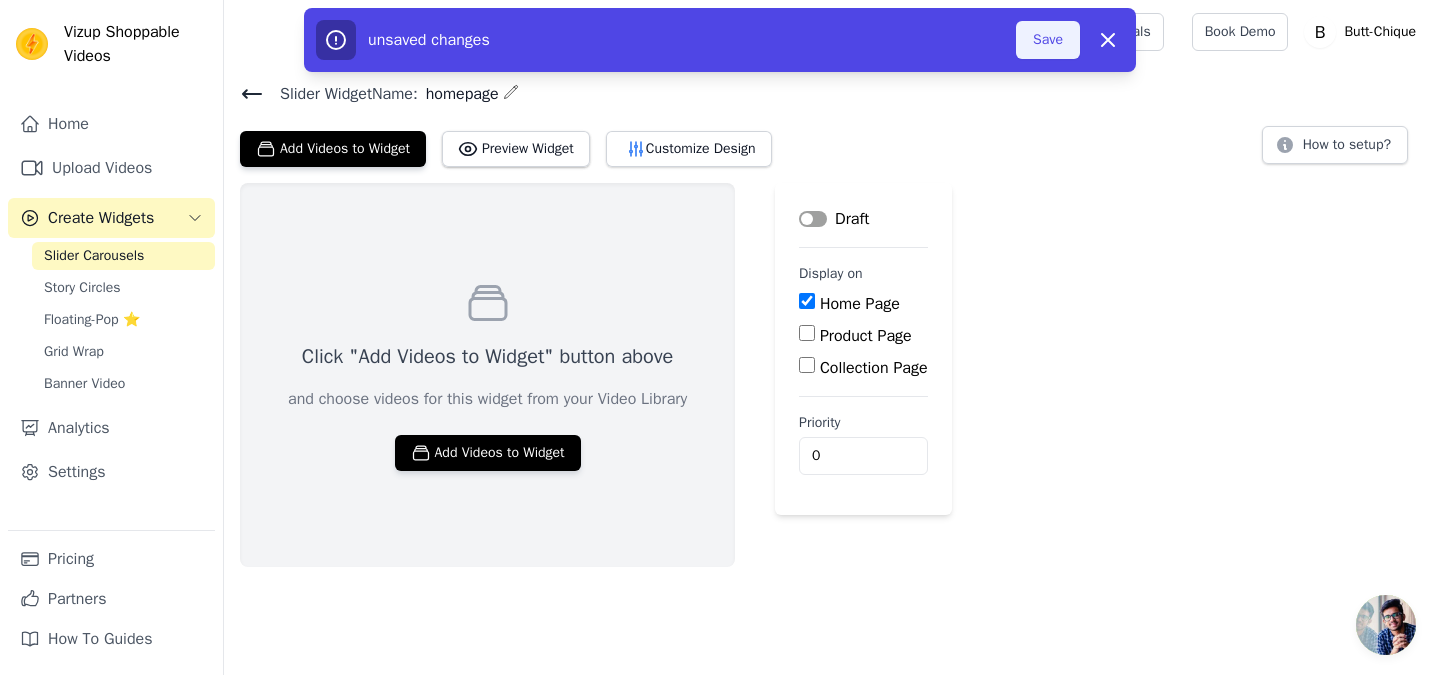 click on "Save" at bounding box center [1048, 40] 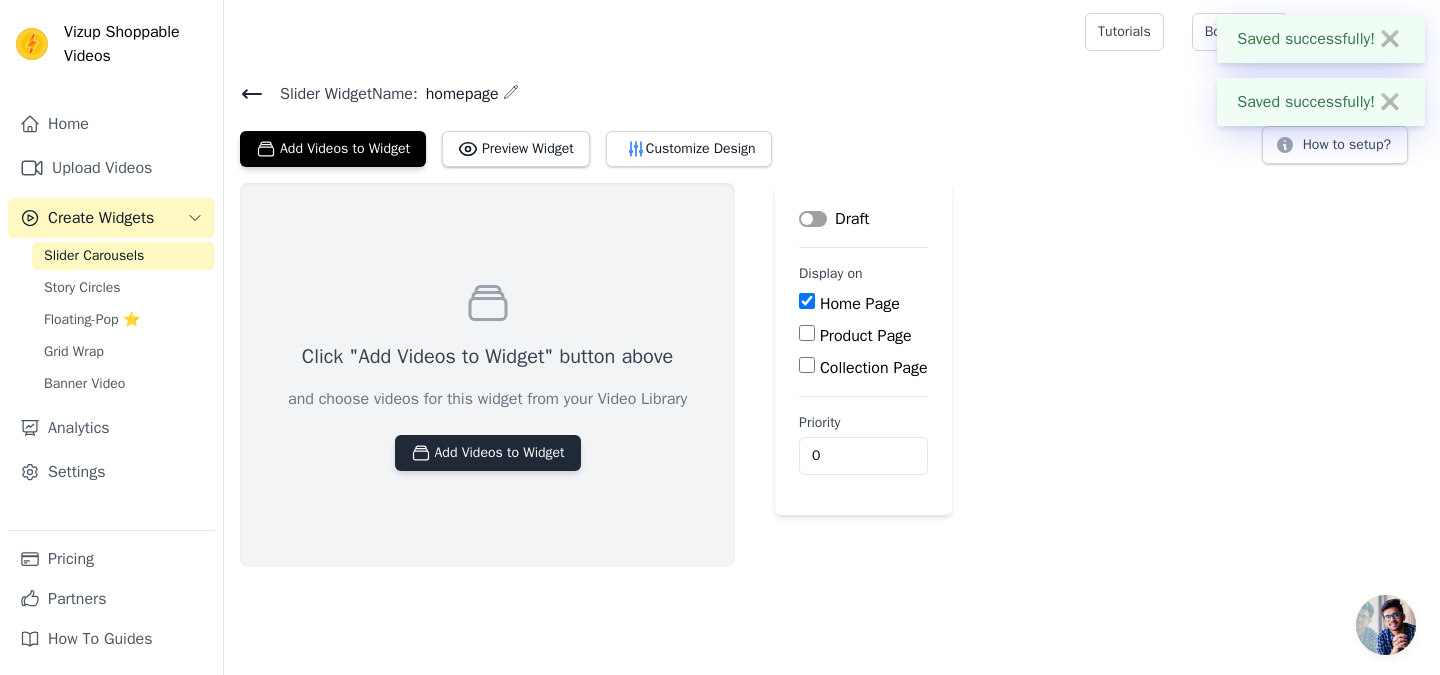 click on "Add Videos to Widget" at bounding box center (488, 453) 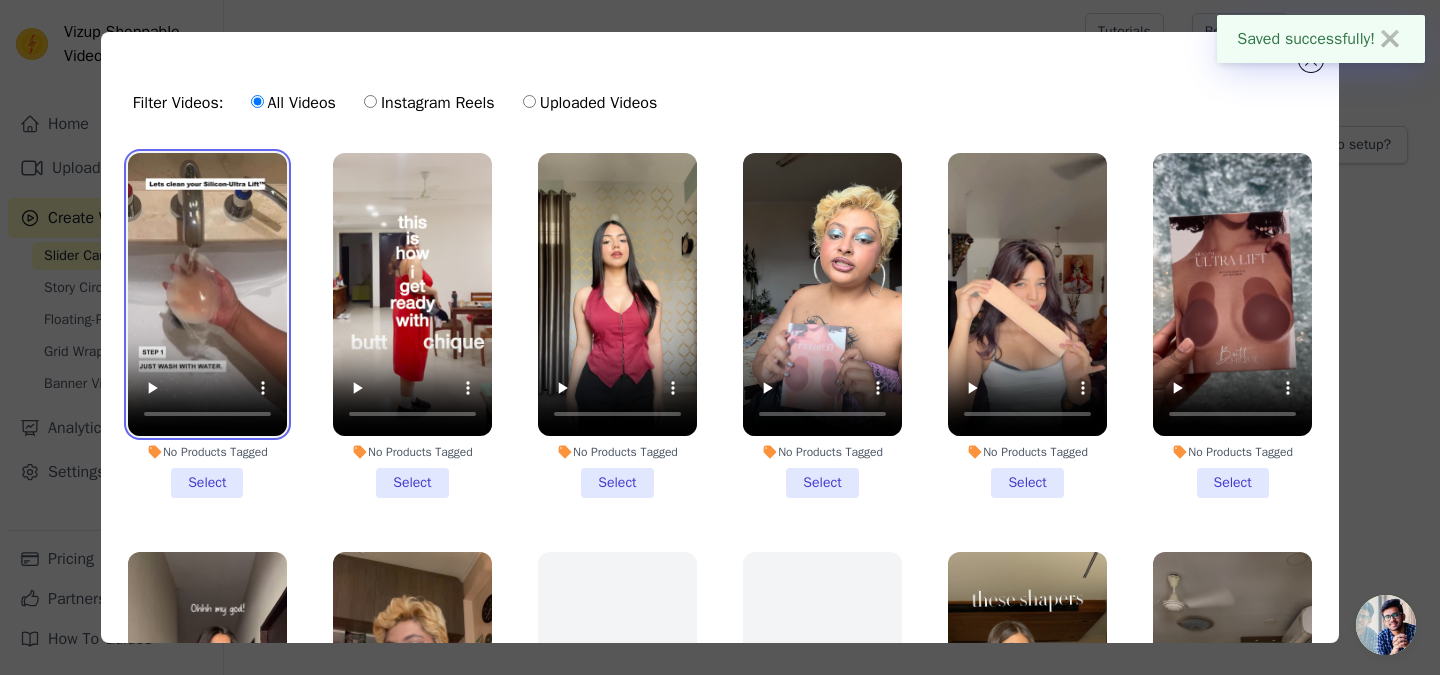 click at bounding box center [207, 294] 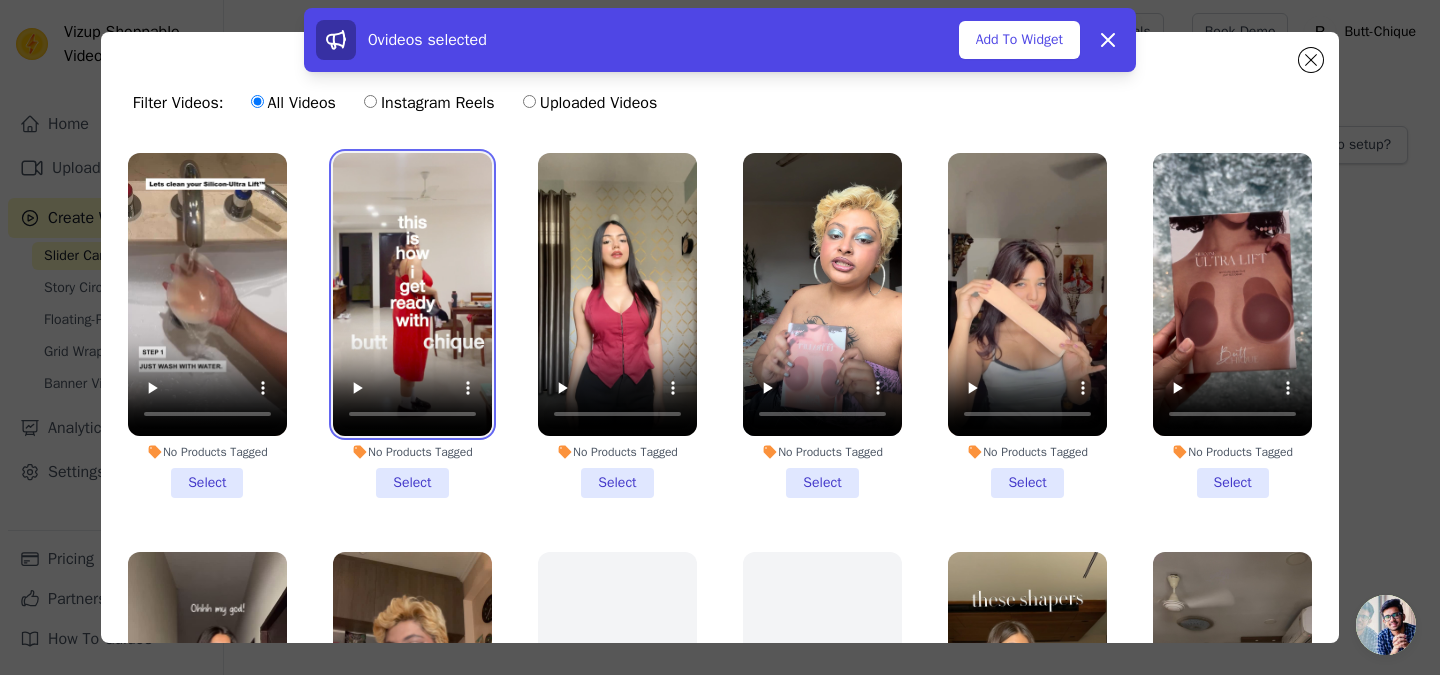 click at bounding box center (412, 294) 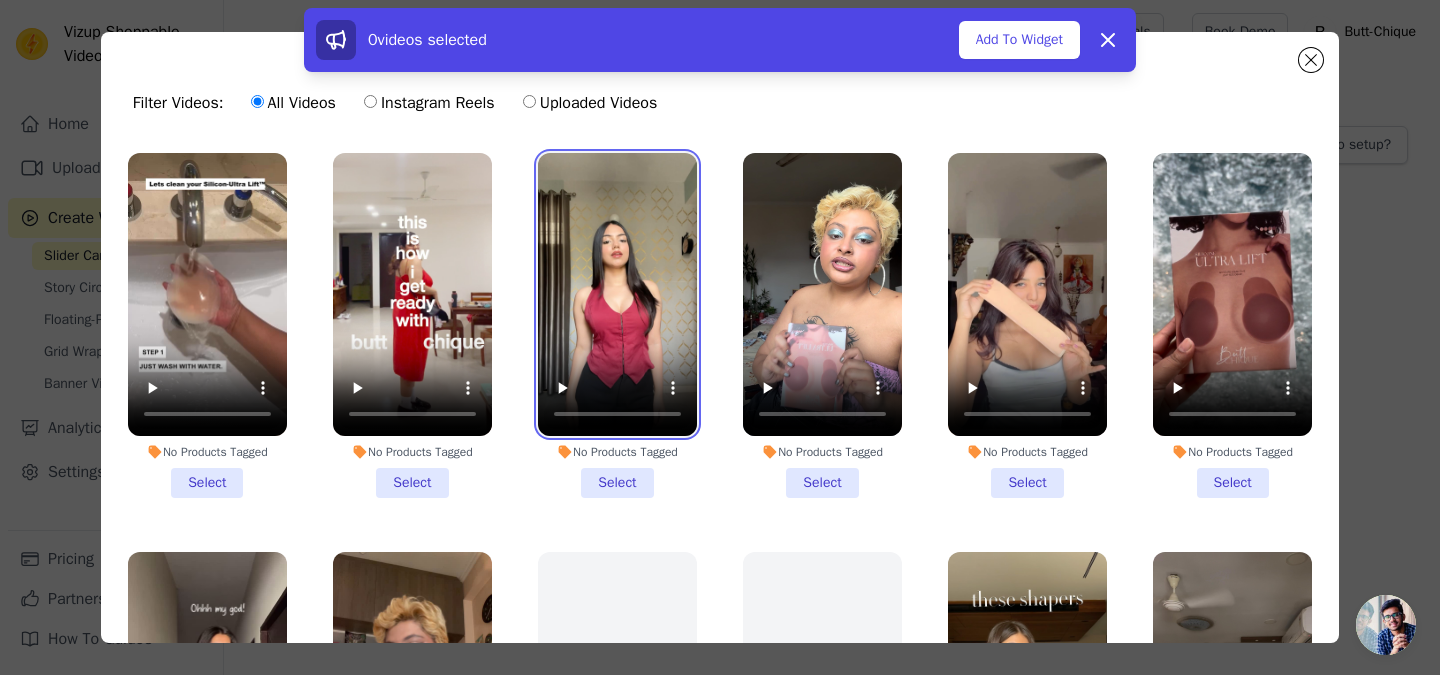 click at bounding box center [617, 294] 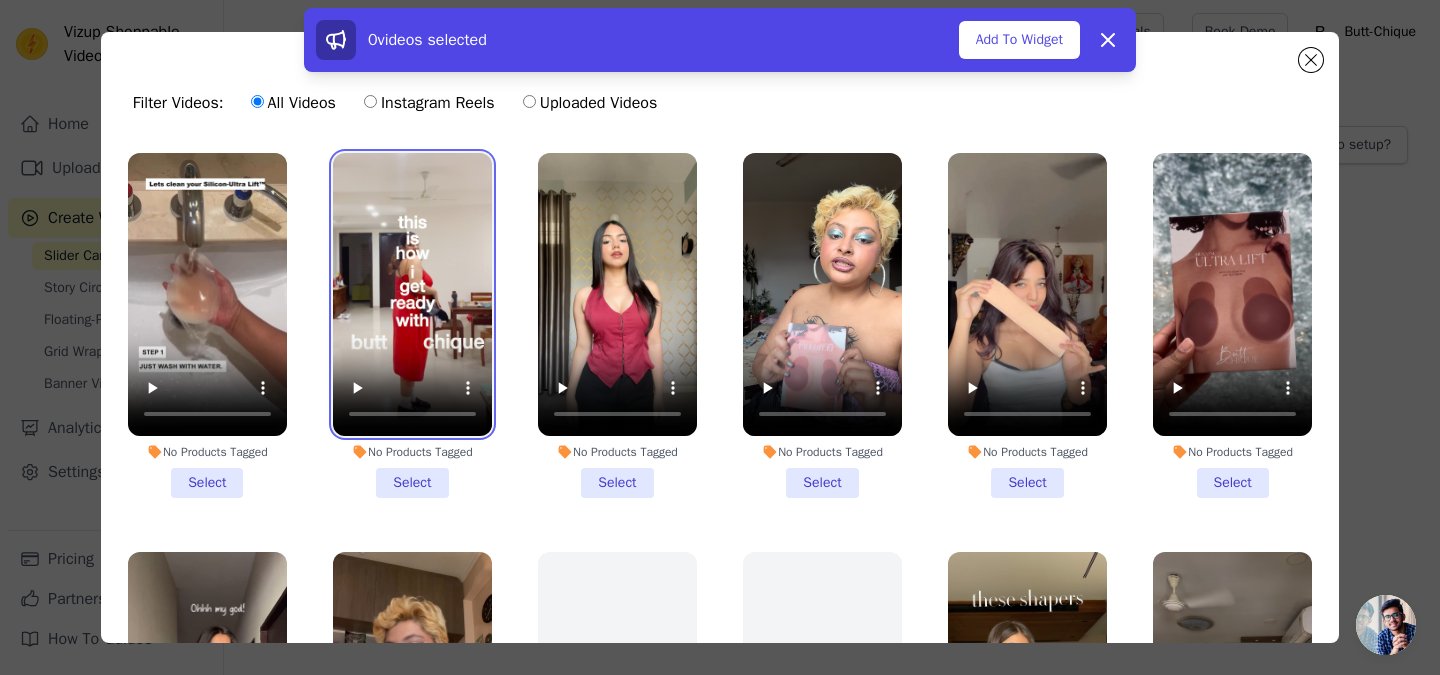 click at bounding box center (412, 294) 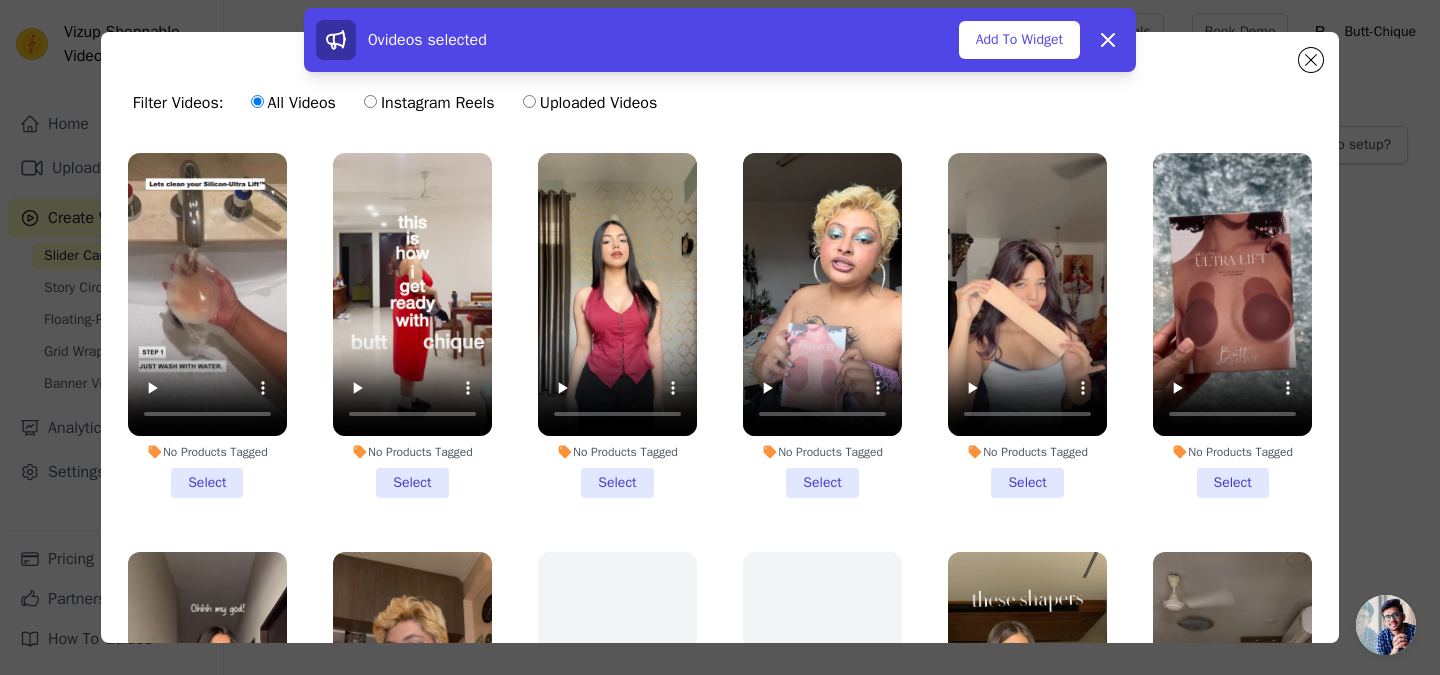 click on "No Products Tagged     Select" at bounding box center (207, 325) 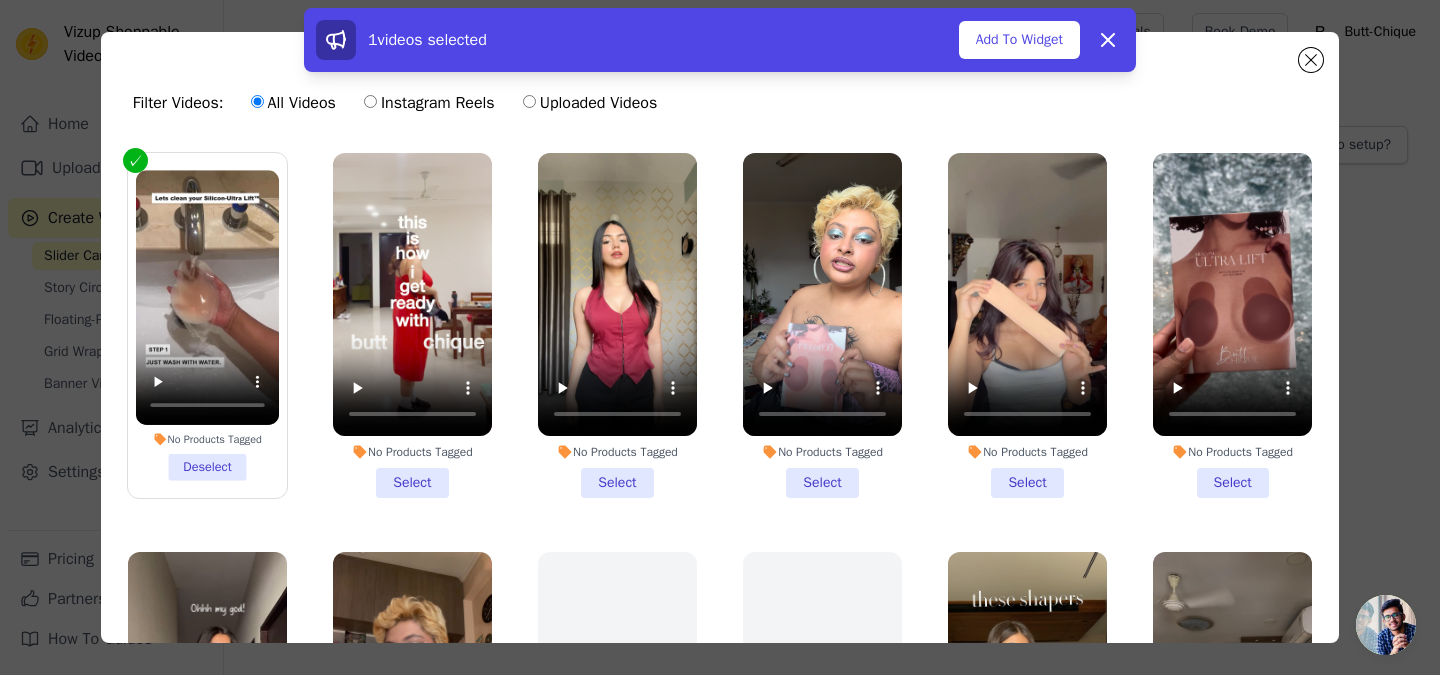 click on "No Products Tagged     Select" at bounding box center (412, 325) 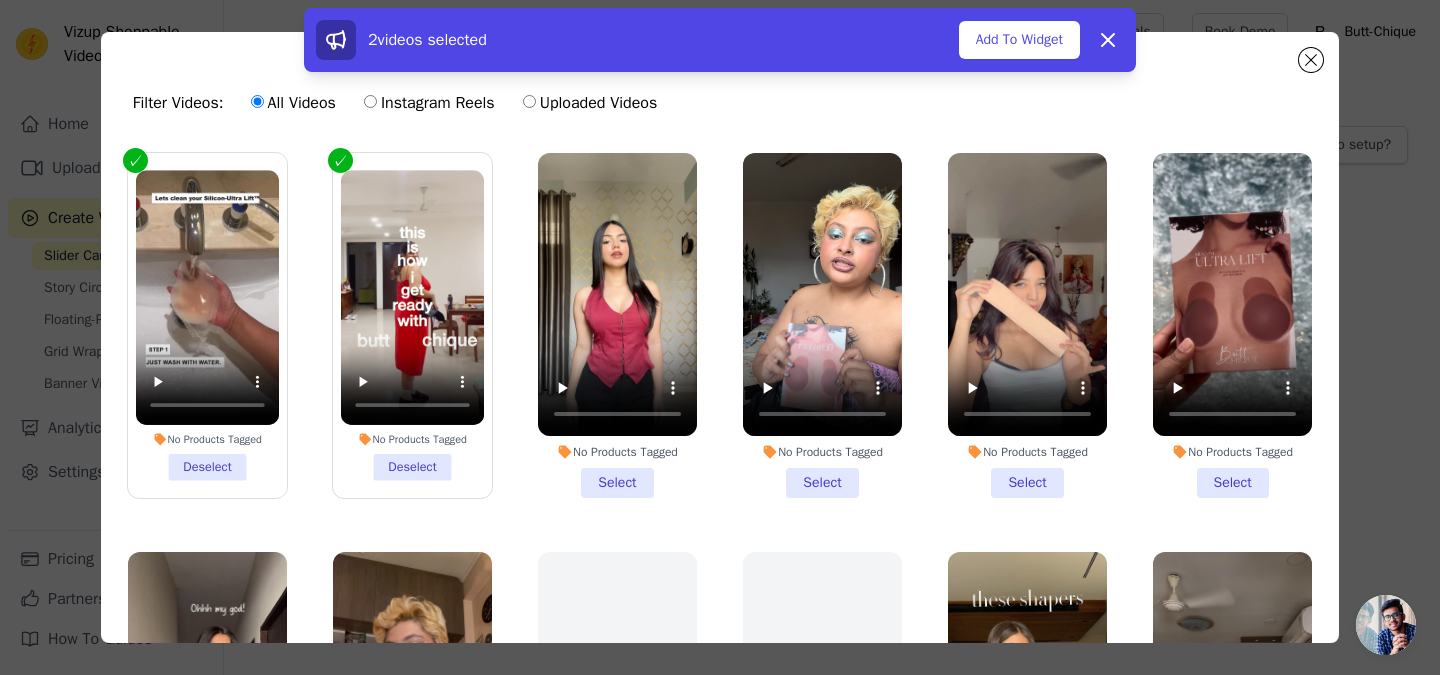 click on "No Products Tagged     Select" at bounding box center (617, 325) 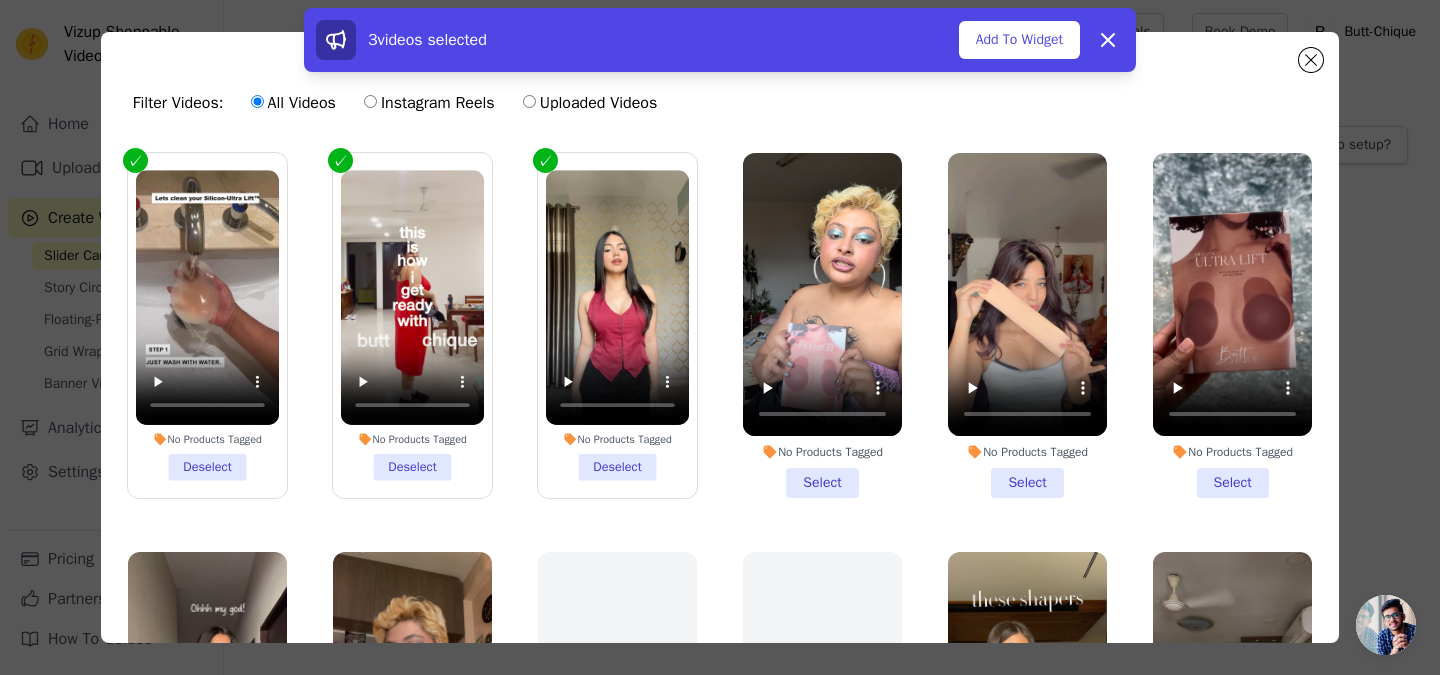 click on "No Products Tagged     Select" at bounding box center [822, 325] 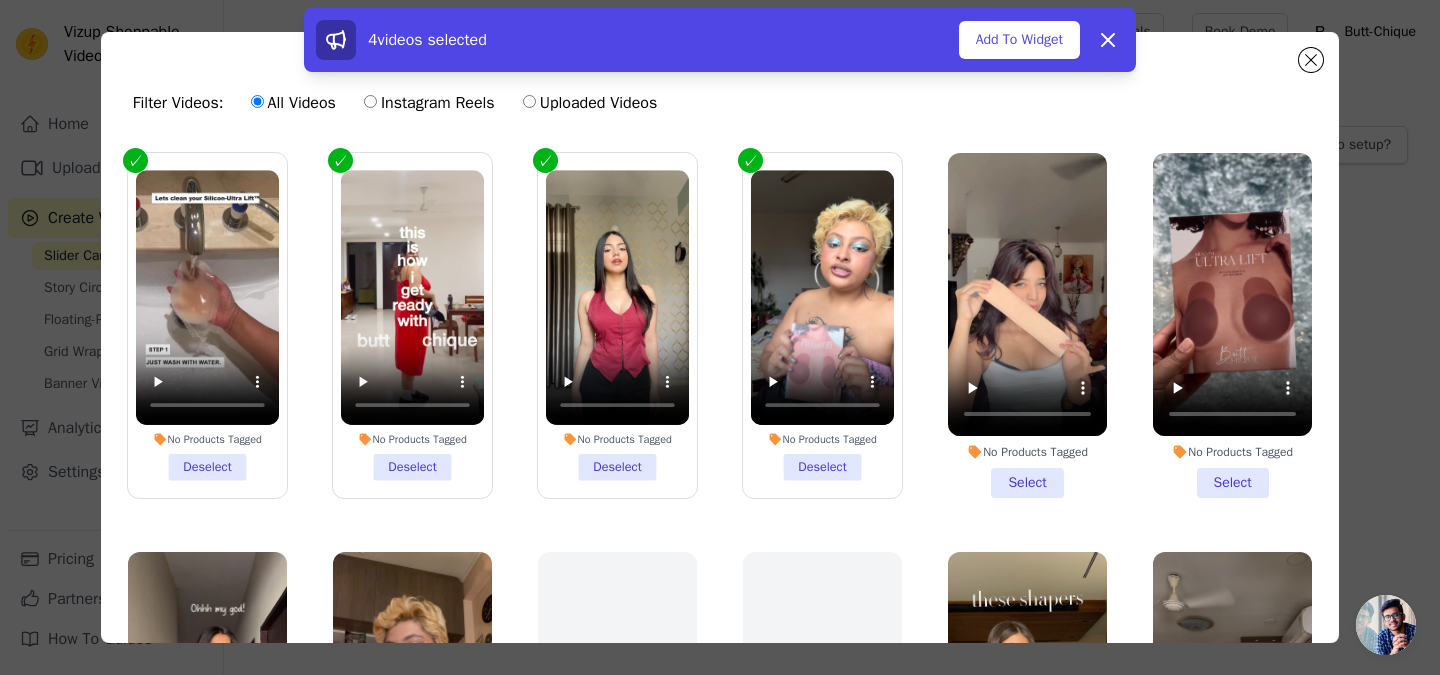 click on "No Products Tagged     Select" at bounding box center (1027, 325) 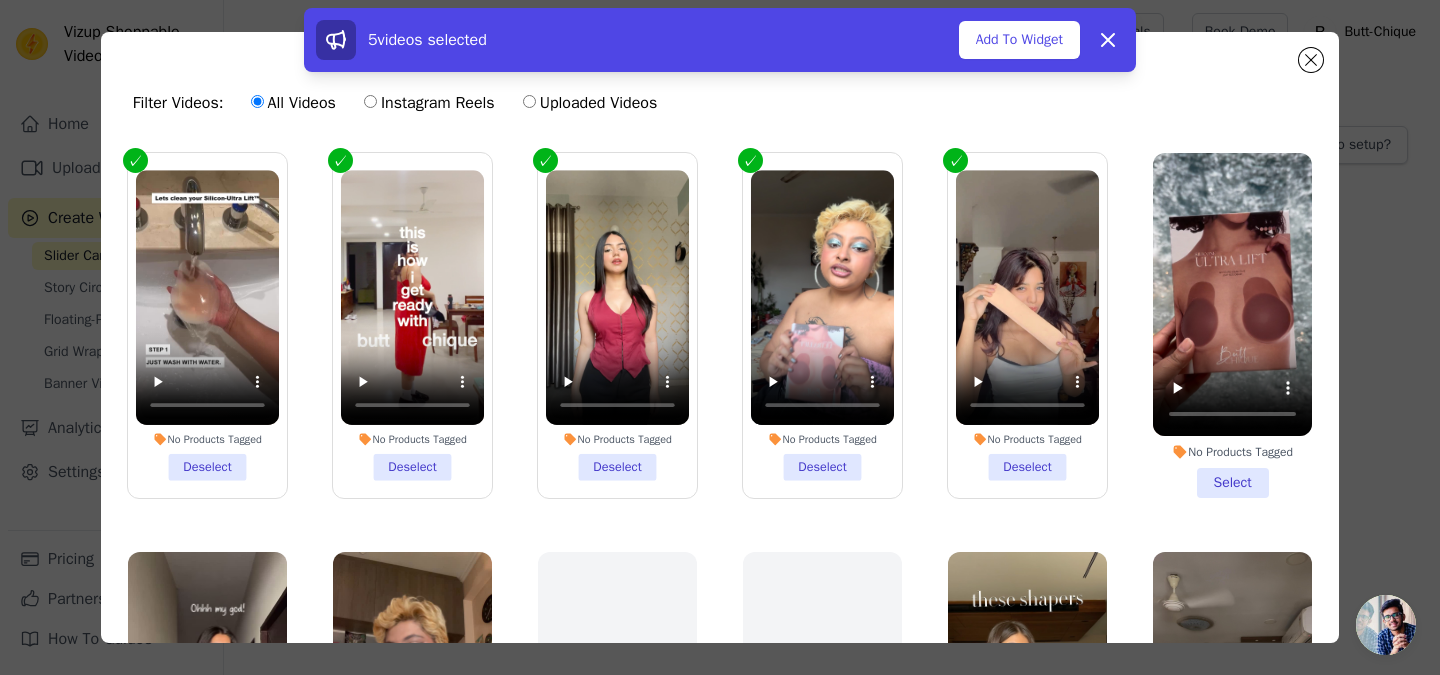 click on "No Products Tagged     Select" at bounding box center [1232, 325] 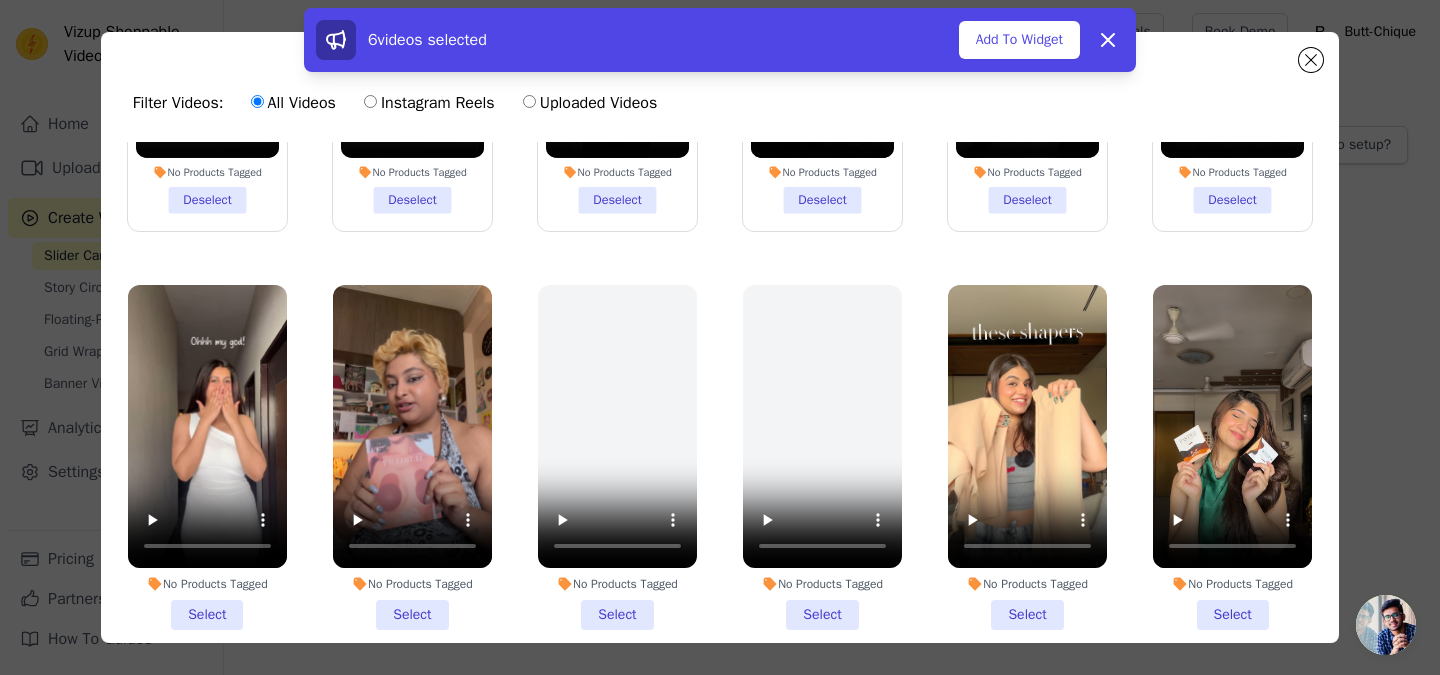 scroll, scrollTop: 0, scrollLeft: 0, axis: both 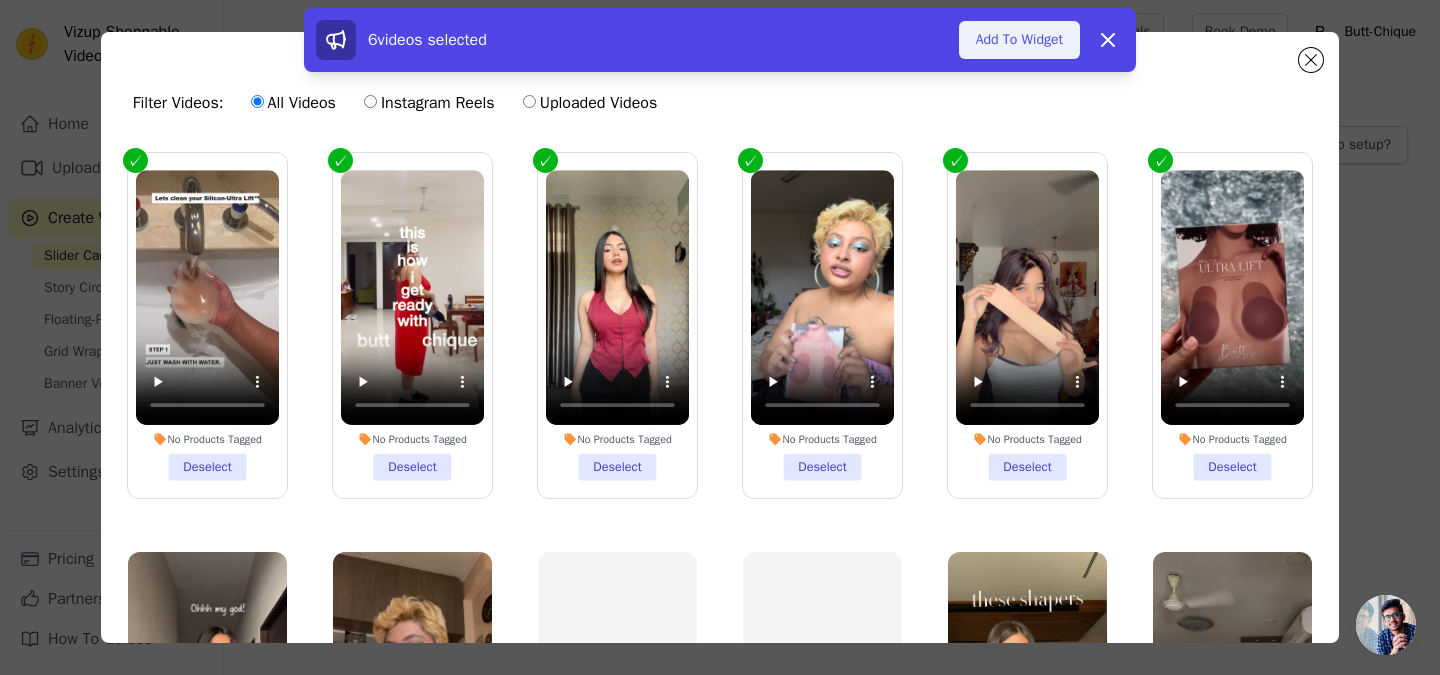 click on "Add To Widget" at bounding box center (1019, 40) 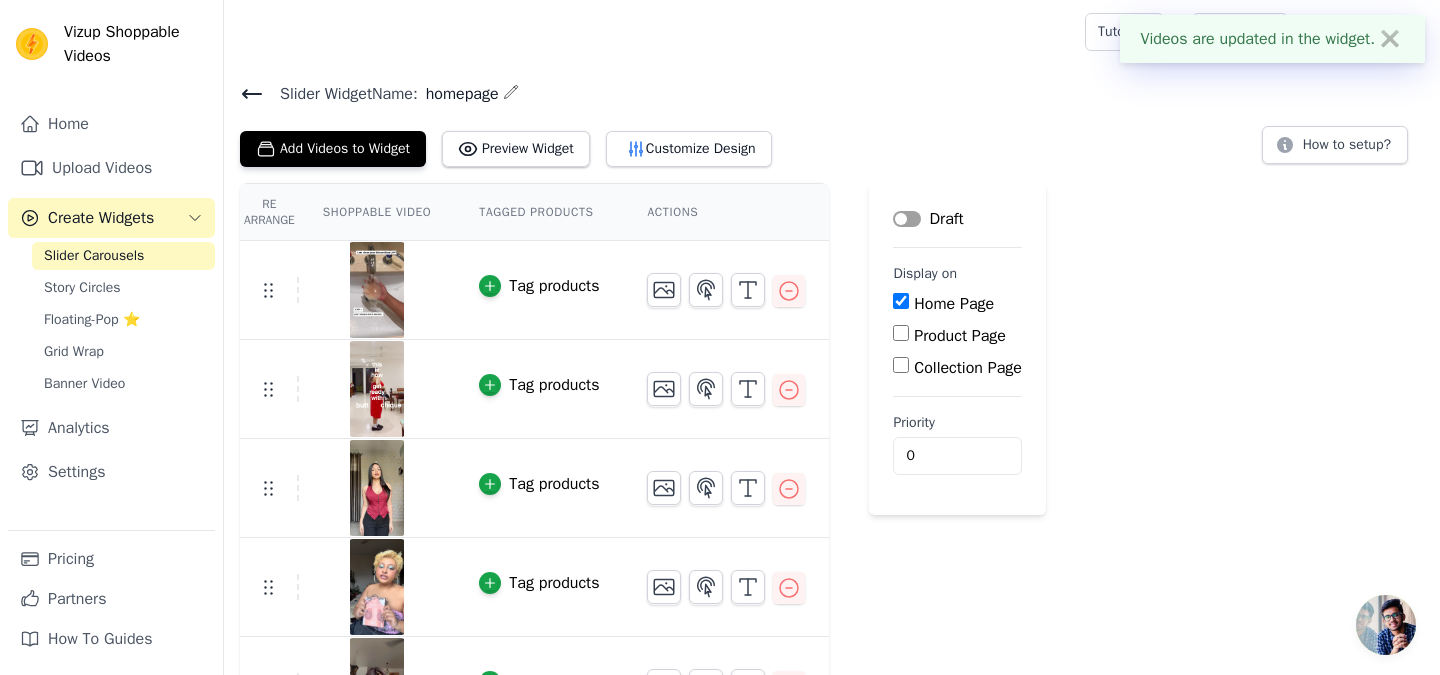 click on "Tag products" at bounding box center (554, 286) 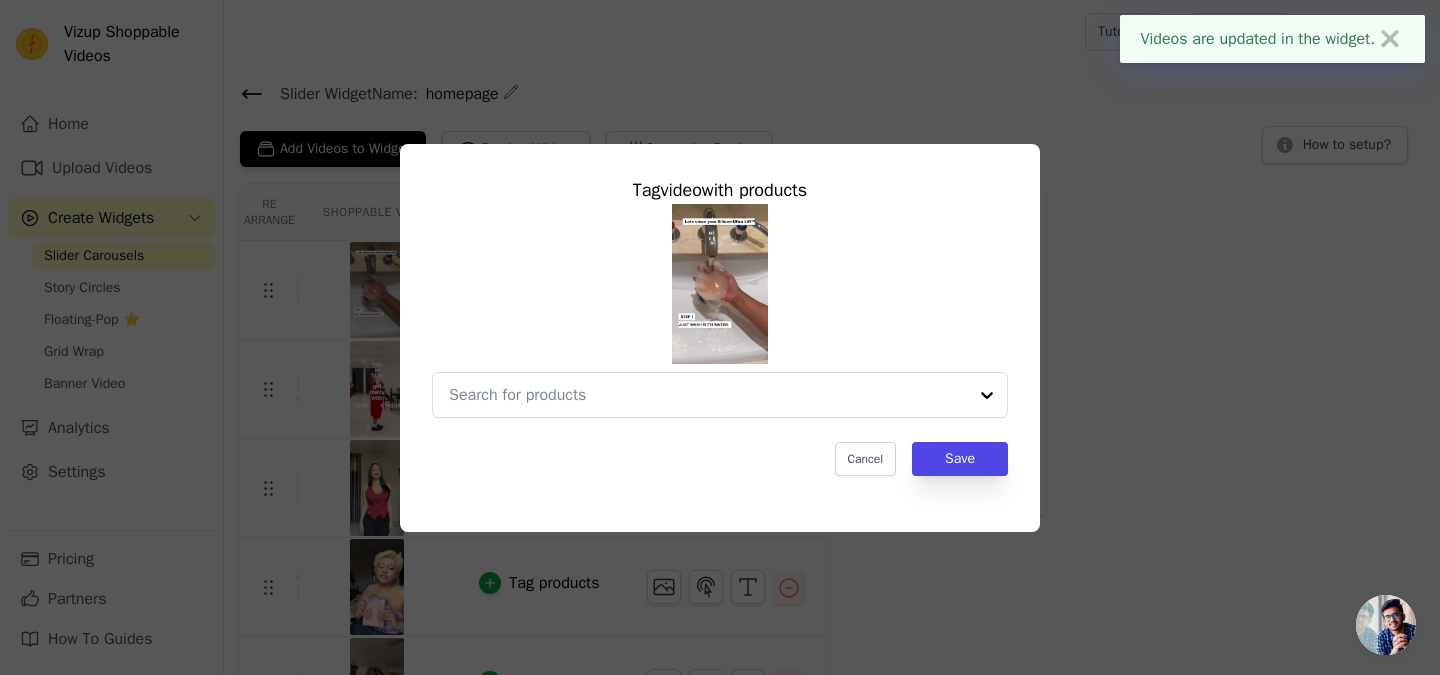 click at bounding box center (720, 284) 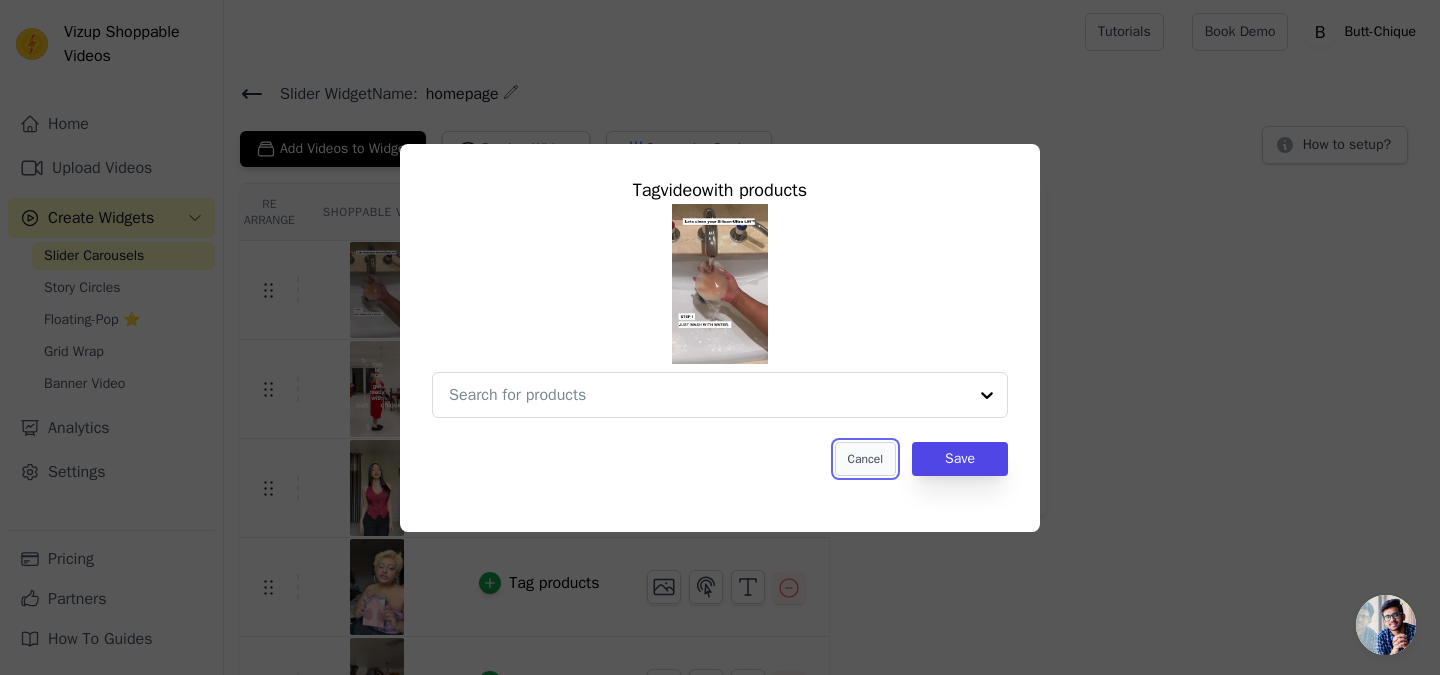 click on "Cancel" at bounding box center (865, 459) 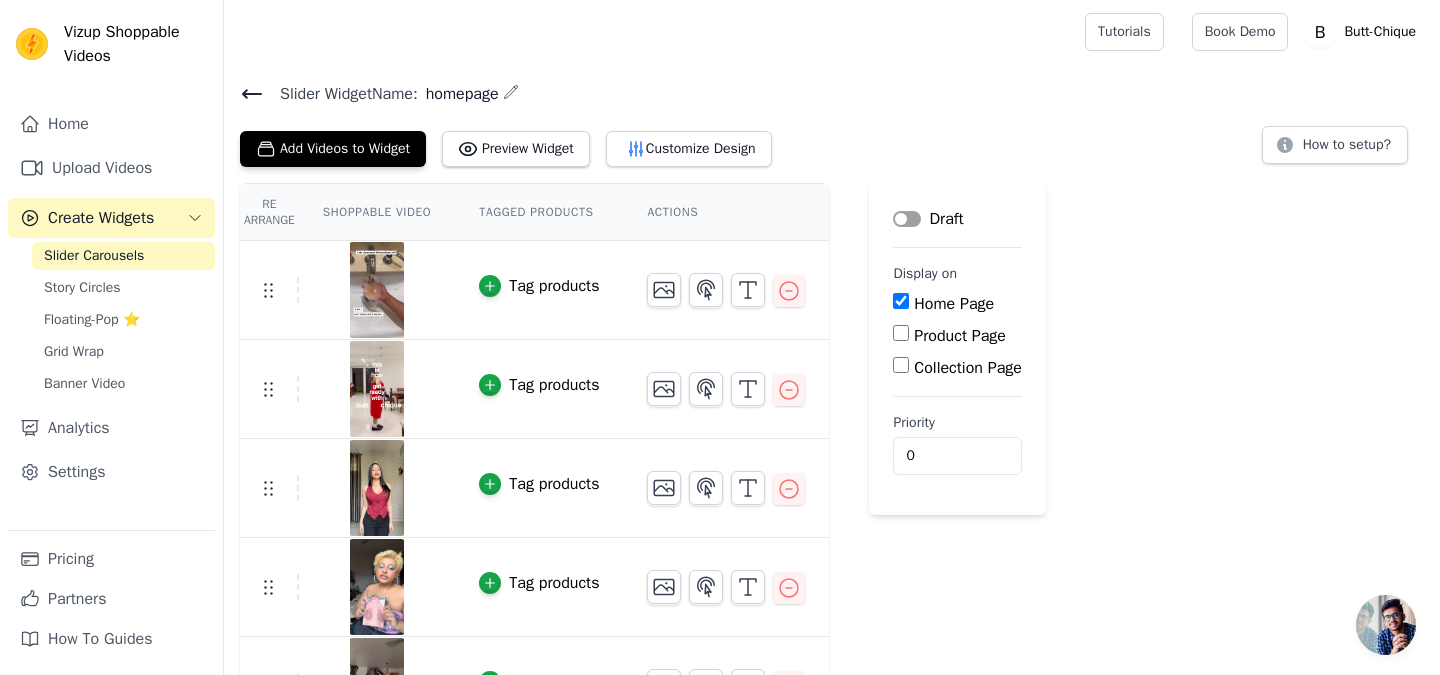 click at bounding box center [377, 290] 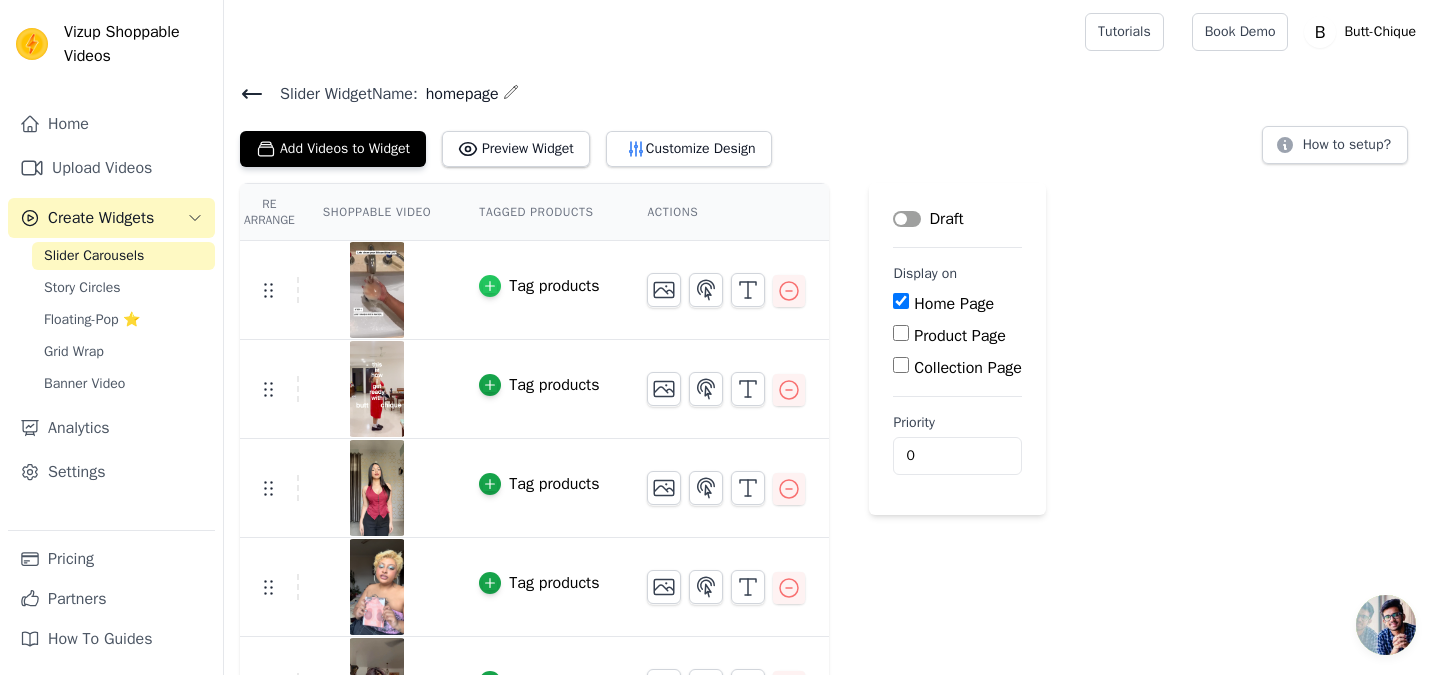 click 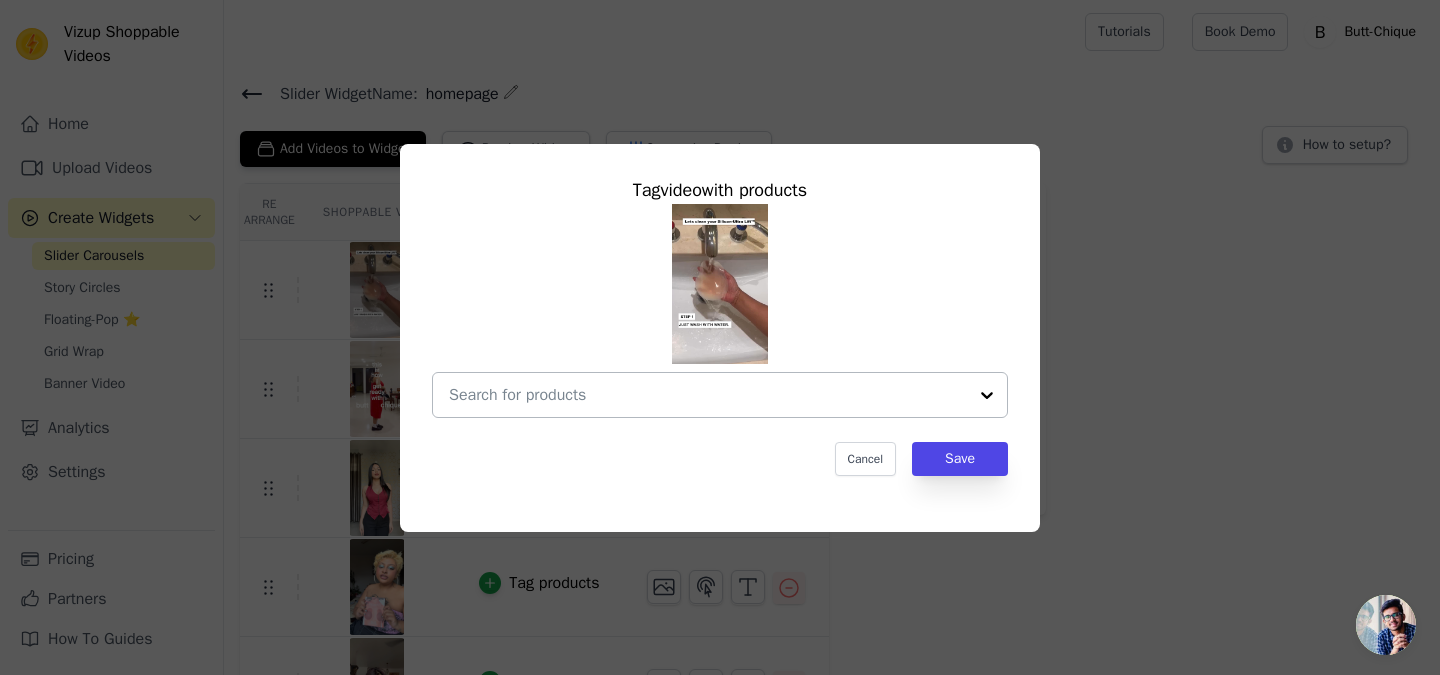 click at bounding box center [708, 395] 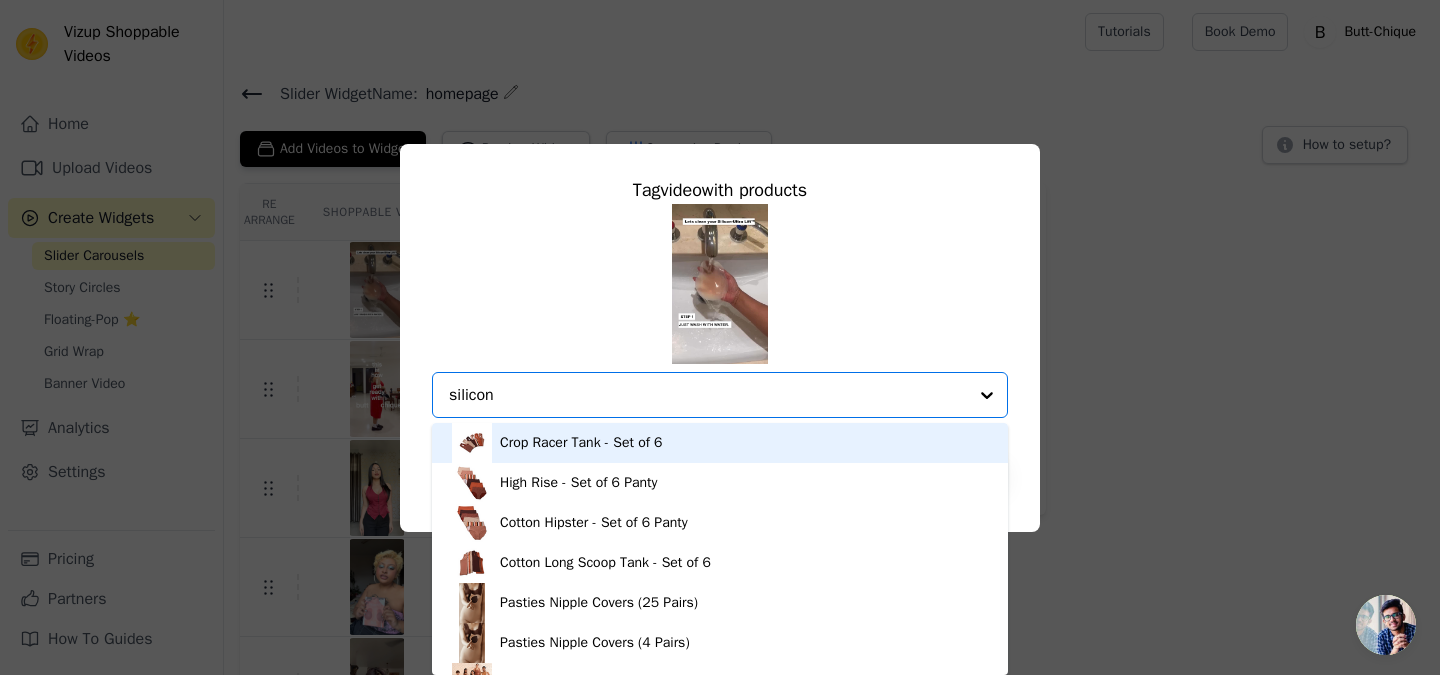 type on "silicone" 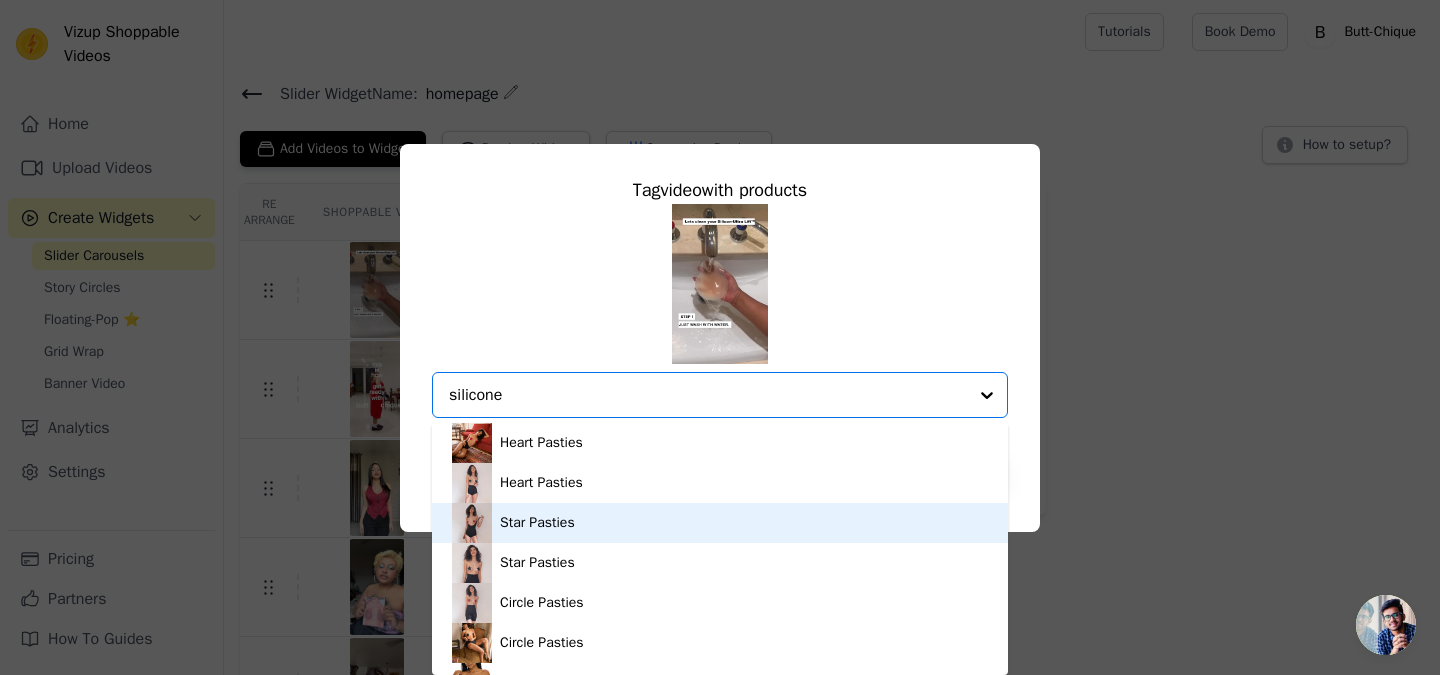 scroll, scrollTop: 154, scrollLeft: 0, axis: vertical 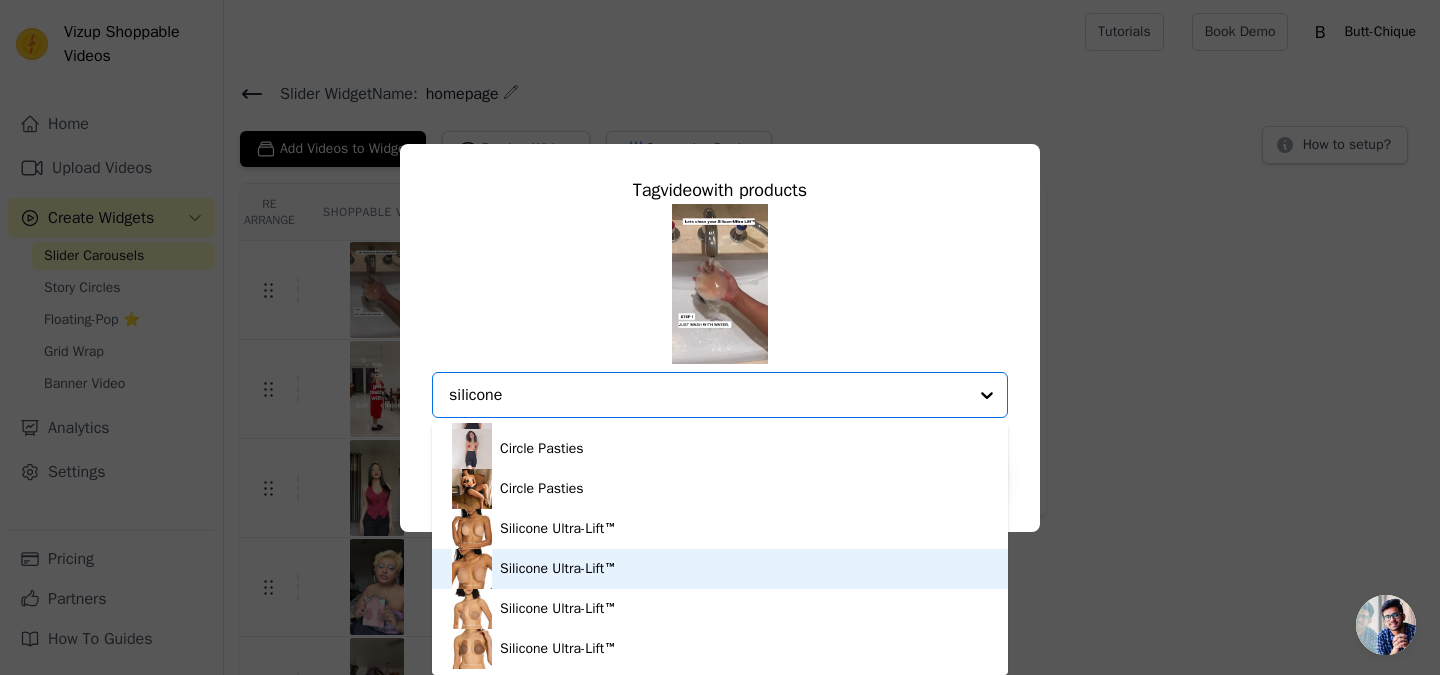click on "Silicone Ultra-Lift™" at bounding box center [558, 569] 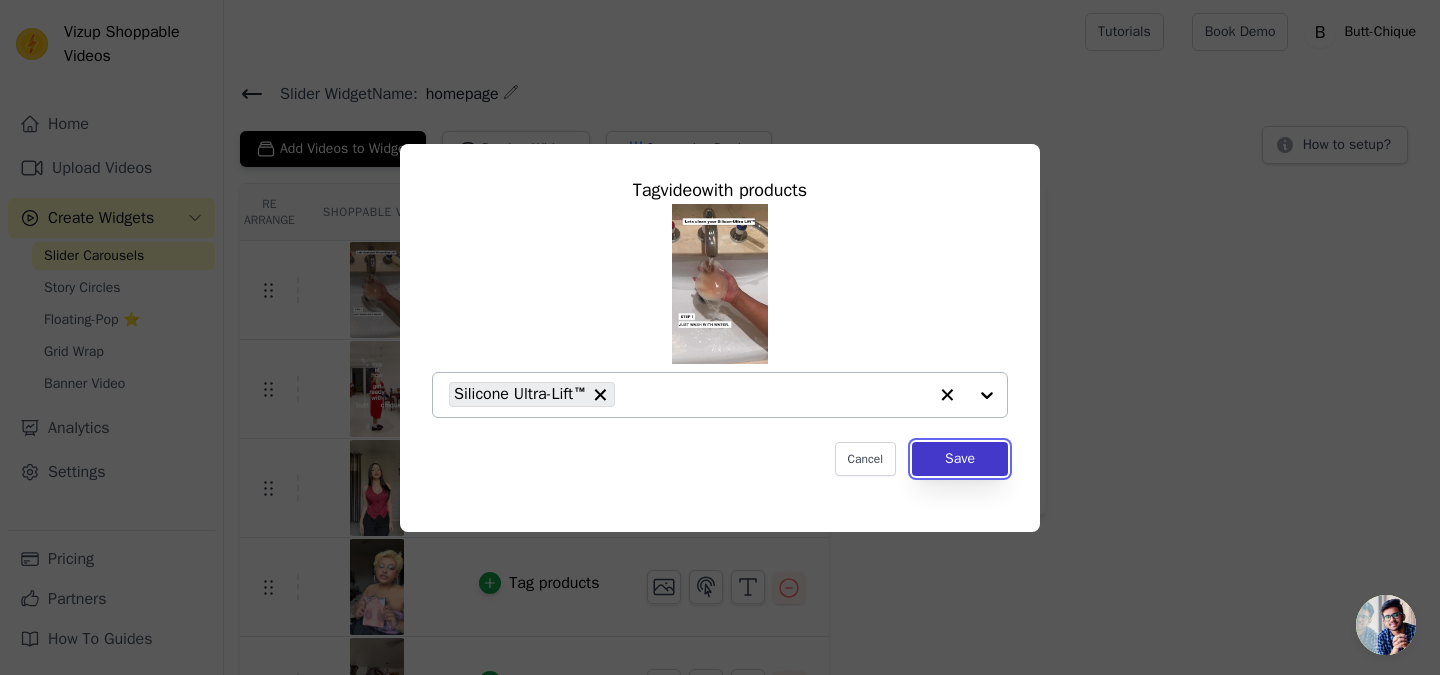 click on "Save" at bounding box center (960, 459) 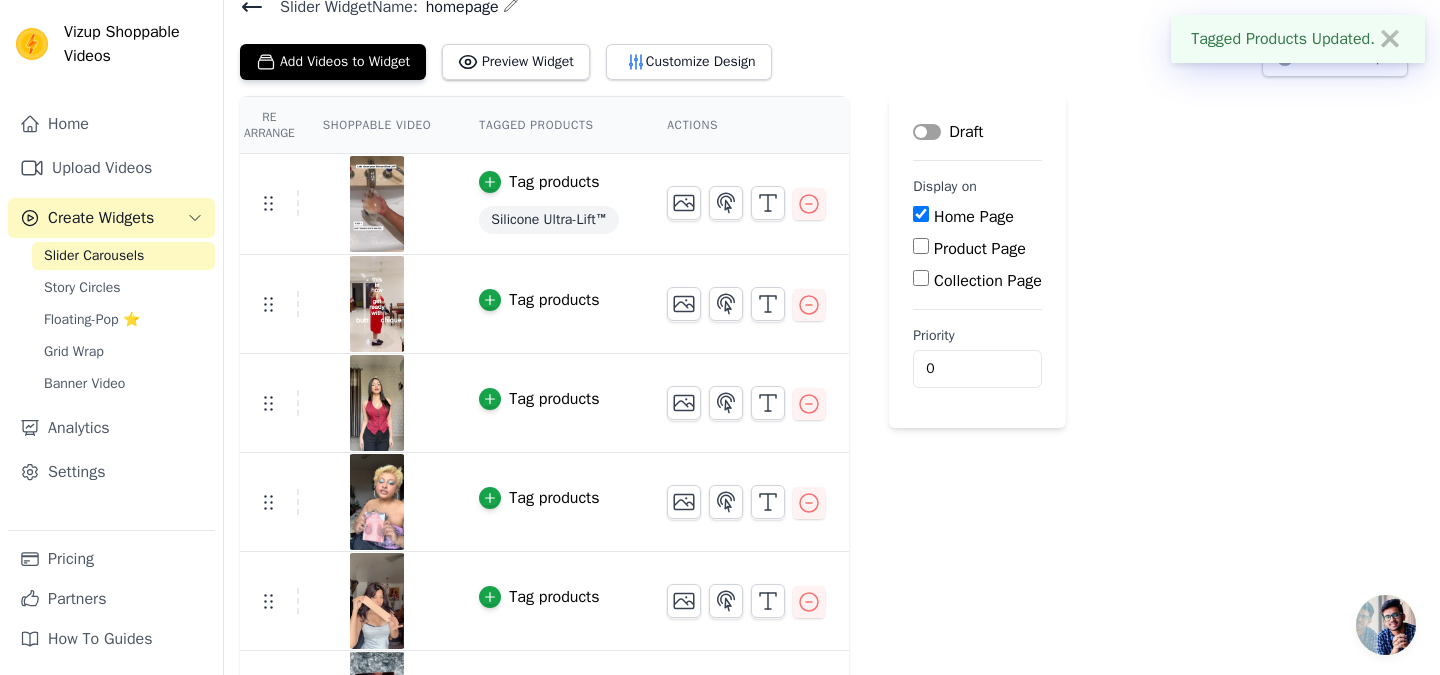 scroll, scrollTop: 89, scrollLeft: 0, axis: vertical 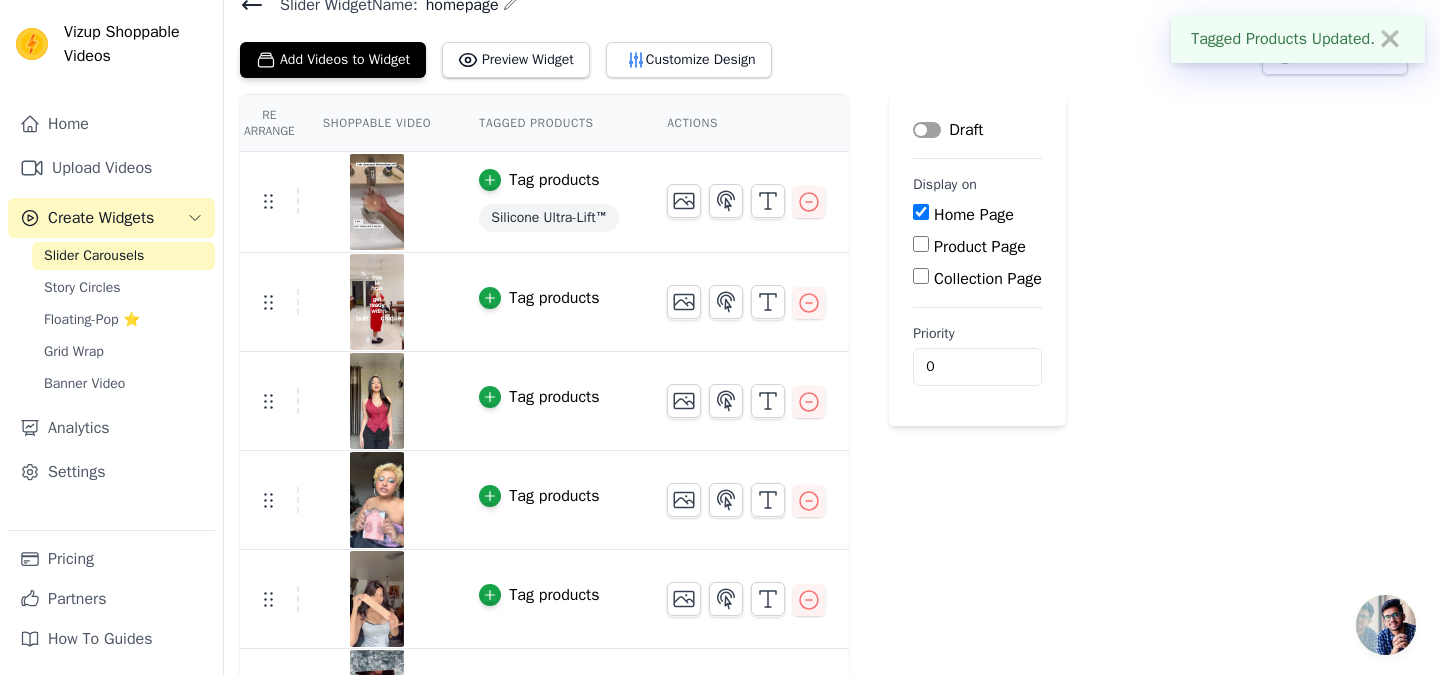 click at bounding box center [377, 302] 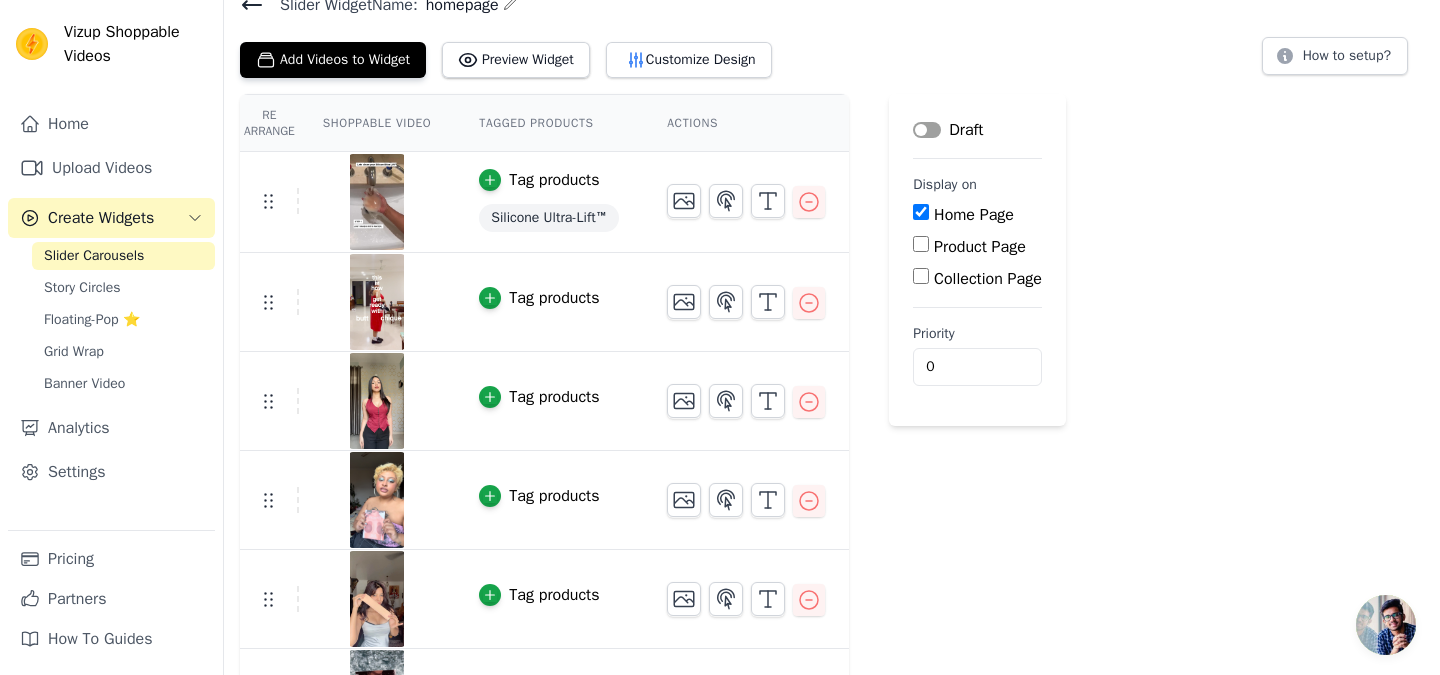 click on "Tag products" at bounding box center [554, 298] 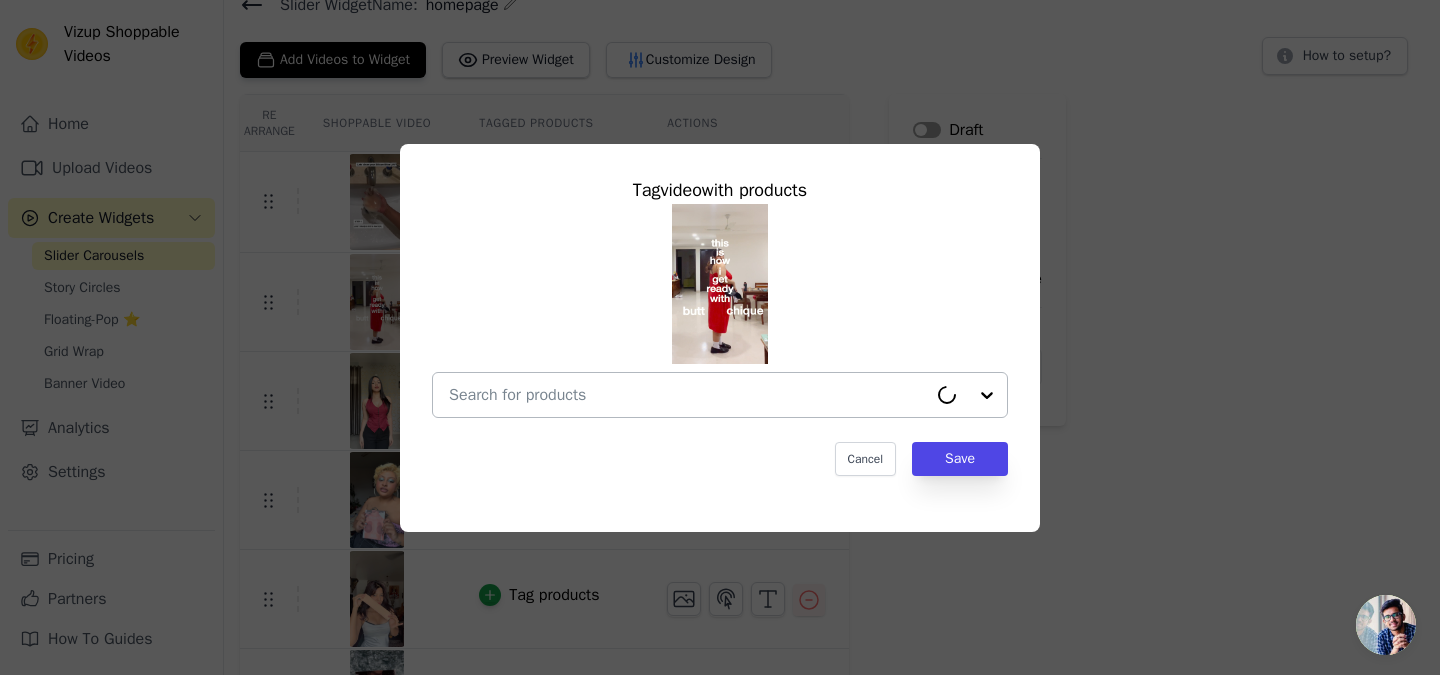 click at bounding box center [688, 395] 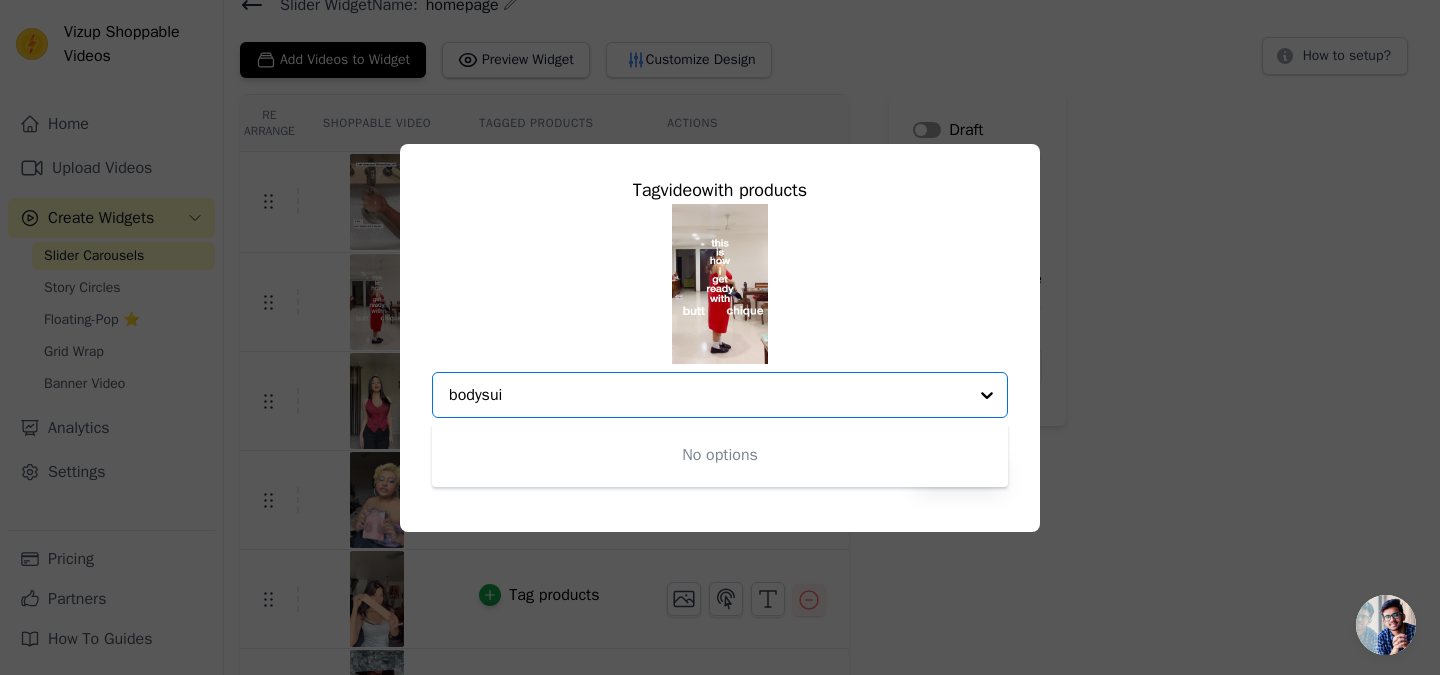 type on "bodysuit" 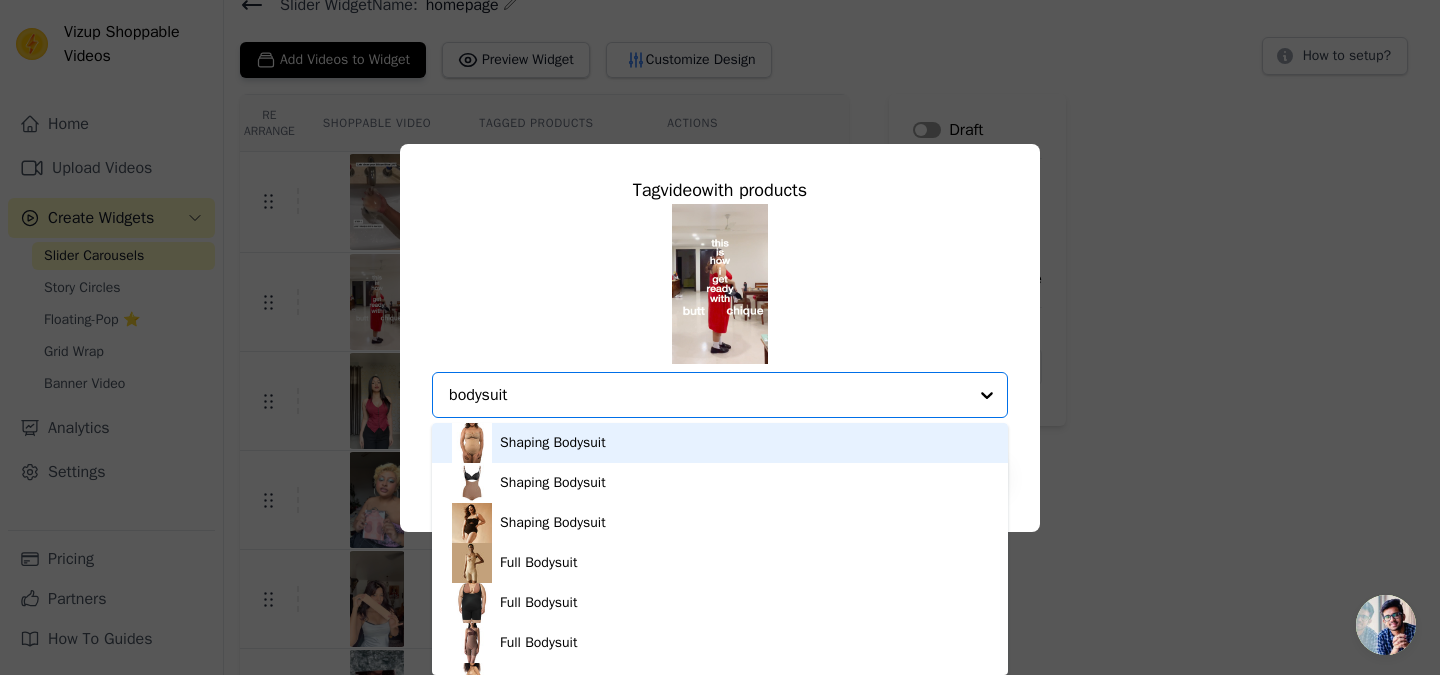 click on "Shaping Bodysuit" at bounding box center [553, 443] 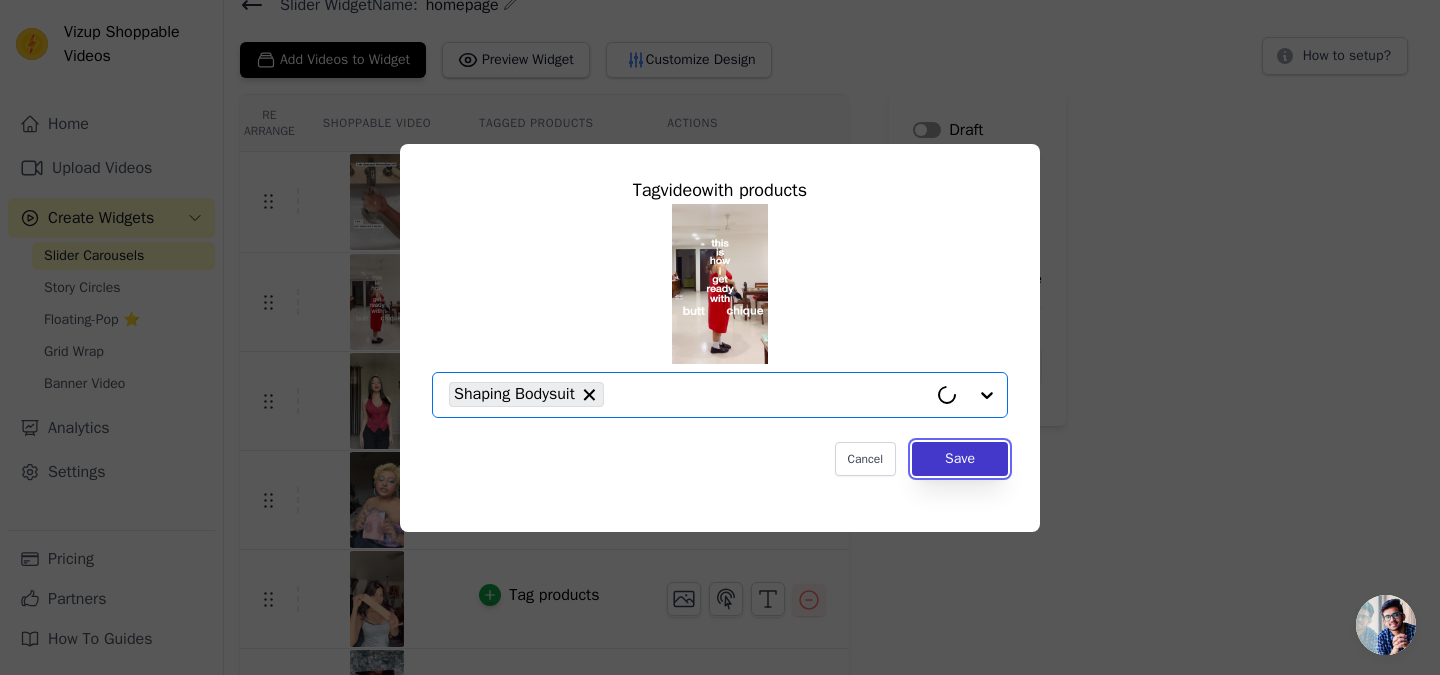 click on "Save" at bounding box center (960, 459) 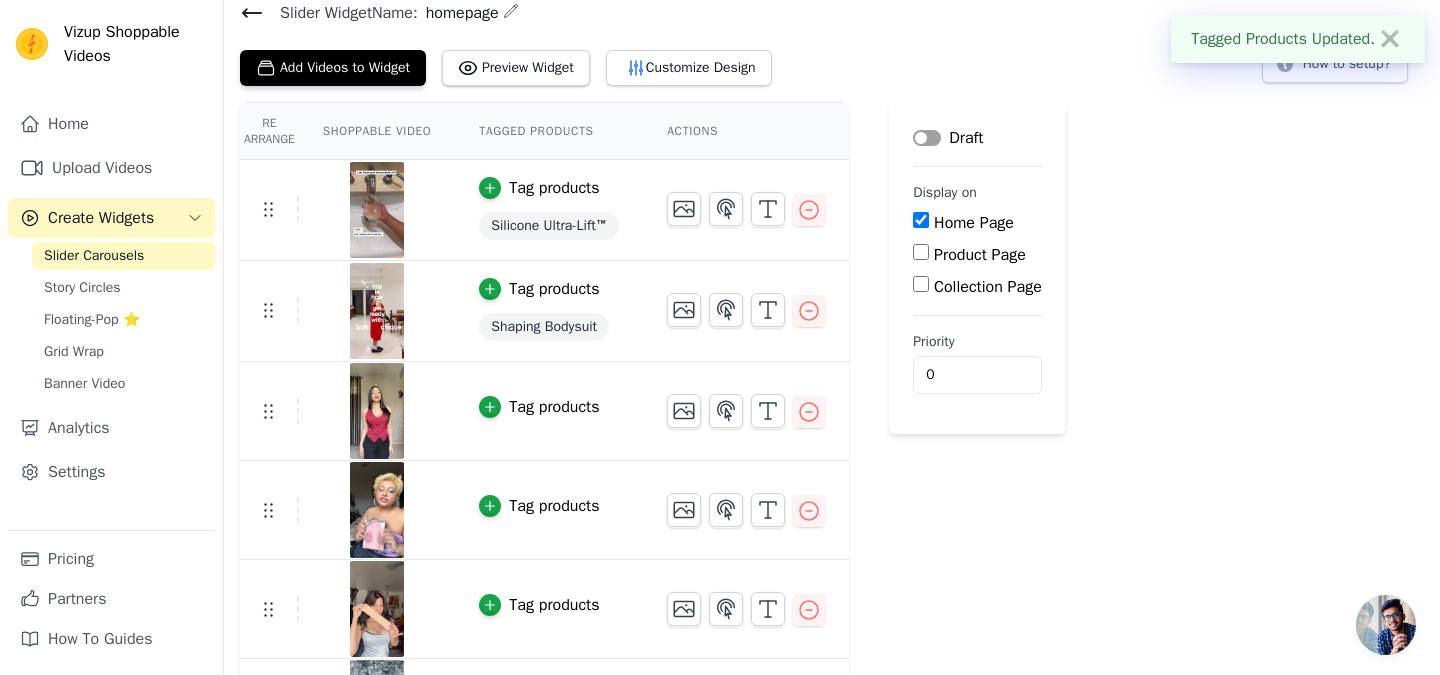 scroll, scrollTop: 83, scrollLeft: 0, axis: vertical 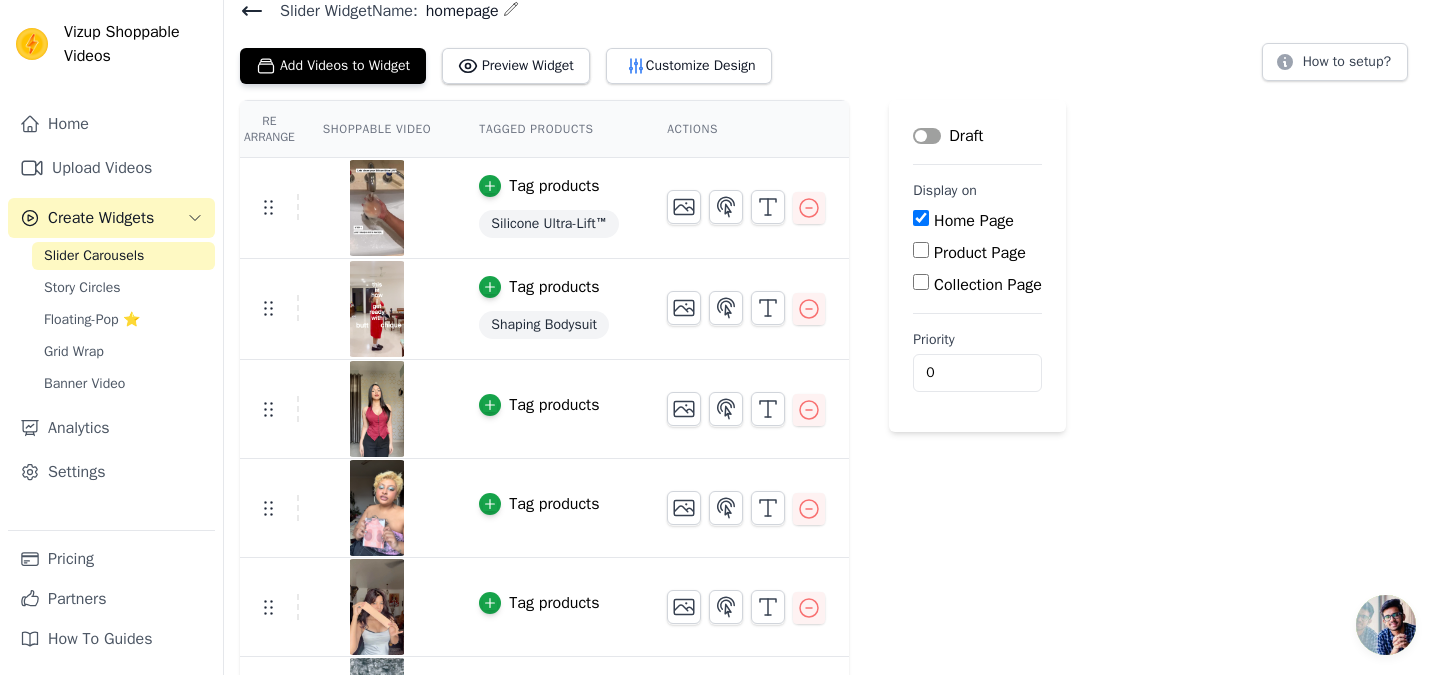 click on "Tag products" at bounding box center (554, 405) 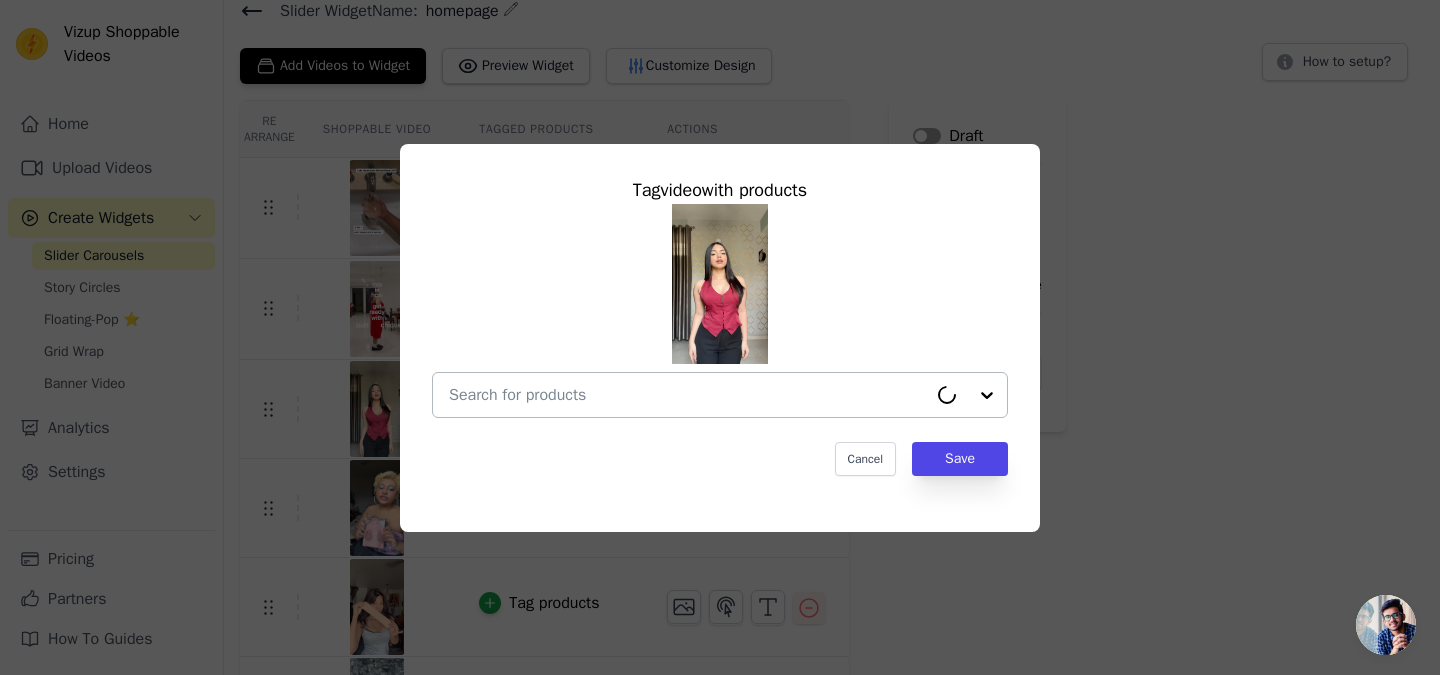 click at bounding box center [688, 395] 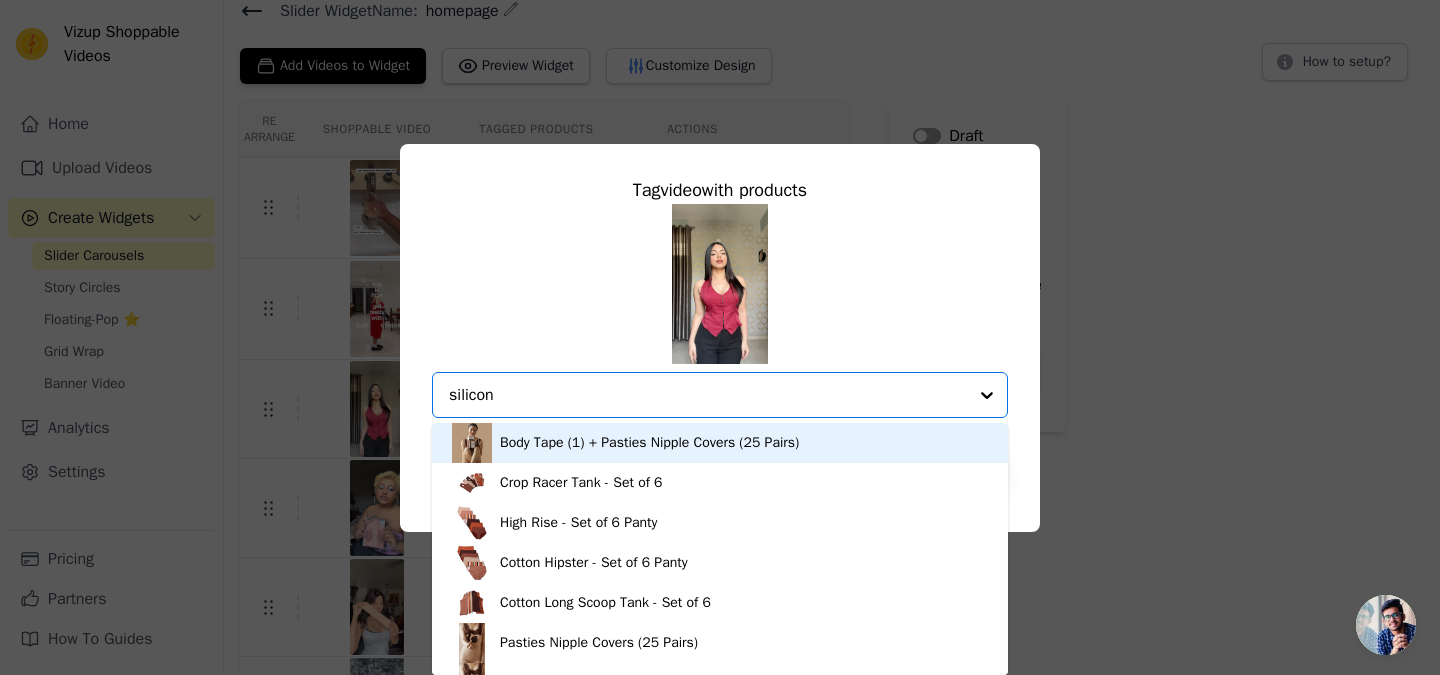 type on "silicone" 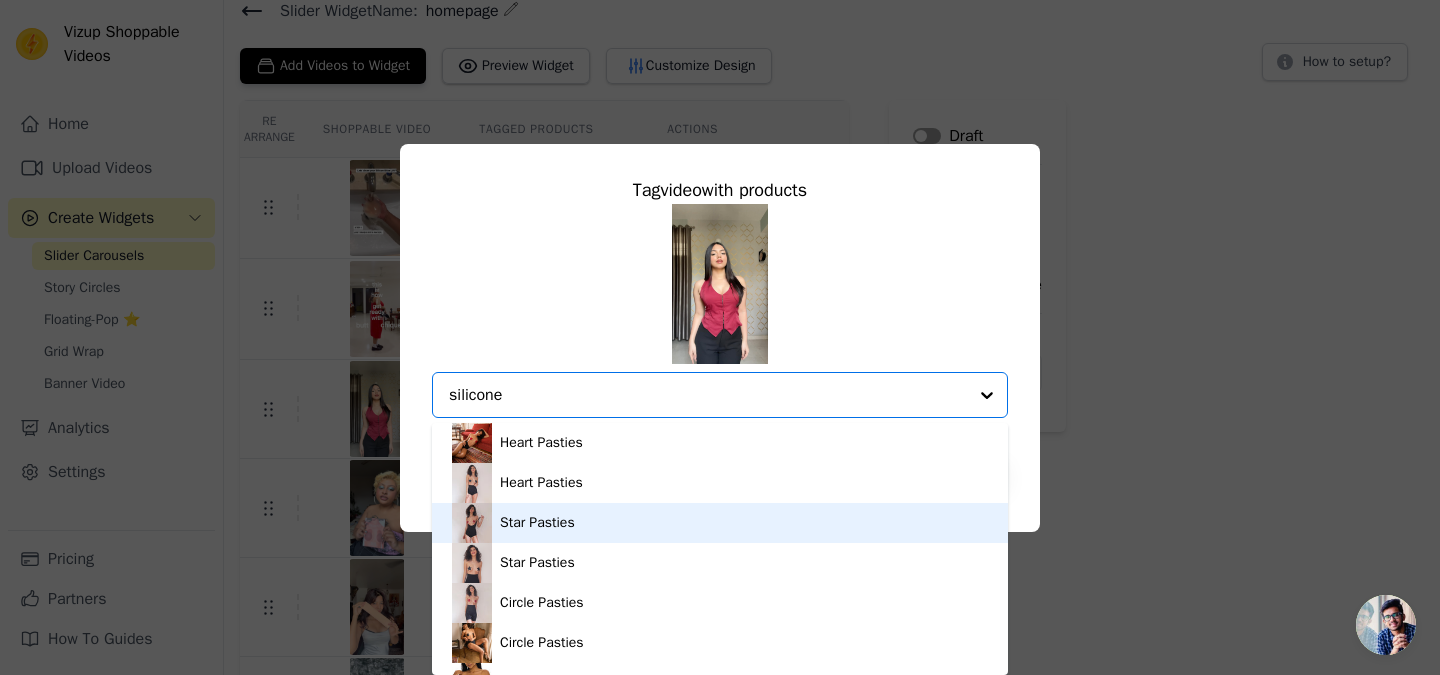 scroll, scrollTop: 154, scrollLeft: 0, axis: vertical 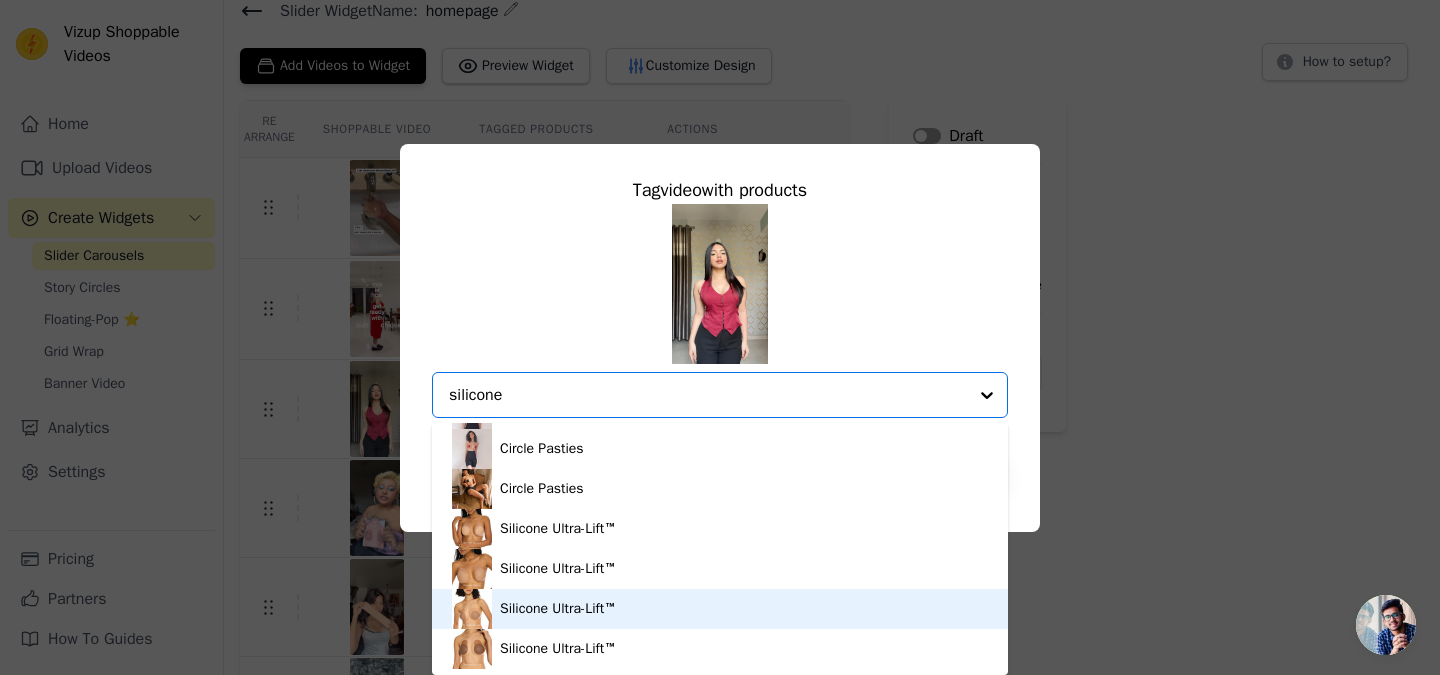 click on "Silicone Ultra-Lift™" at bounding box center (720, 609) 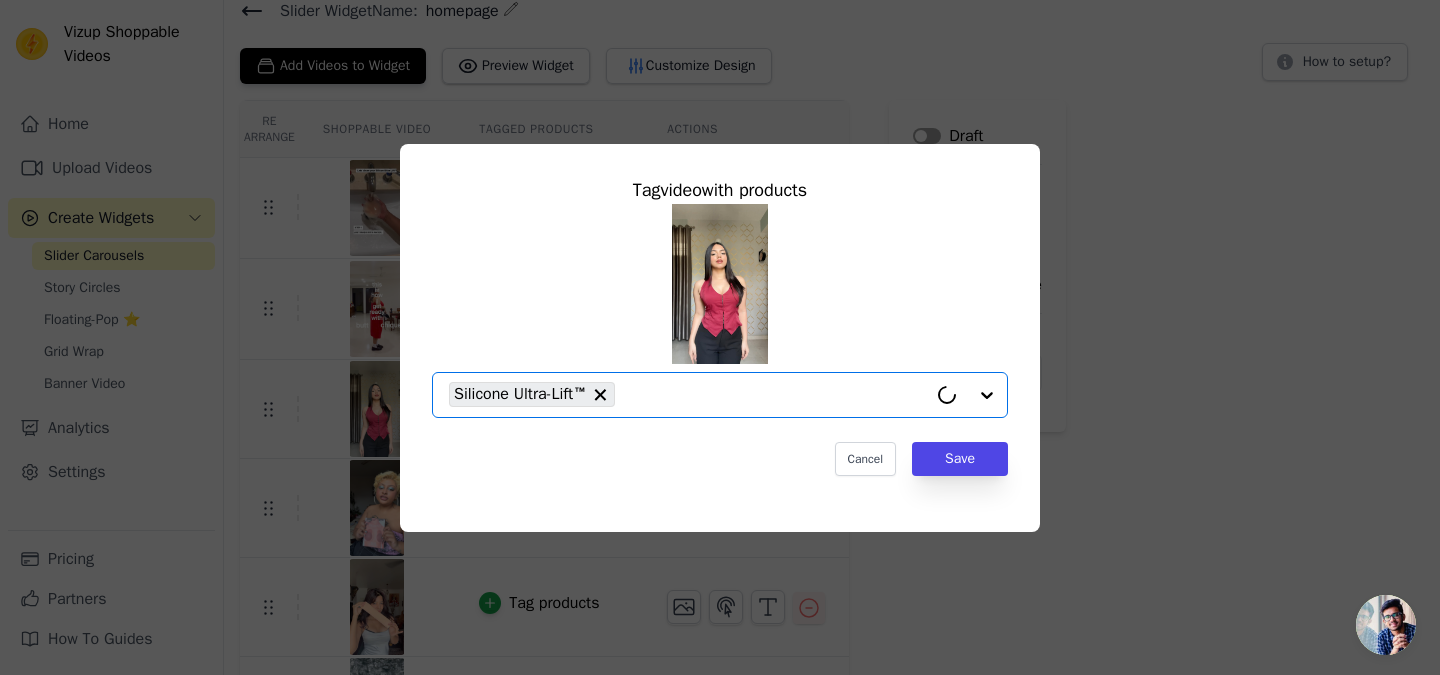 click on "Tag  video  with products       Option Silicone Ultra-Lift™, selected.   Select is focused, type to refine list, press down to open the menu.     Silicone Ultra-Lift™                   Cancel   Save" at bounding box center [720, 326] 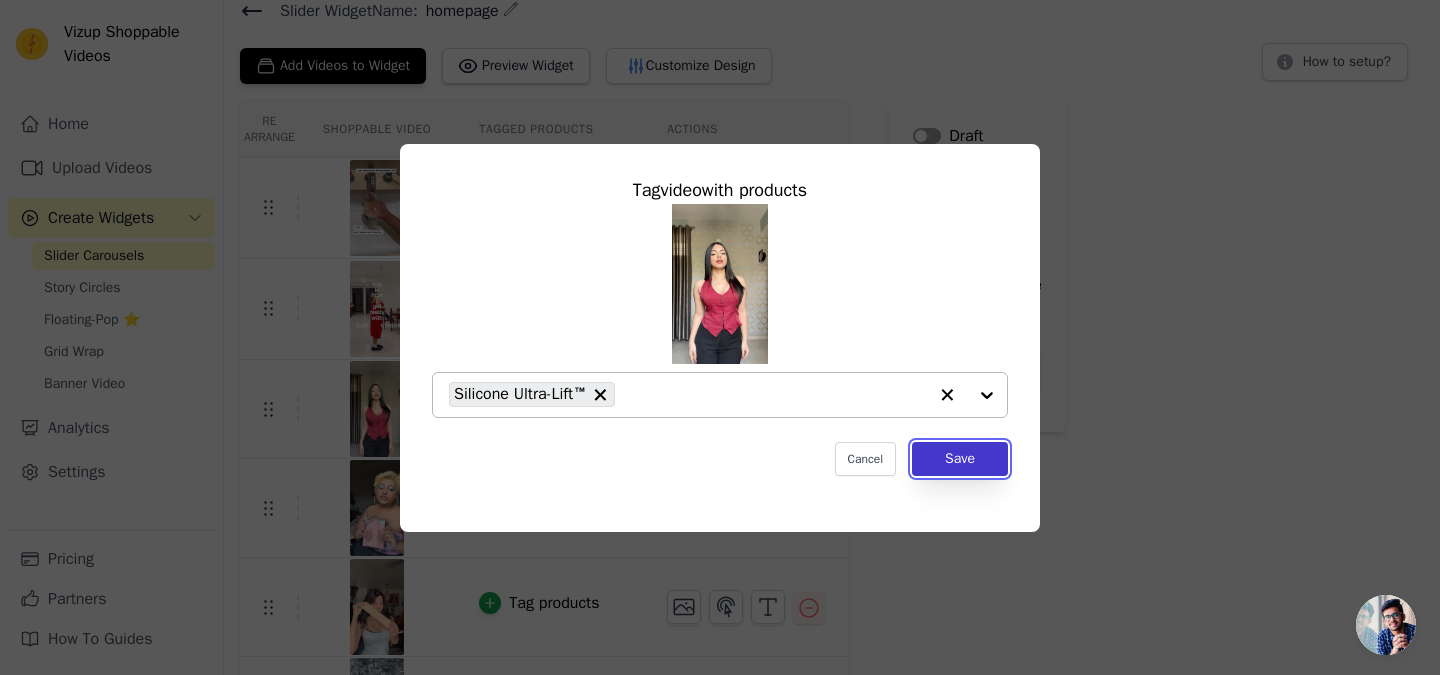 click on "Save" at bounding box center (960, 459) 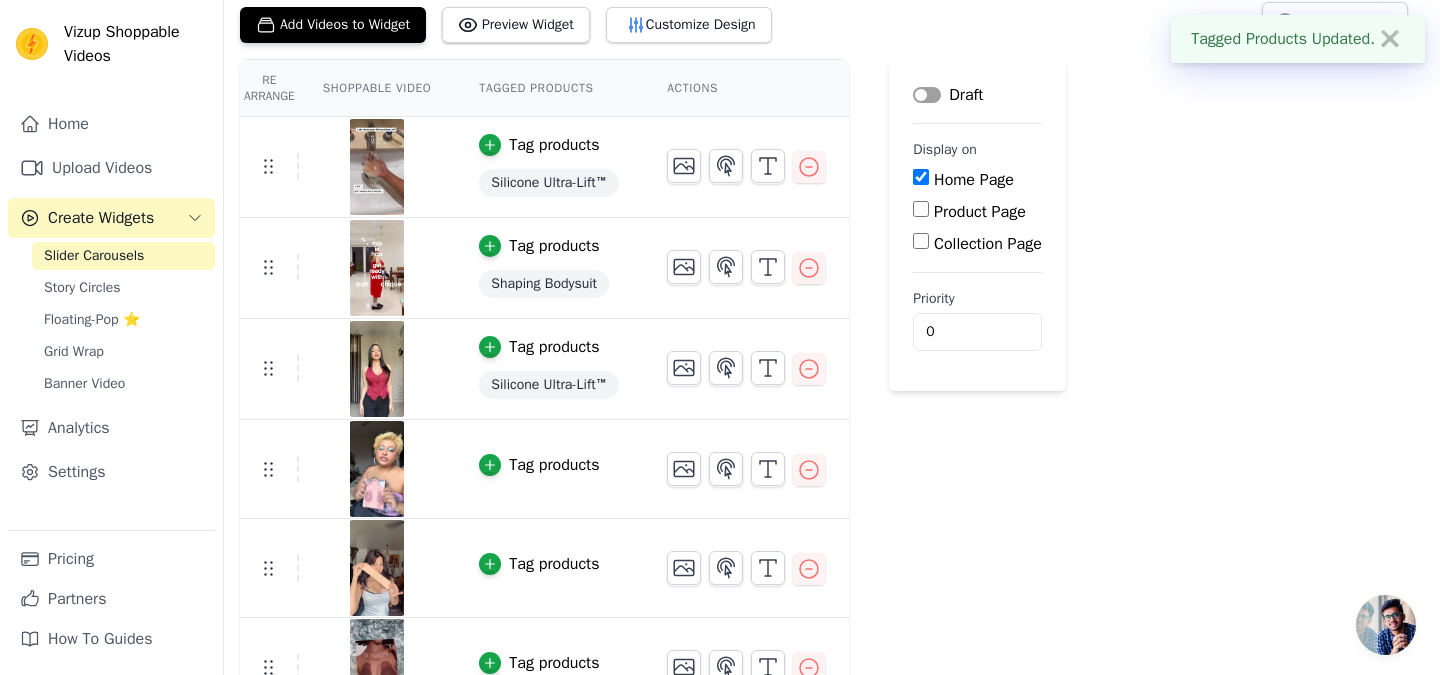 scroll, scrollTop: 126, scrollLeft: 0, axis: vertical 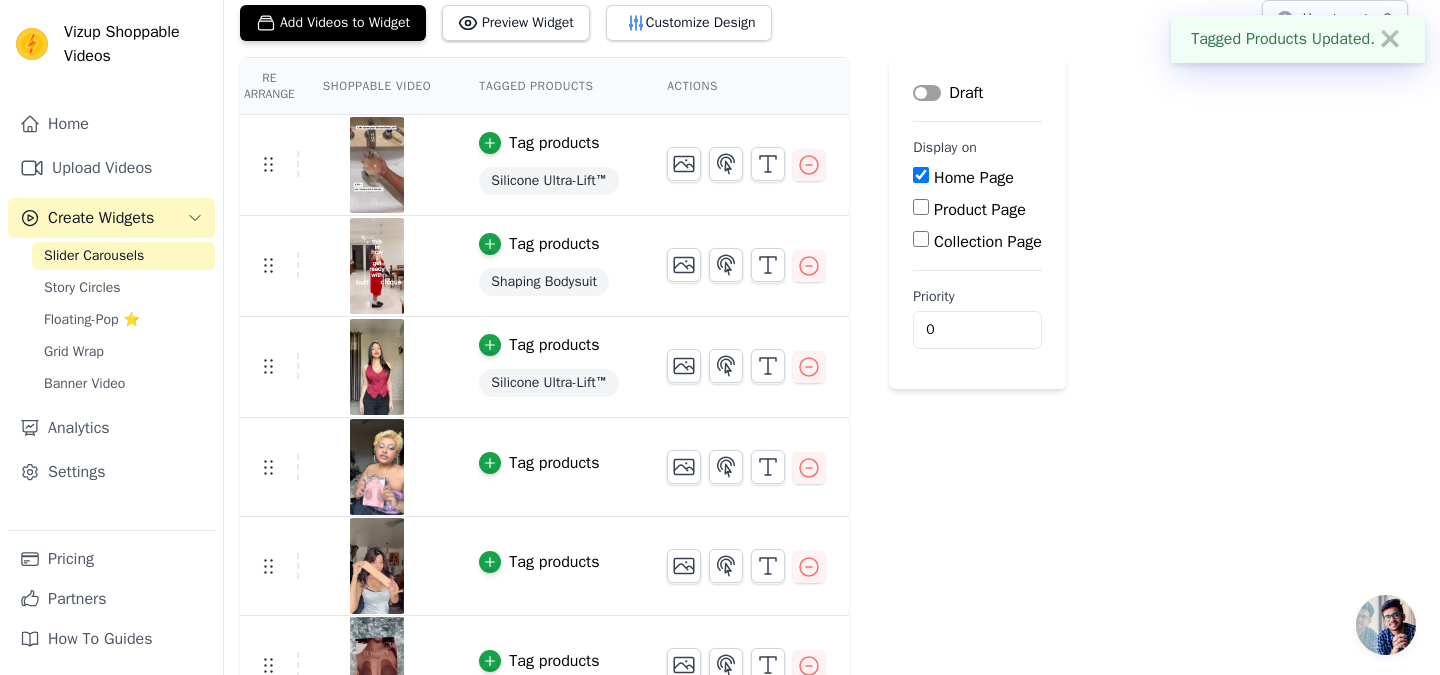 click on "Tag products" at bounding box center (554, 463) 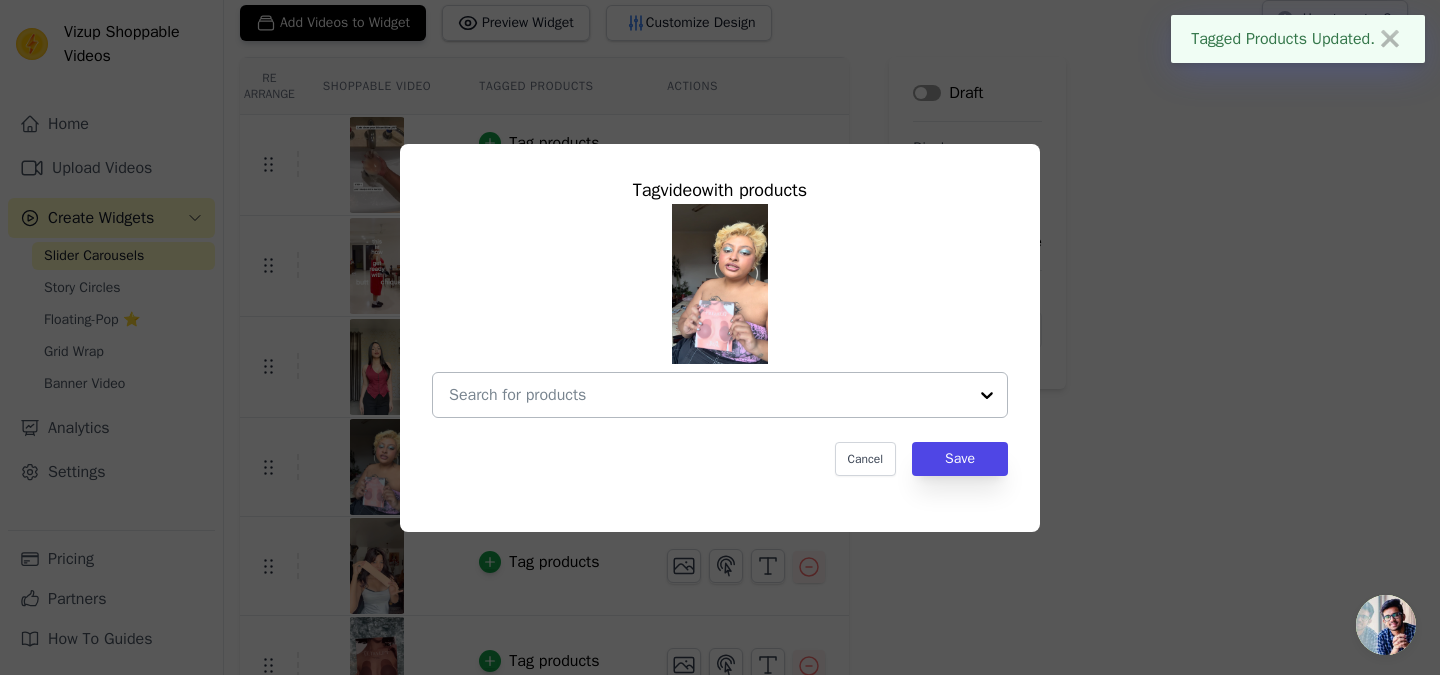 click at bounding box center [708, 395] 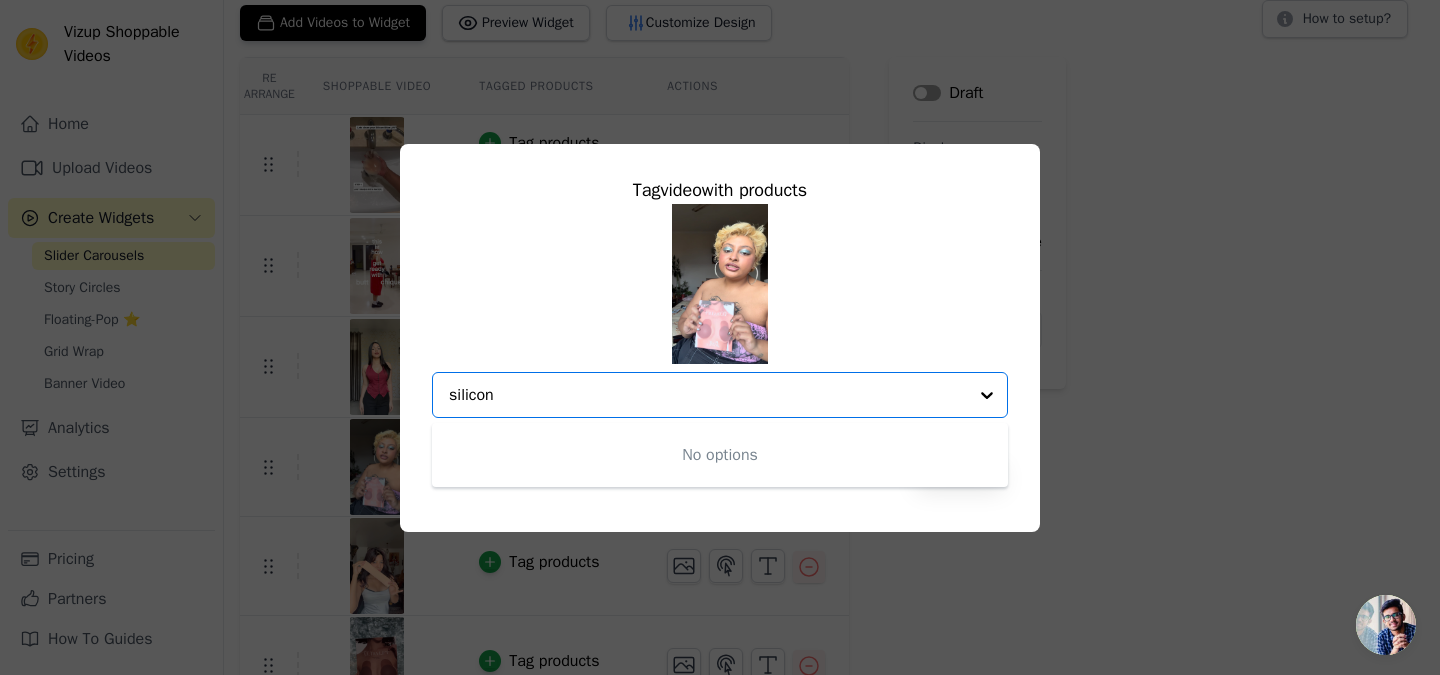 type on "silicone" 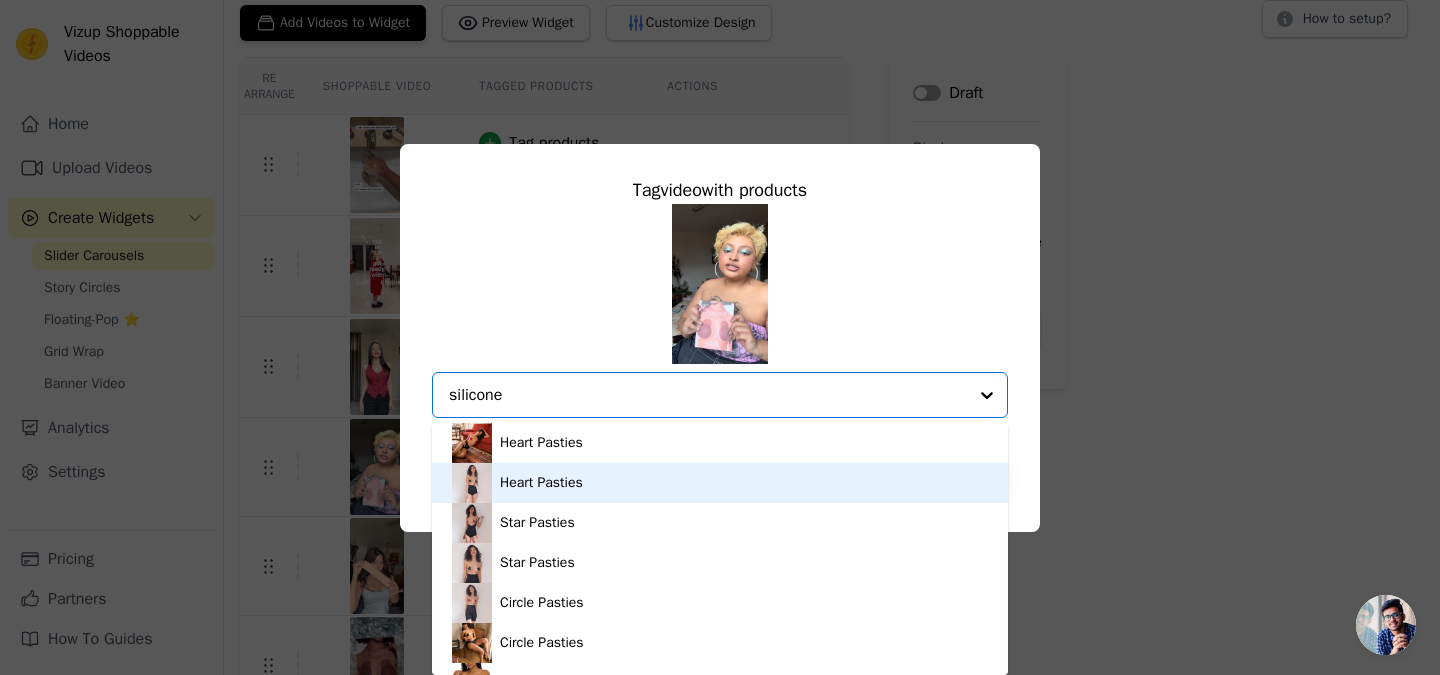 scroll, scrollTop: 154, scrollLeft: 0, axis: vertical 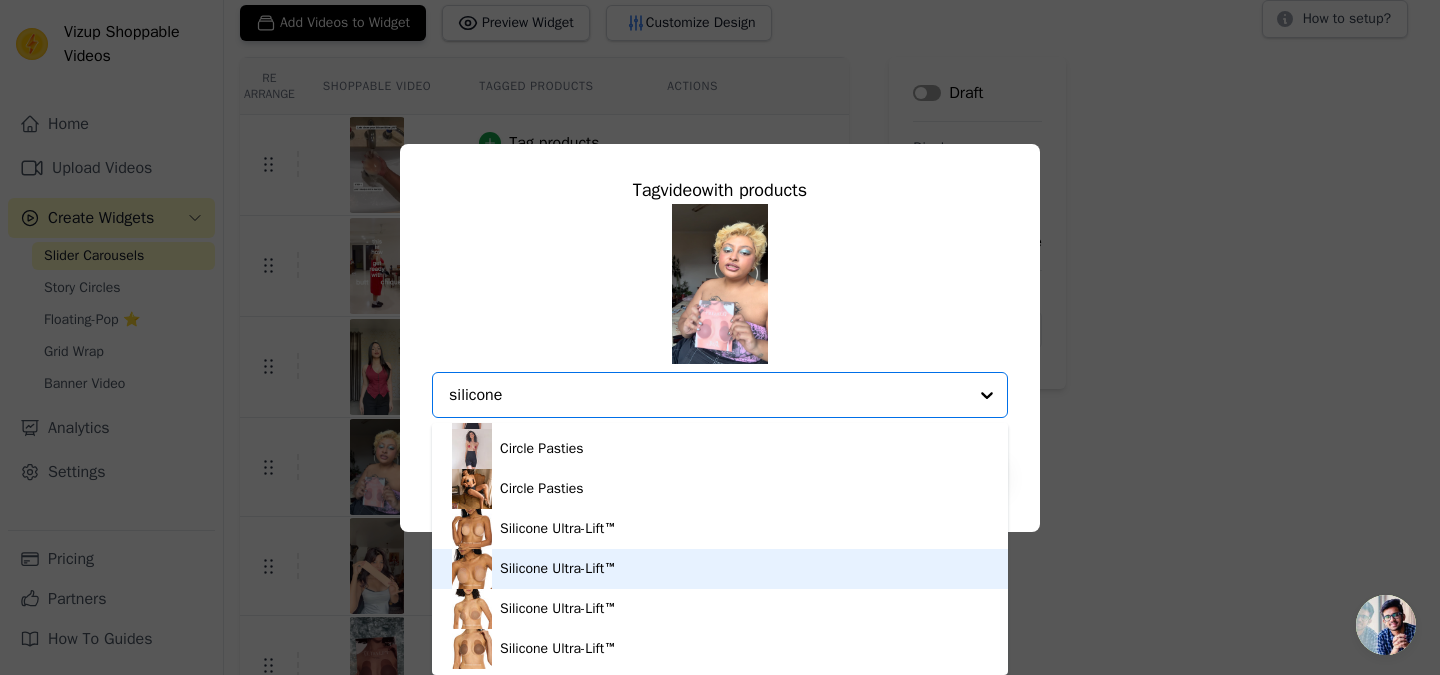 click on "Silicone Ultra-Lift™" at bounding box center (558, 569) 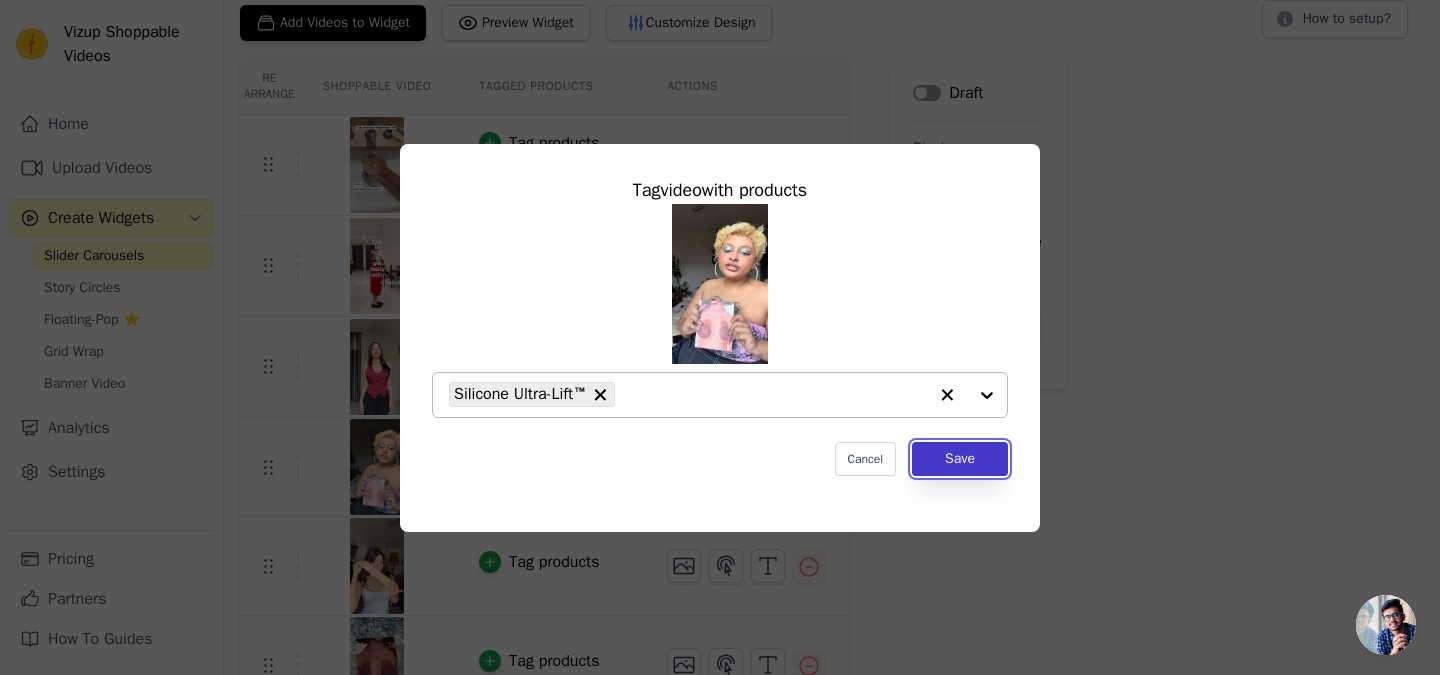 click on "Save" at bounding box center (960, 459) 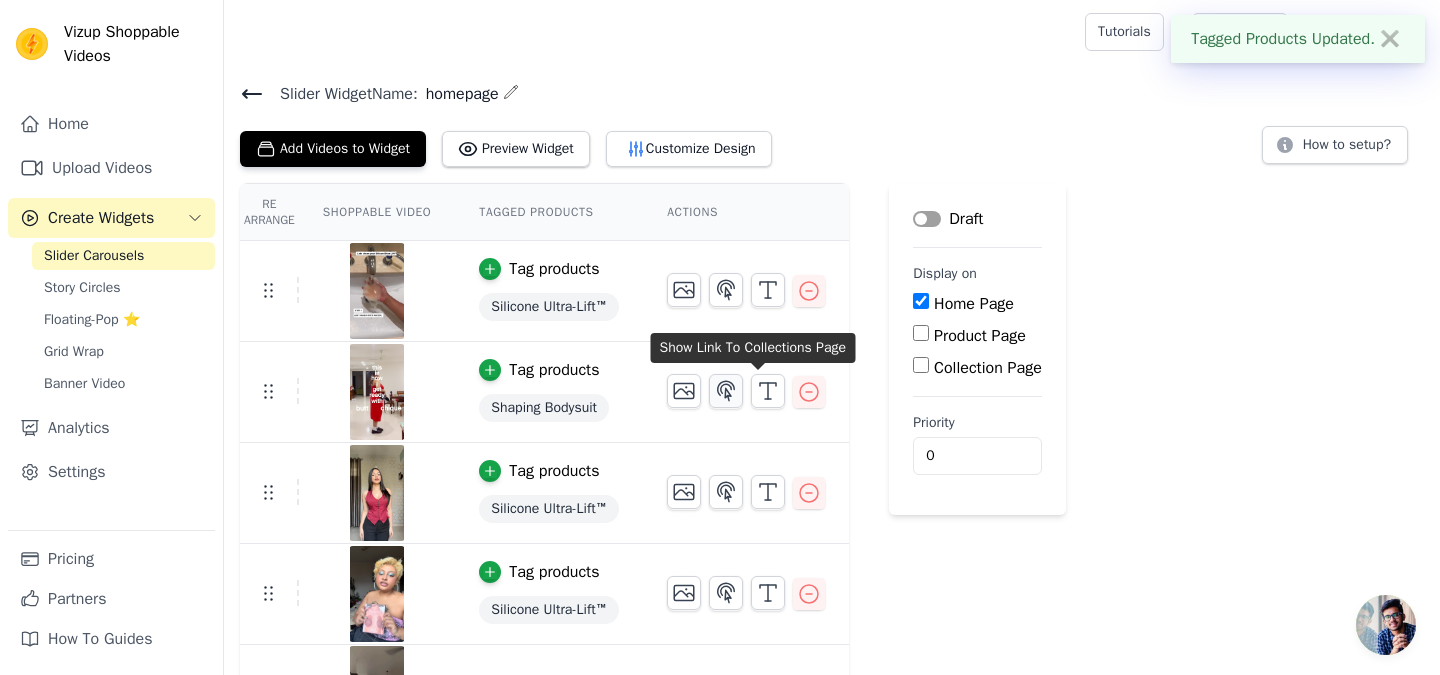 scroll, scrollTop: 167, scrollLeft: 0, axis: vertical 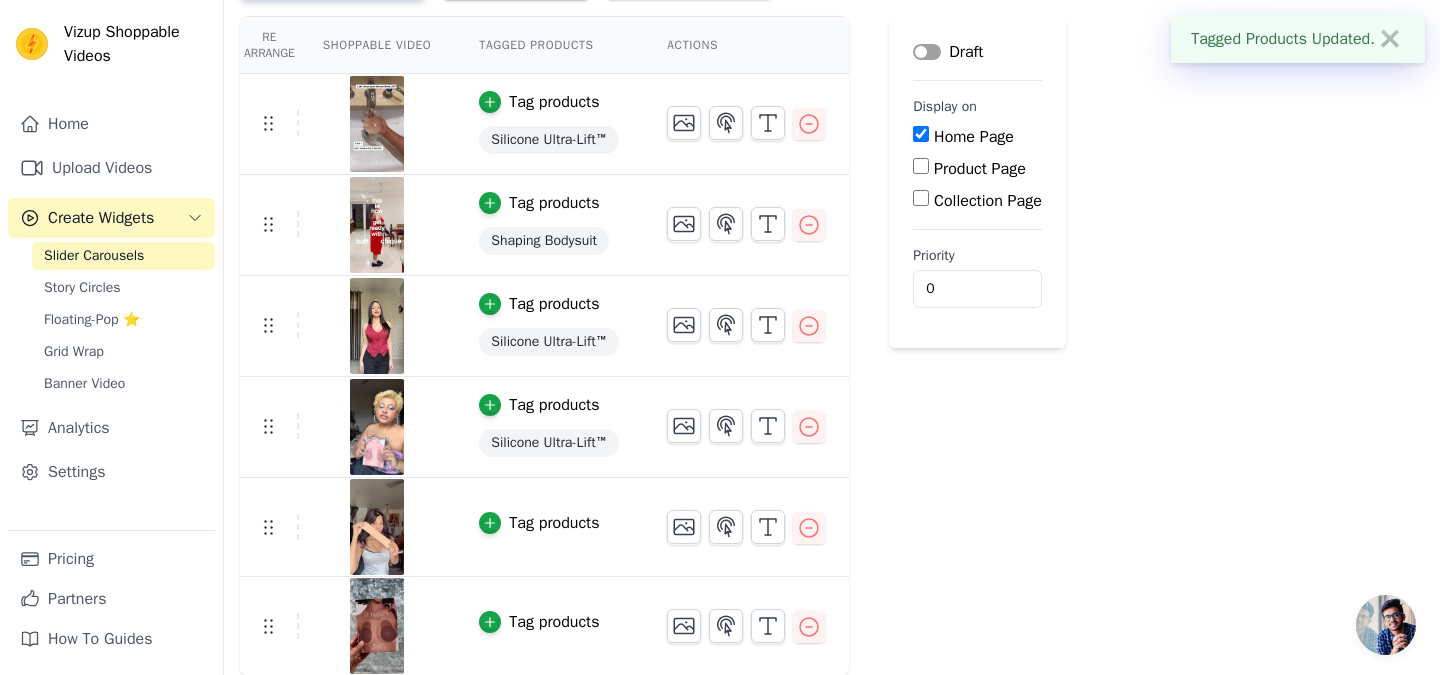 click on "Tag products" at bounding box center [554, 523] 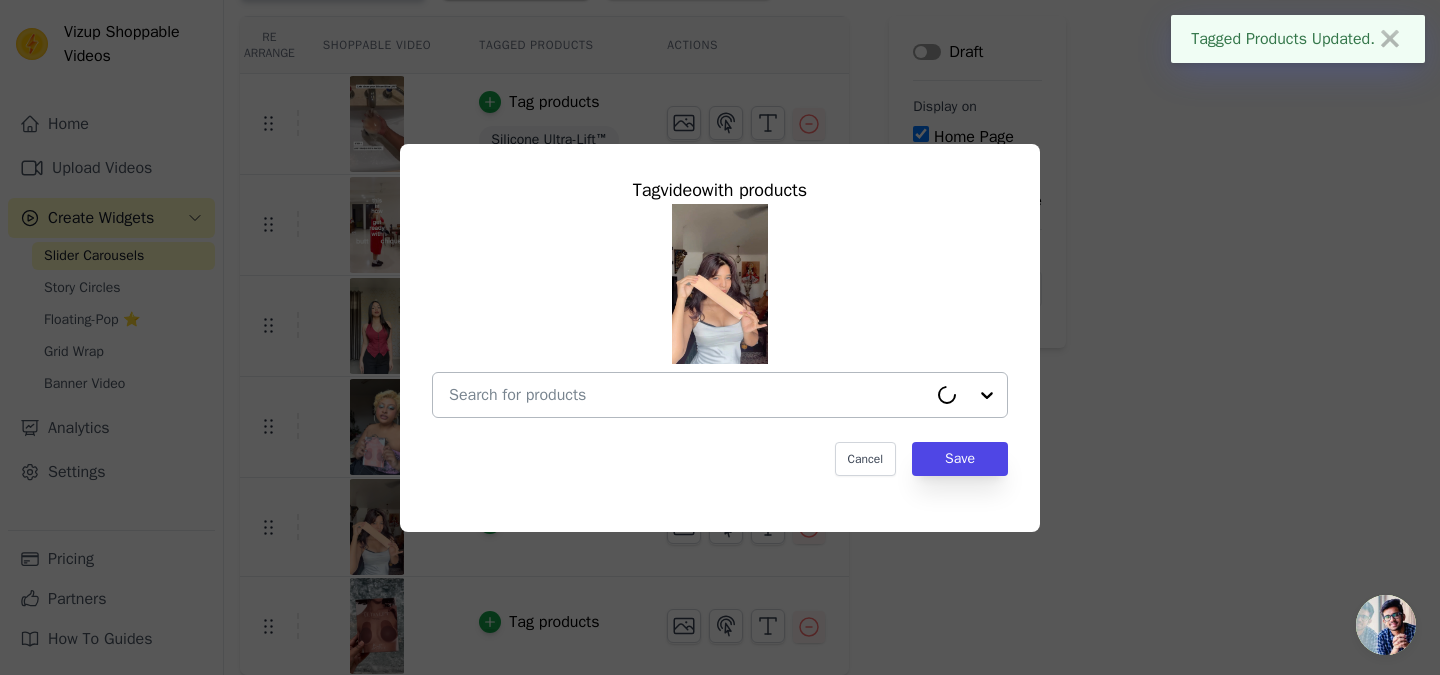 click at bounding box center [688, 395] 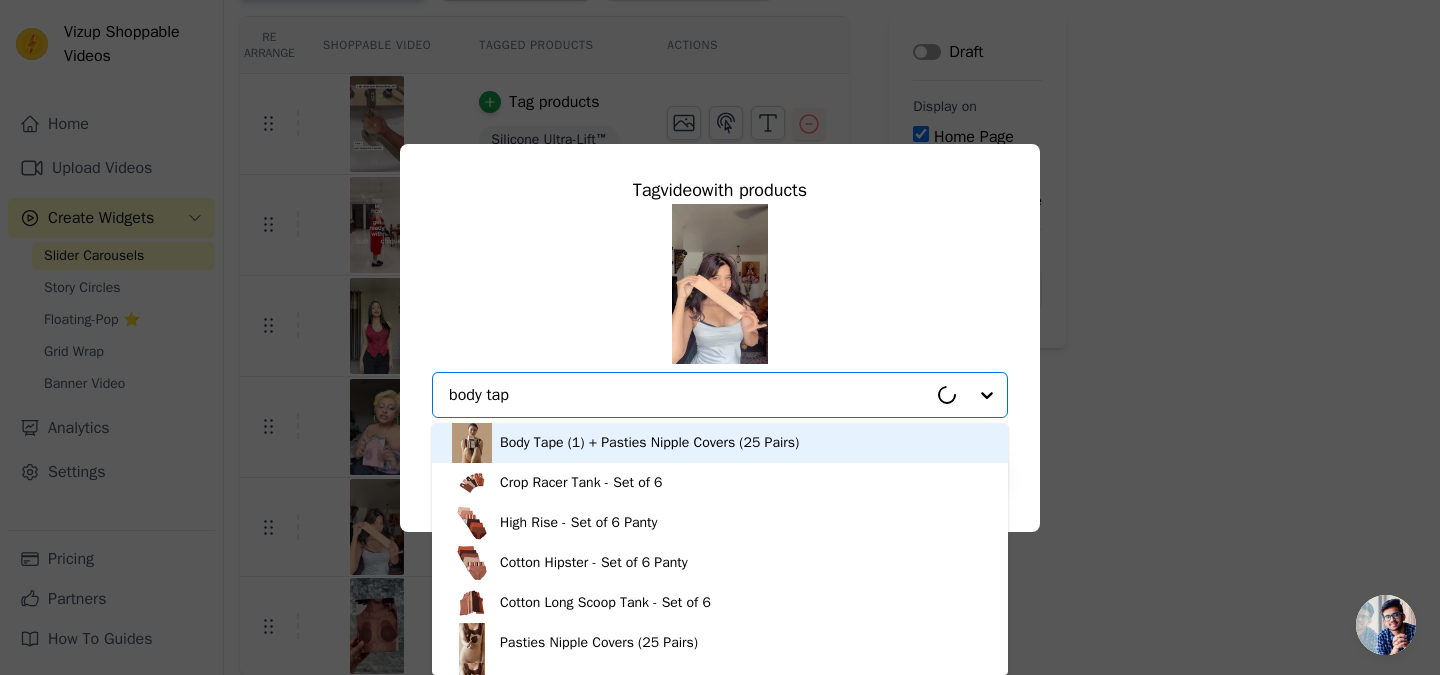 type on "body tape" 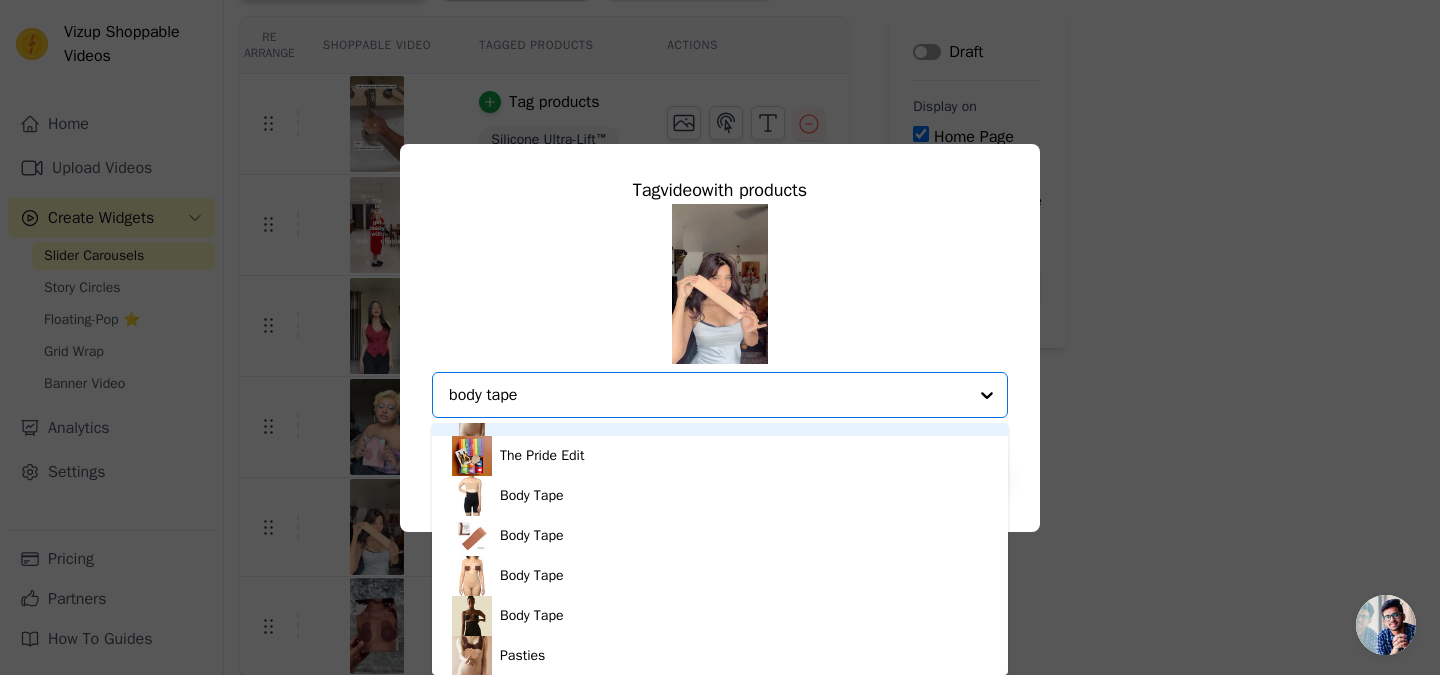 scroll, scrollTop: 108, scrollLeft: 0, axis: vertical 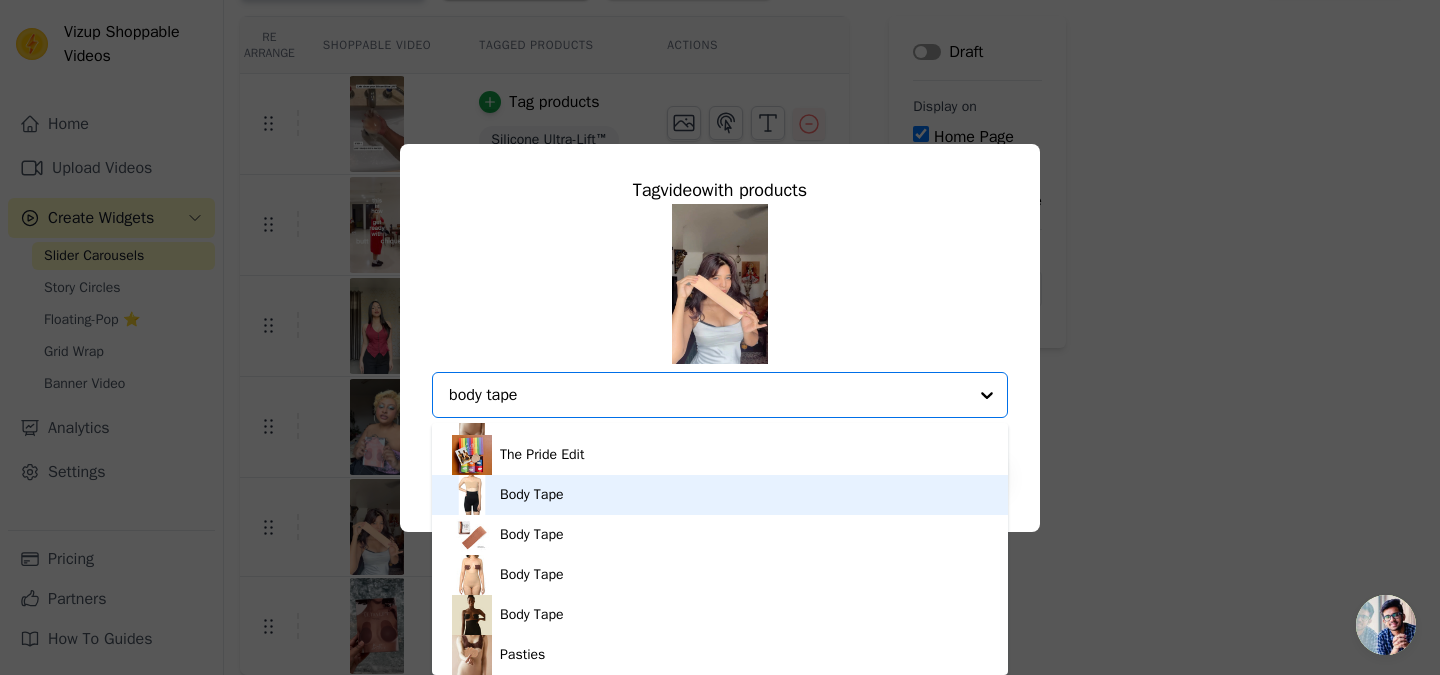 click on "Body Tape" at bounding box center (531, 495) 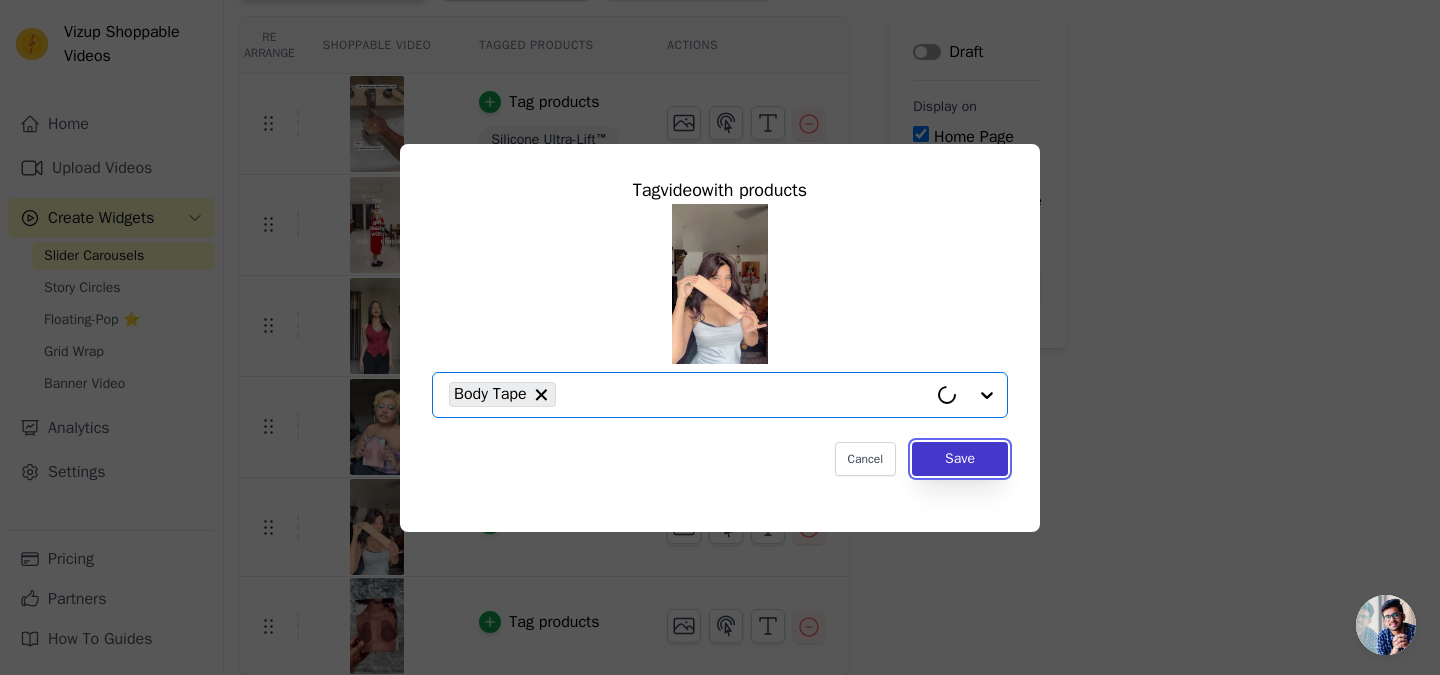 click on "Save" at bounding box center [960, 459] 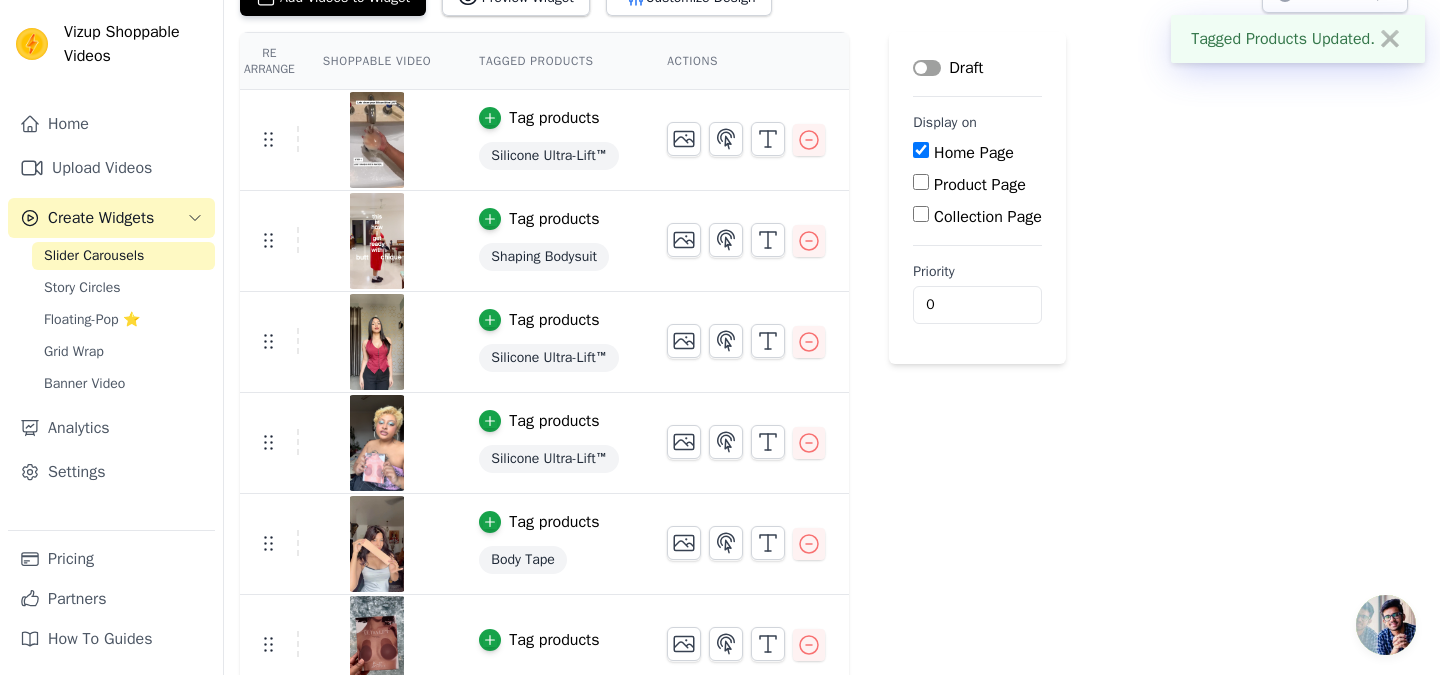 scroll, scrollTop: 169, scrollLeft: 0, axis: vertical 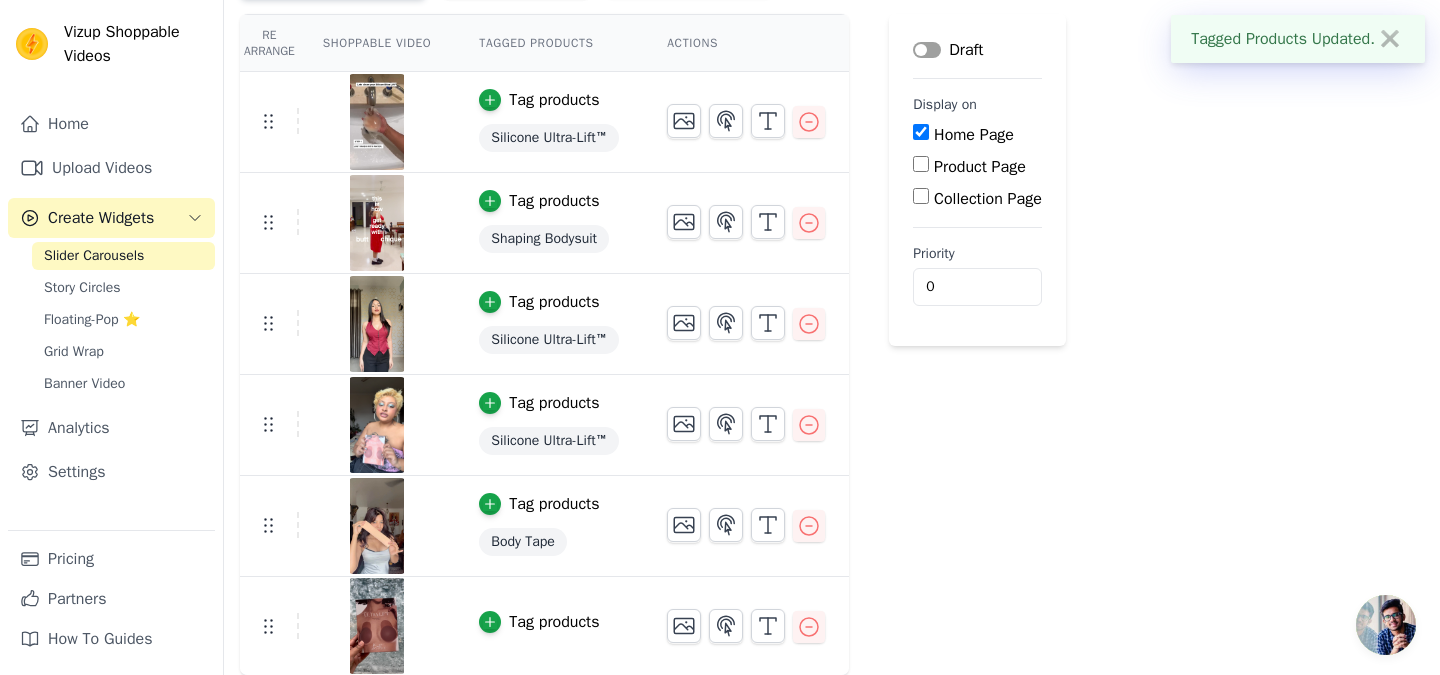 click on "Tag products" at bounding box center (554, 622) 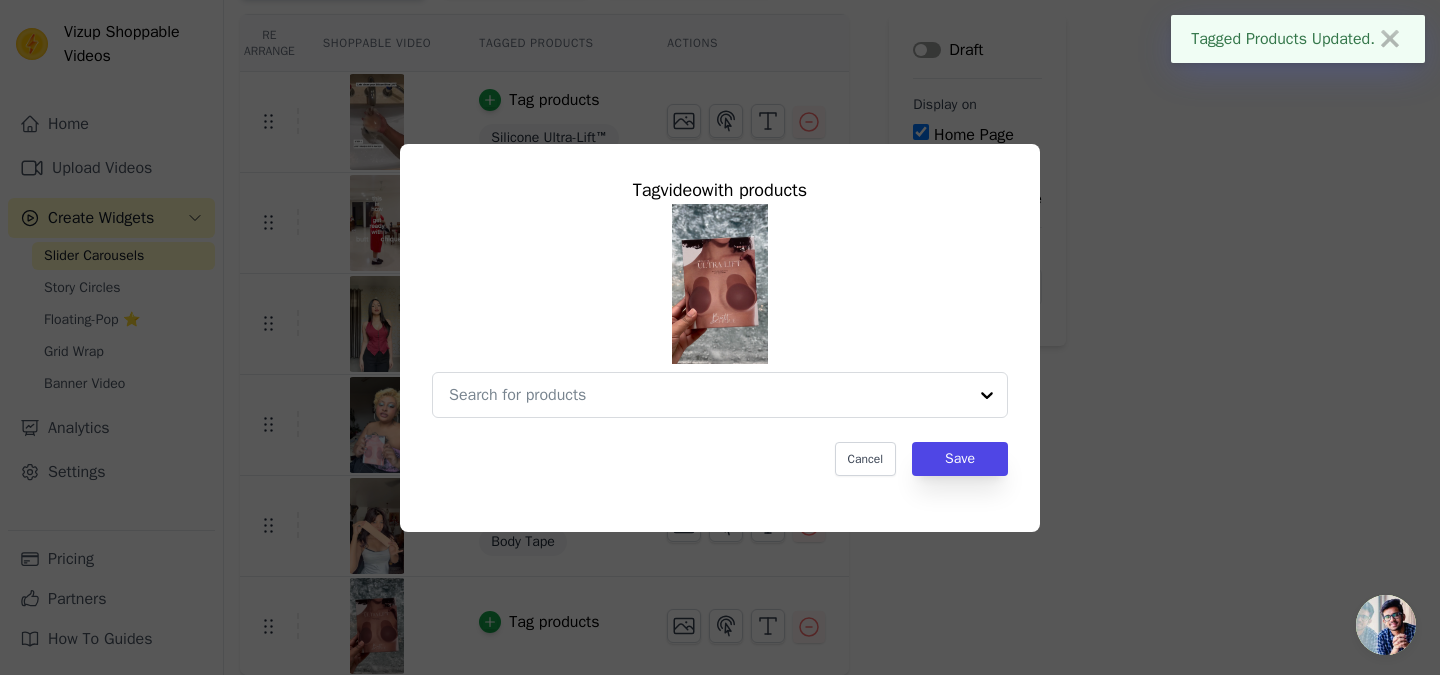 scroll, scrollTop: 169, scrollLeft: 0, axis: vertical 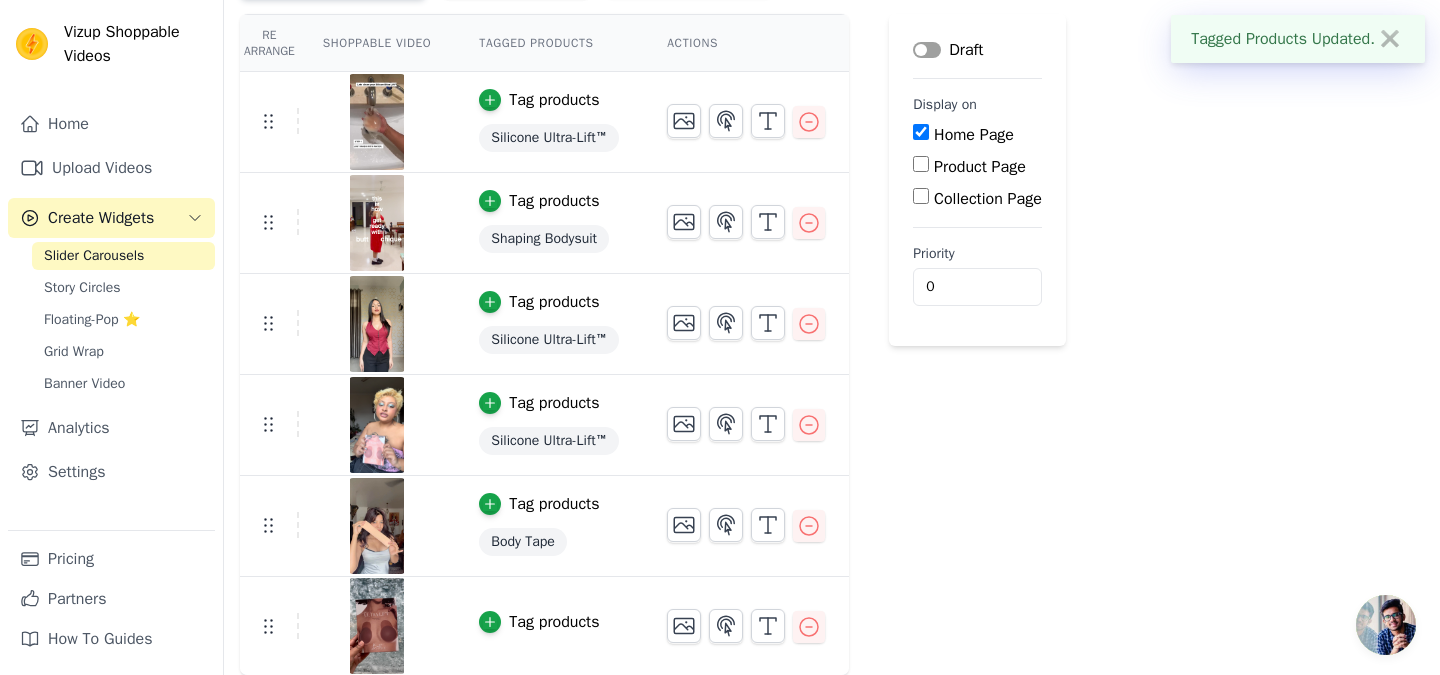 click on "Tag products" at bounding box center (554, 622) 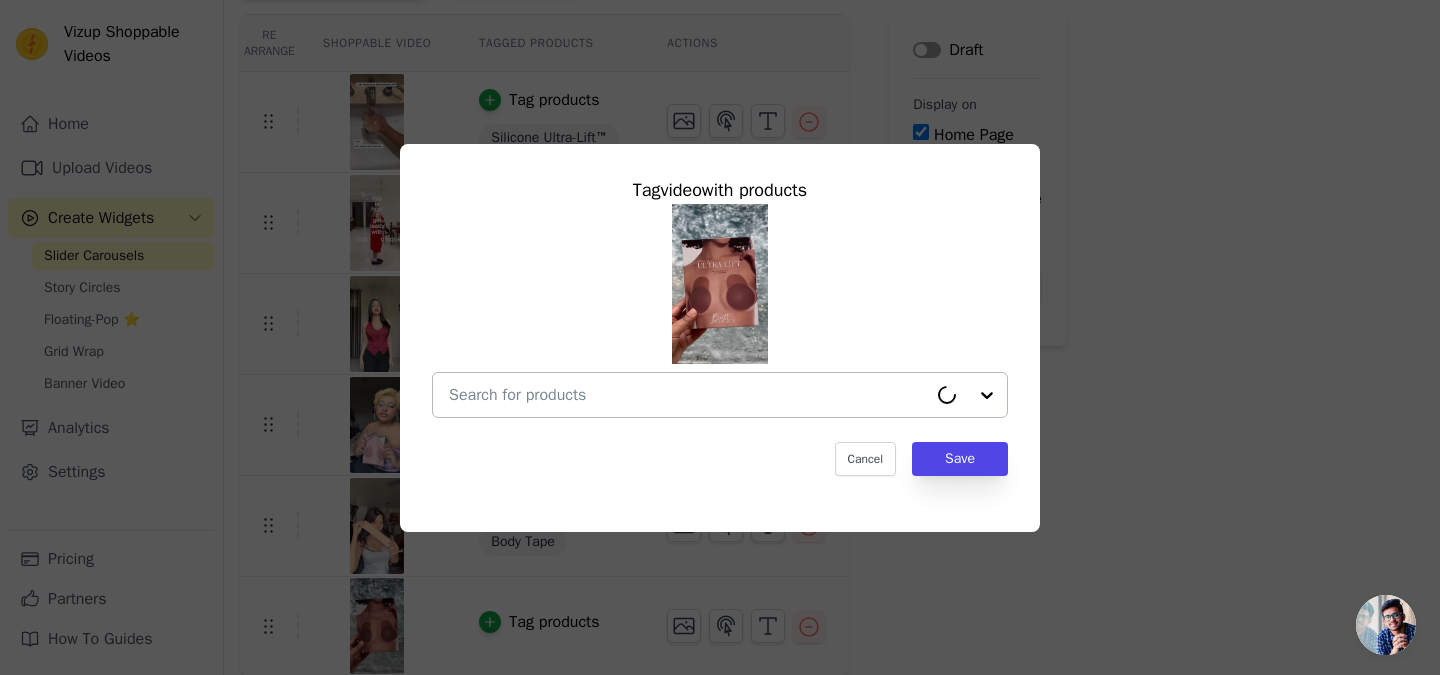 click at bounding box center (688, 395) 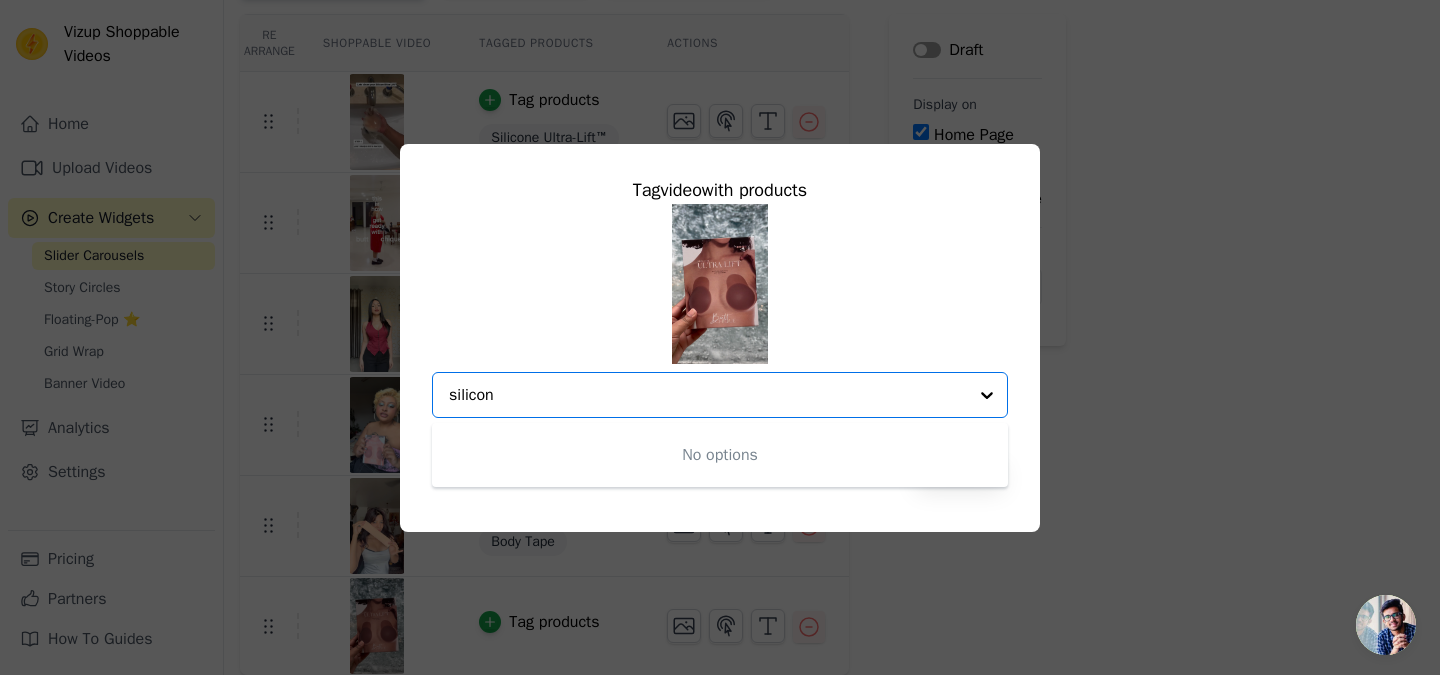 type on "silicone" 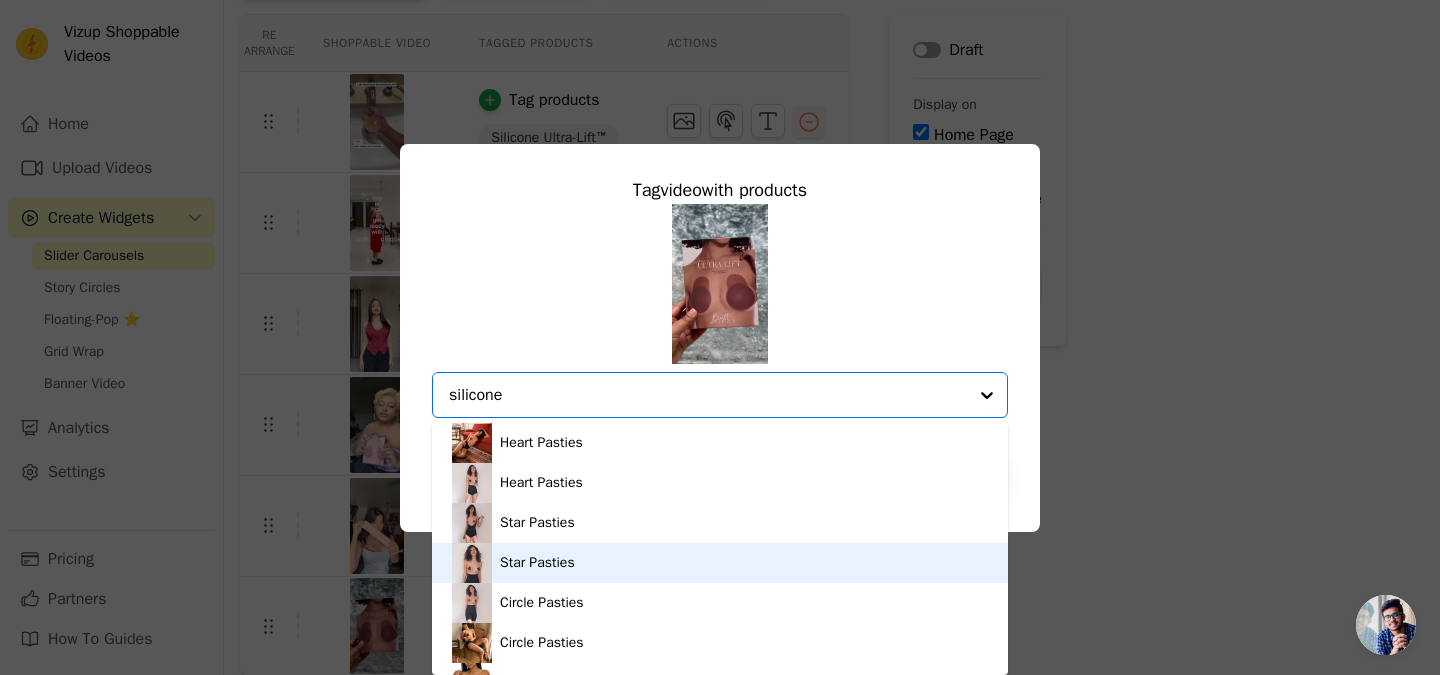 scroll, scrollTop: 154, scrollLeft: 0, axis: vertical 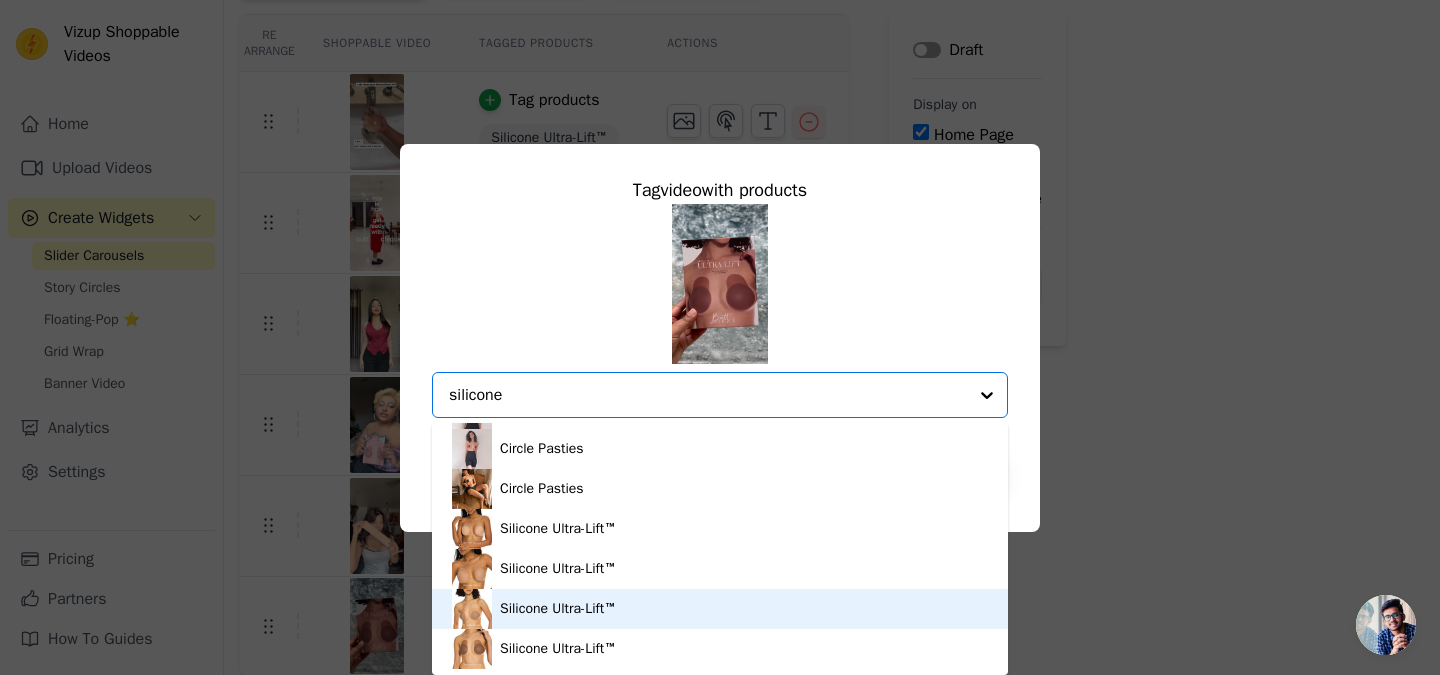 click on "Silicone Ultra-Lift™" at bounding box center (558, 609) 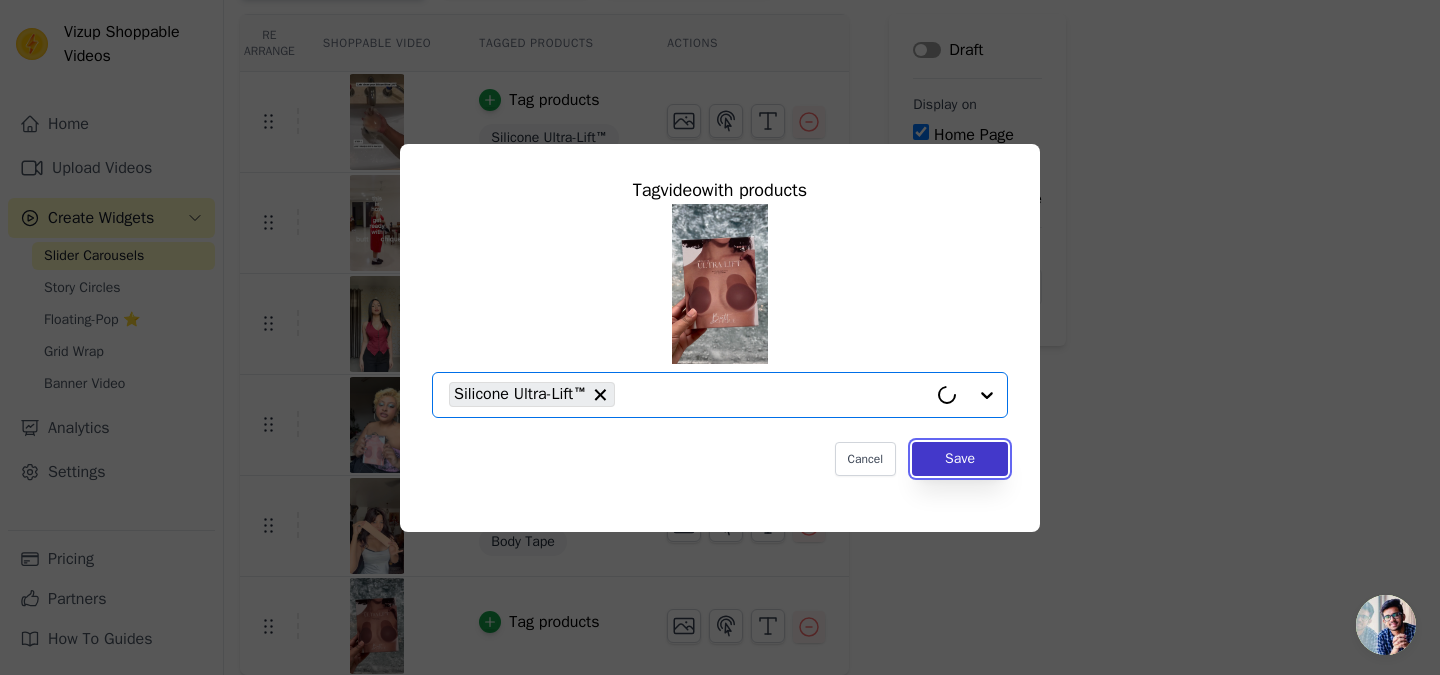 click on "Save" at bounding box center (960, 459) 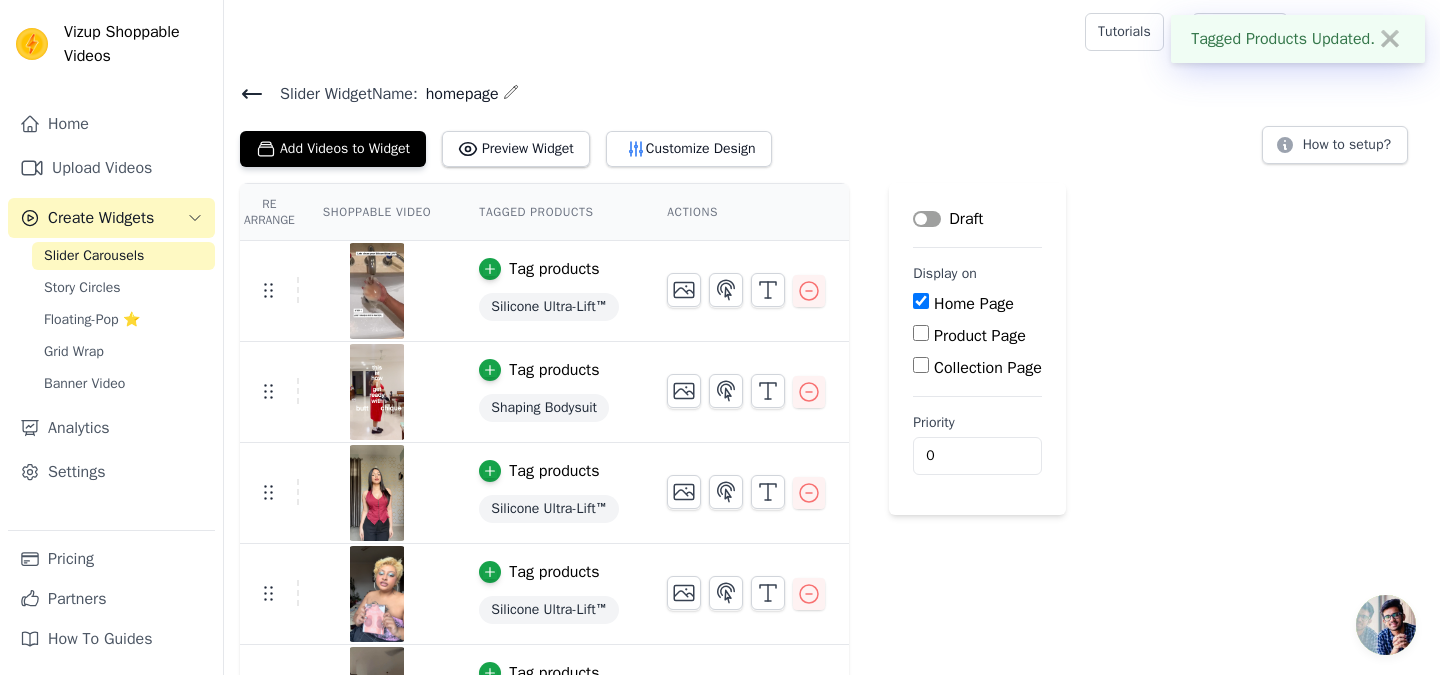 scroll, scrollTop: 171, scrollLeft: 0, axis: vertical 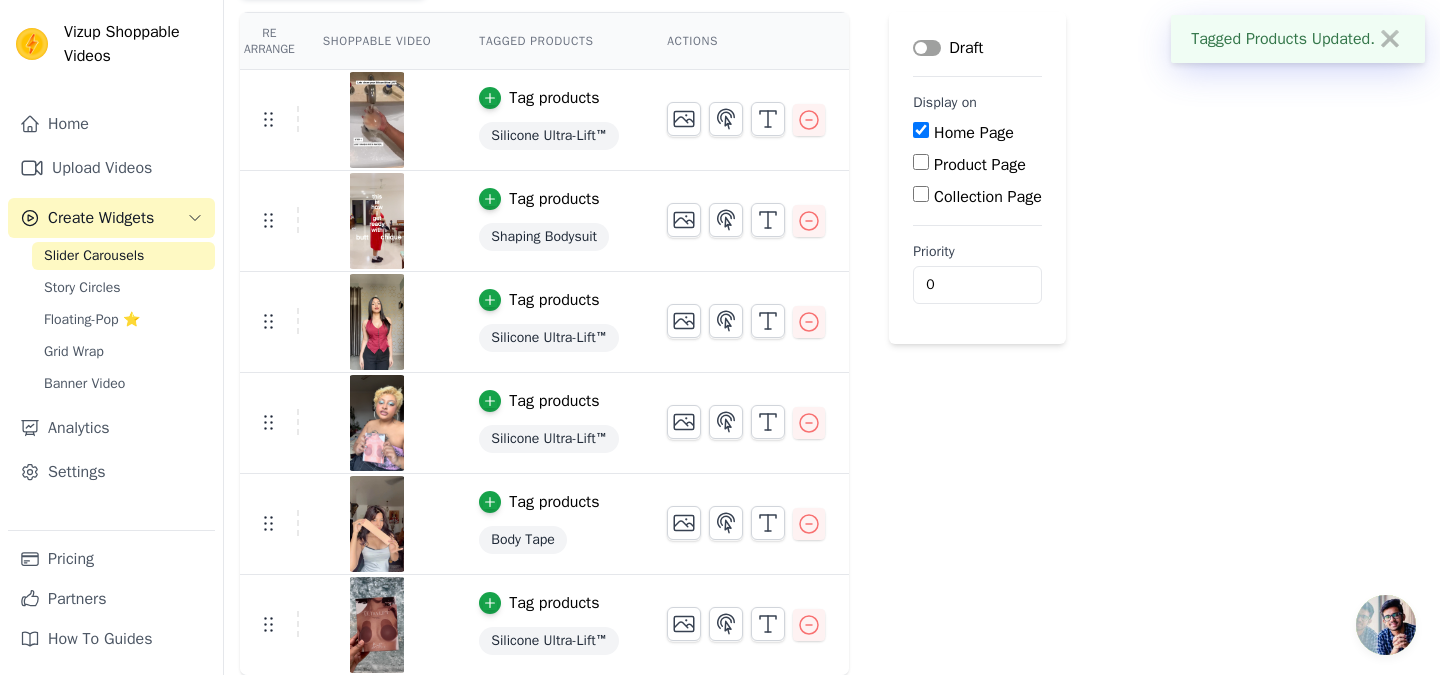 click on "Label     Draft     Display on     Home Page     Product Page       Collection Page       Priority   0" at bounding box center (977, 344) 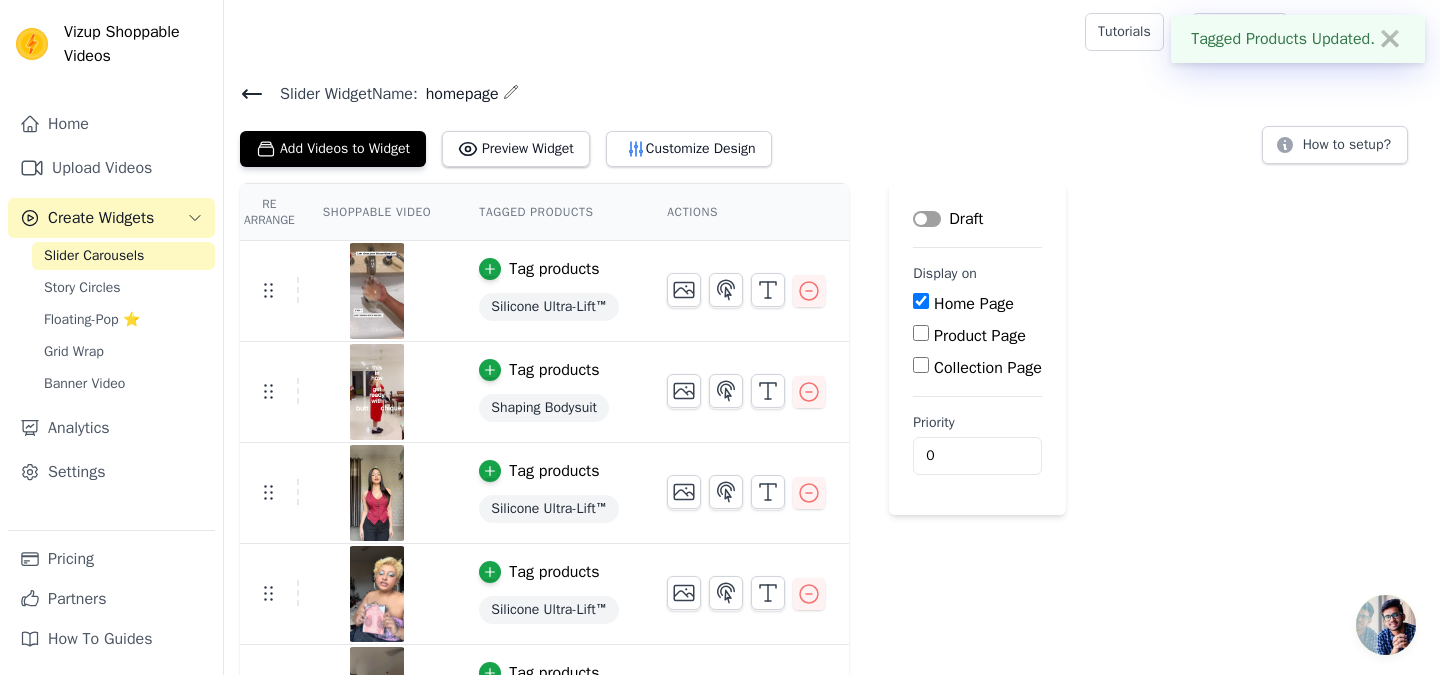 click on "Label" at bounding box center (927, 219) 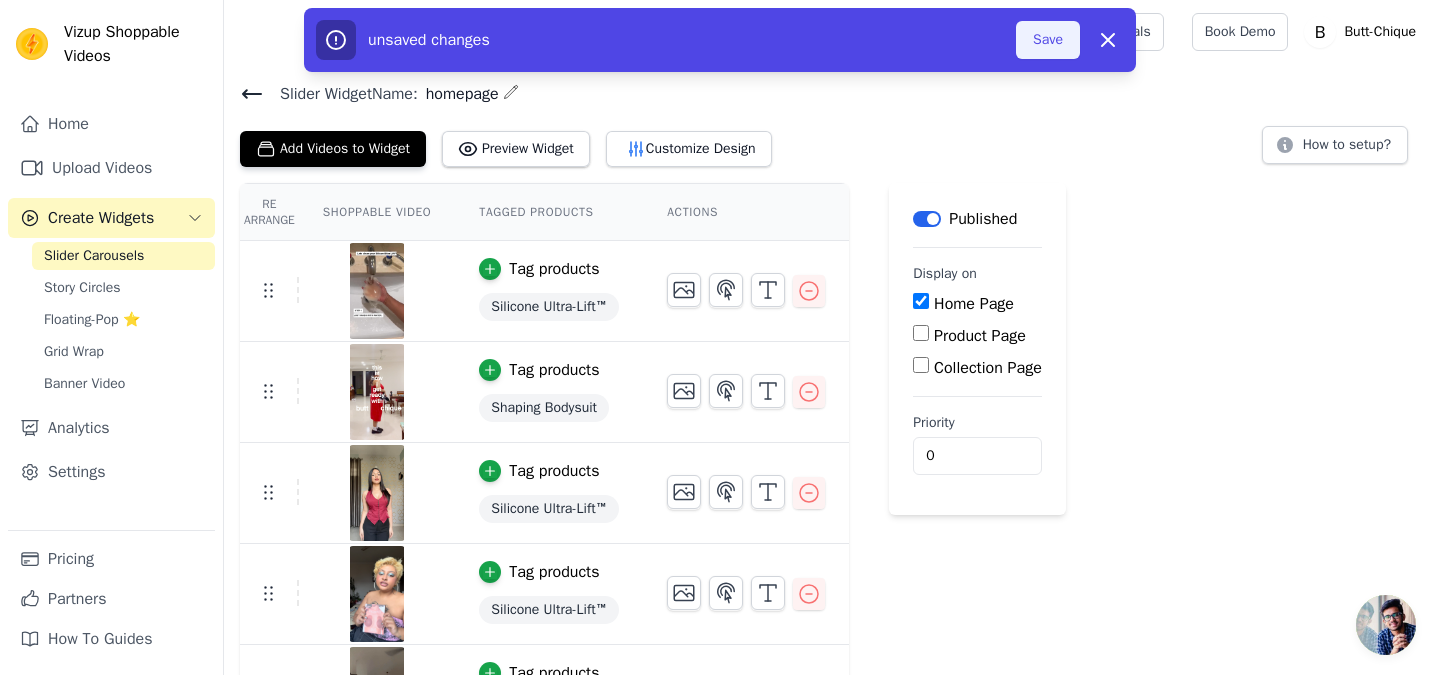 click on "Save" at bounding box center [1048, 40] 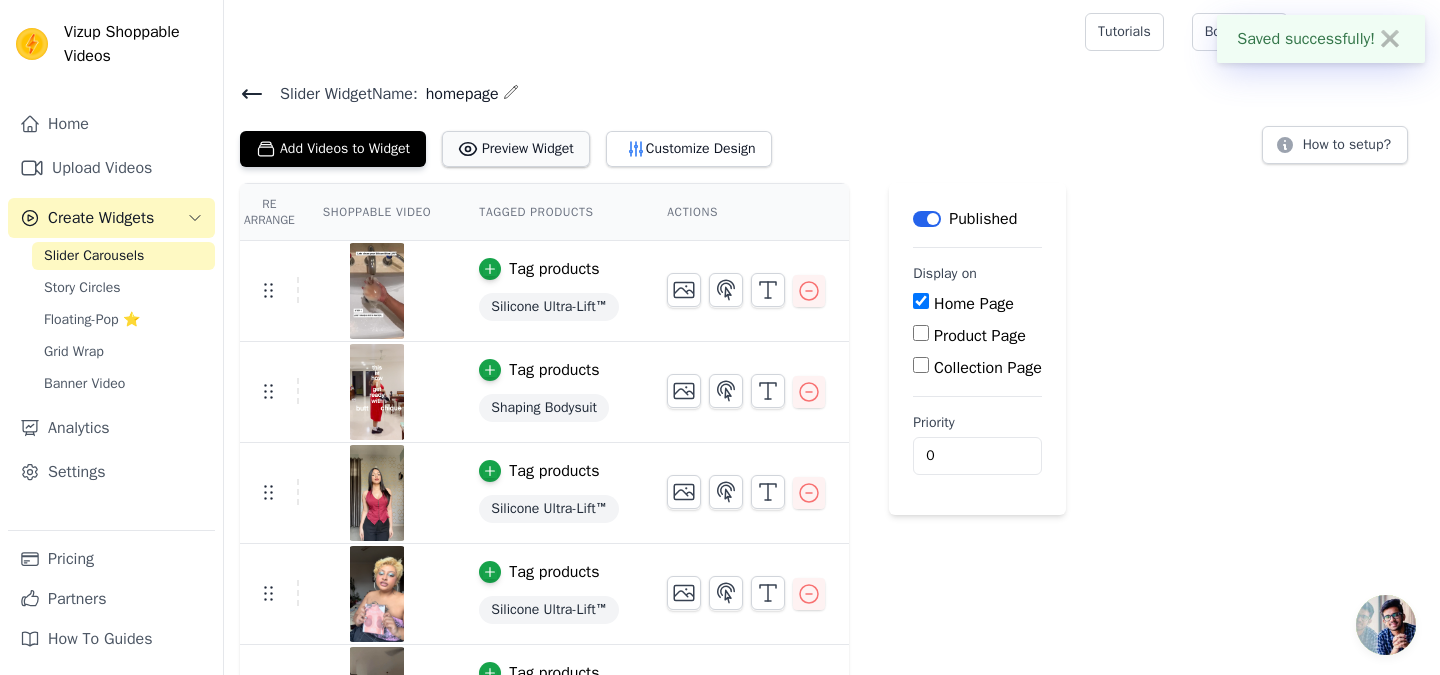 click on "Preview Widget" at bounding box center [516, 149] 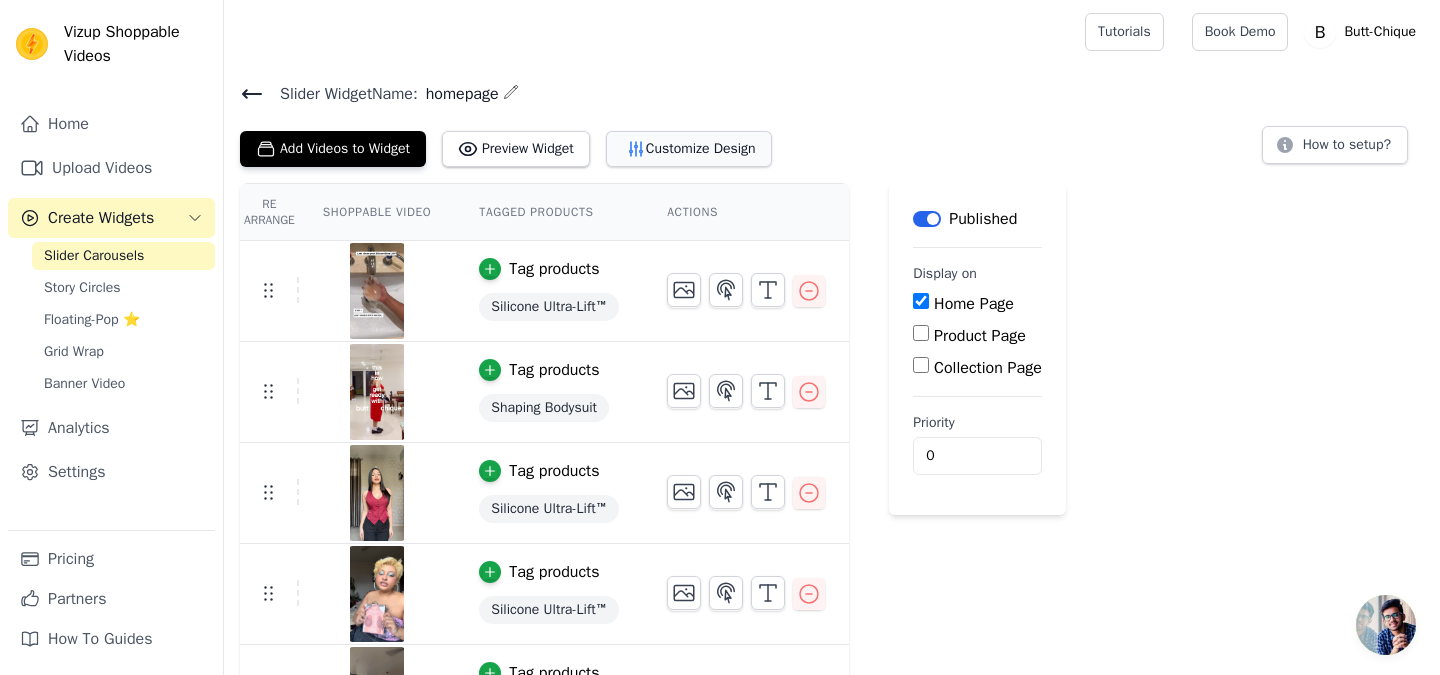 click on "Customize Design" at bounding box center [689, 149] 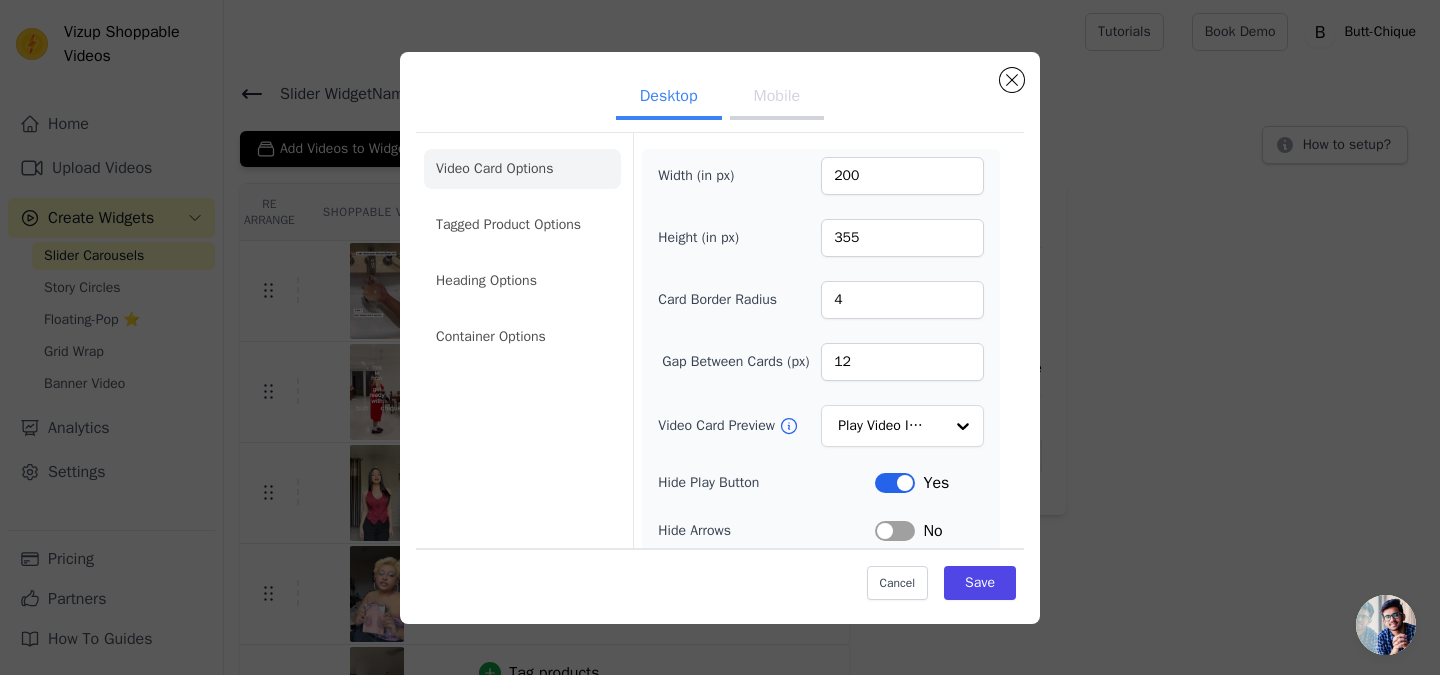 click on "Video Card Options" 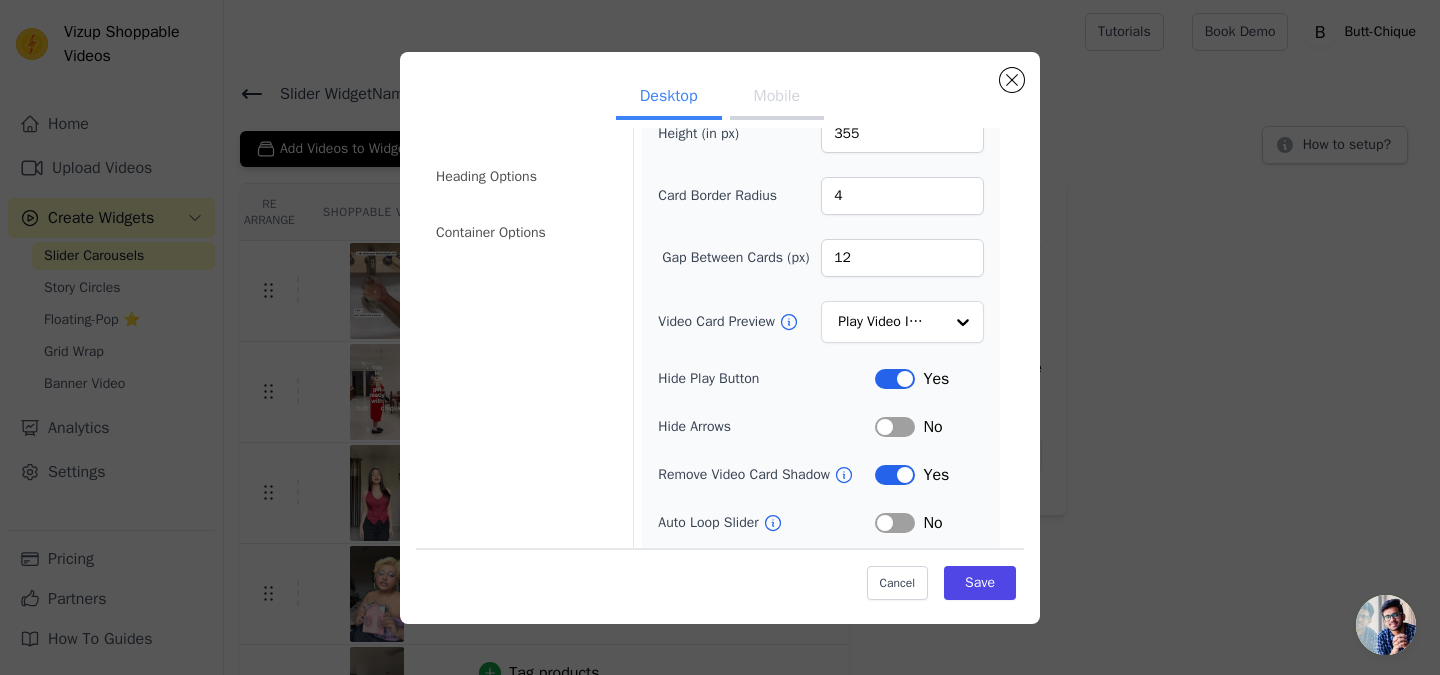 scroll, scrollTop: 108, scrollLeft: 0, axis: vertical 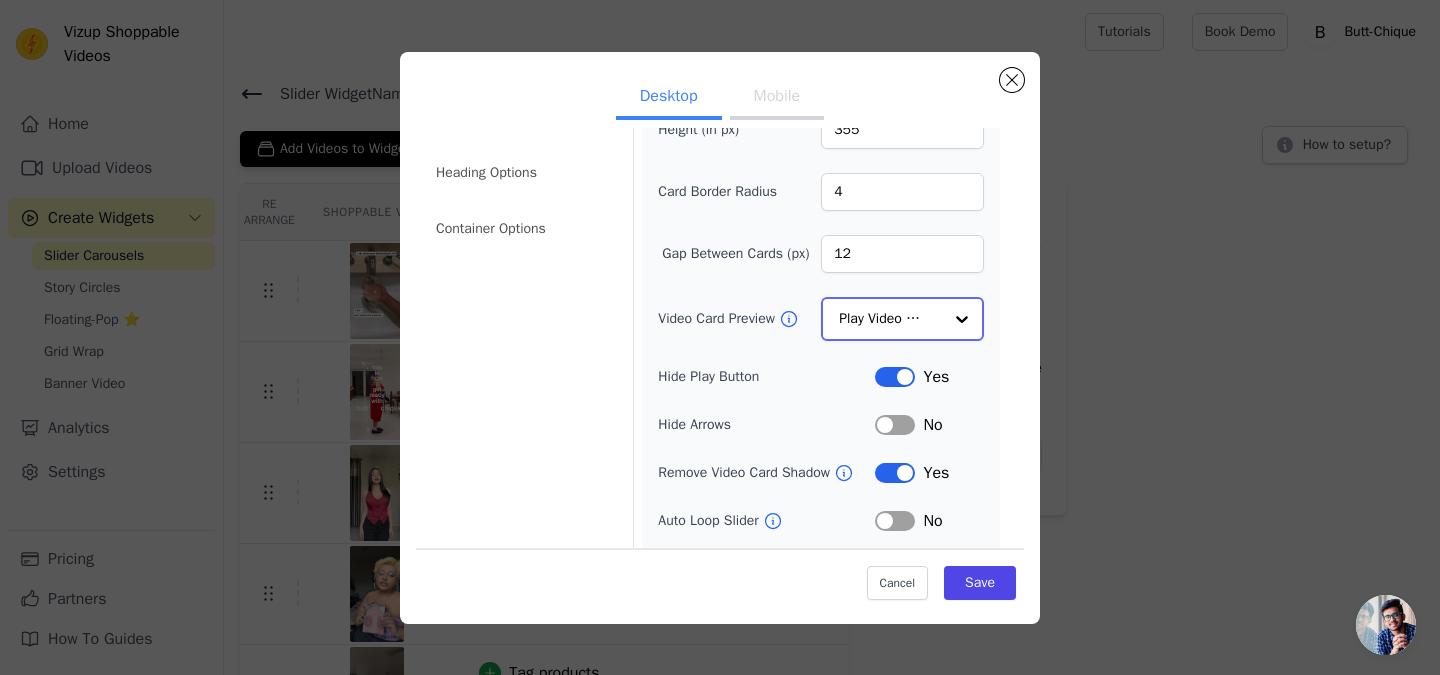 click on "Video Card Preview" 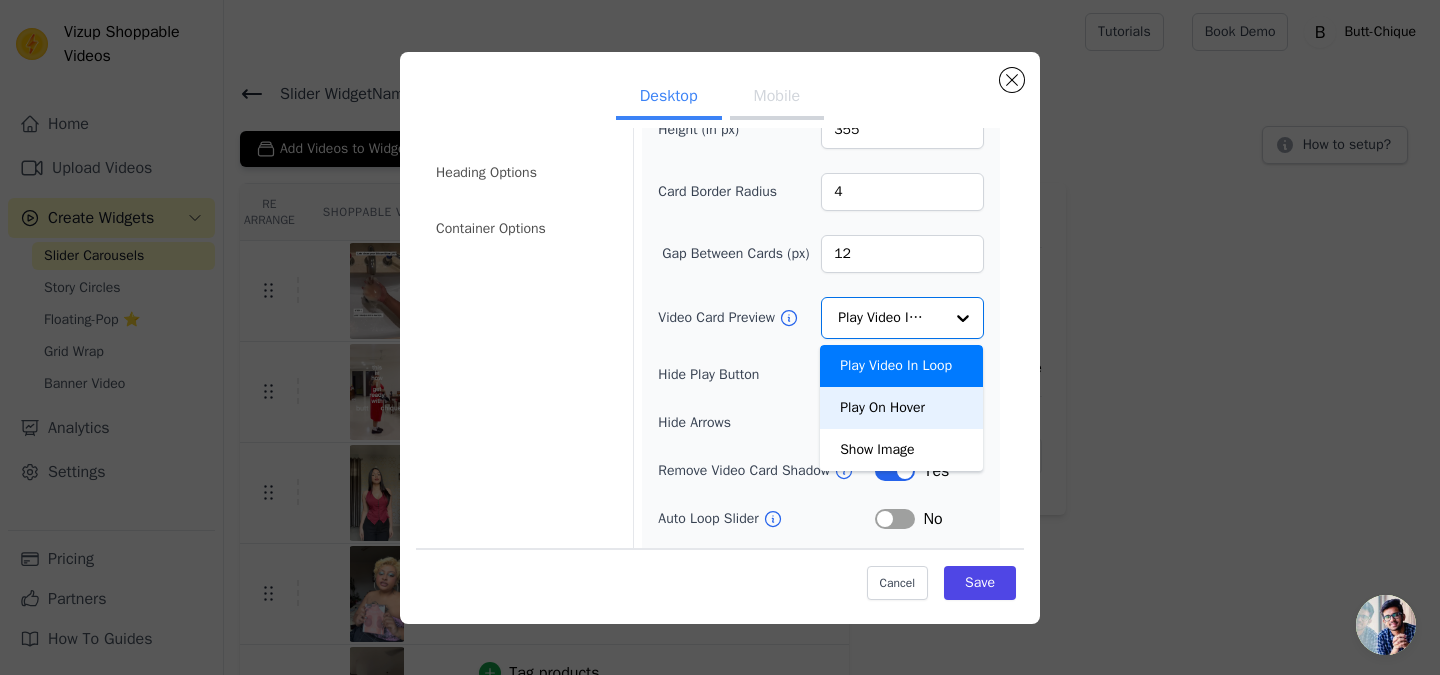 click on "Width (in px)   200   Height (in px)   355   Card Border Radius   4   Gap Between Cards (px)   12   Video Card Preview       Play Video In Loop   Play On Hover   Show Image       Option Play Video In Loop, selected.   You are currently focused on option Play On Hover. There are 3 results available.     Play Video In Loop               Hide Play Button   Label     Yes   Hide Arrows   Label     No   Remove Video Card Shadow     Label     Yes   Auto Loop Slider     Label     No   Shopping Icon on Video Cards   Label     No   Add to Cart on Video Cards     Label     Yes" at bounding box center [821, 338] 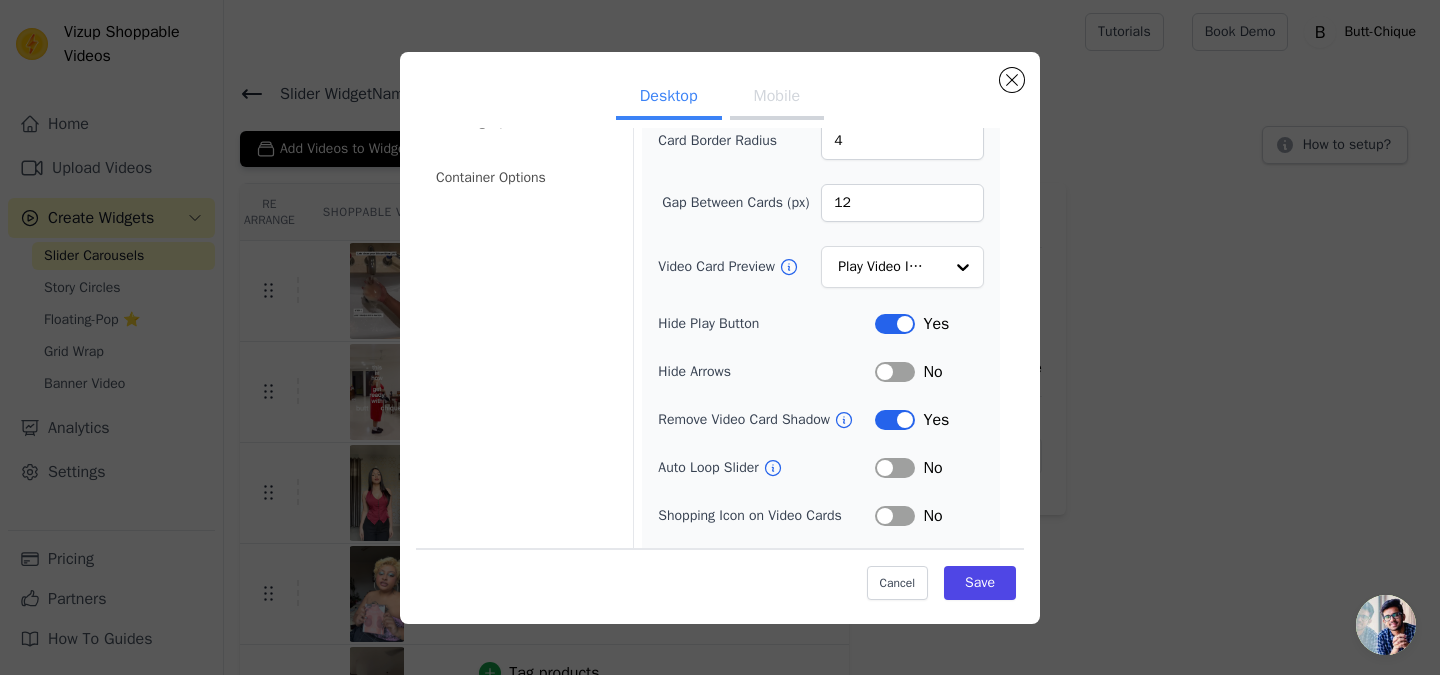 scroll, scrollTop: 161, scrollLeft: 0, axis: vertical 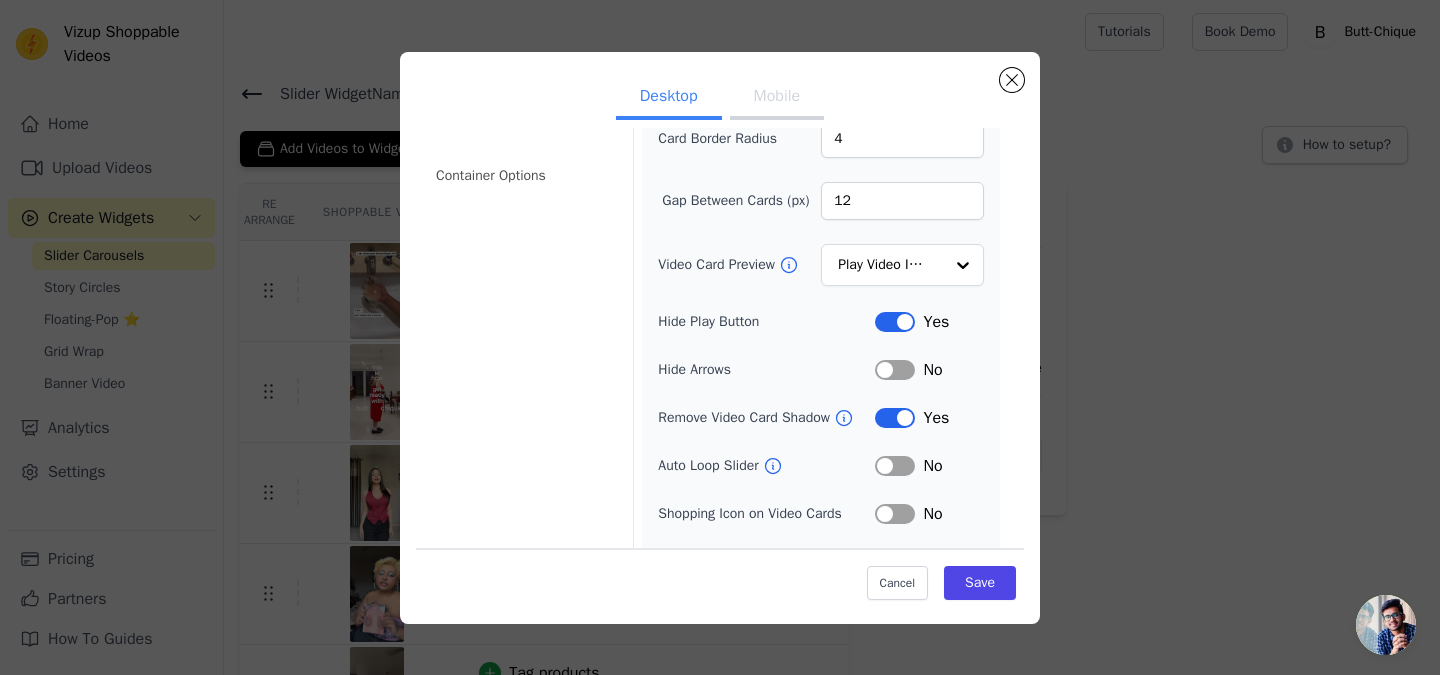click 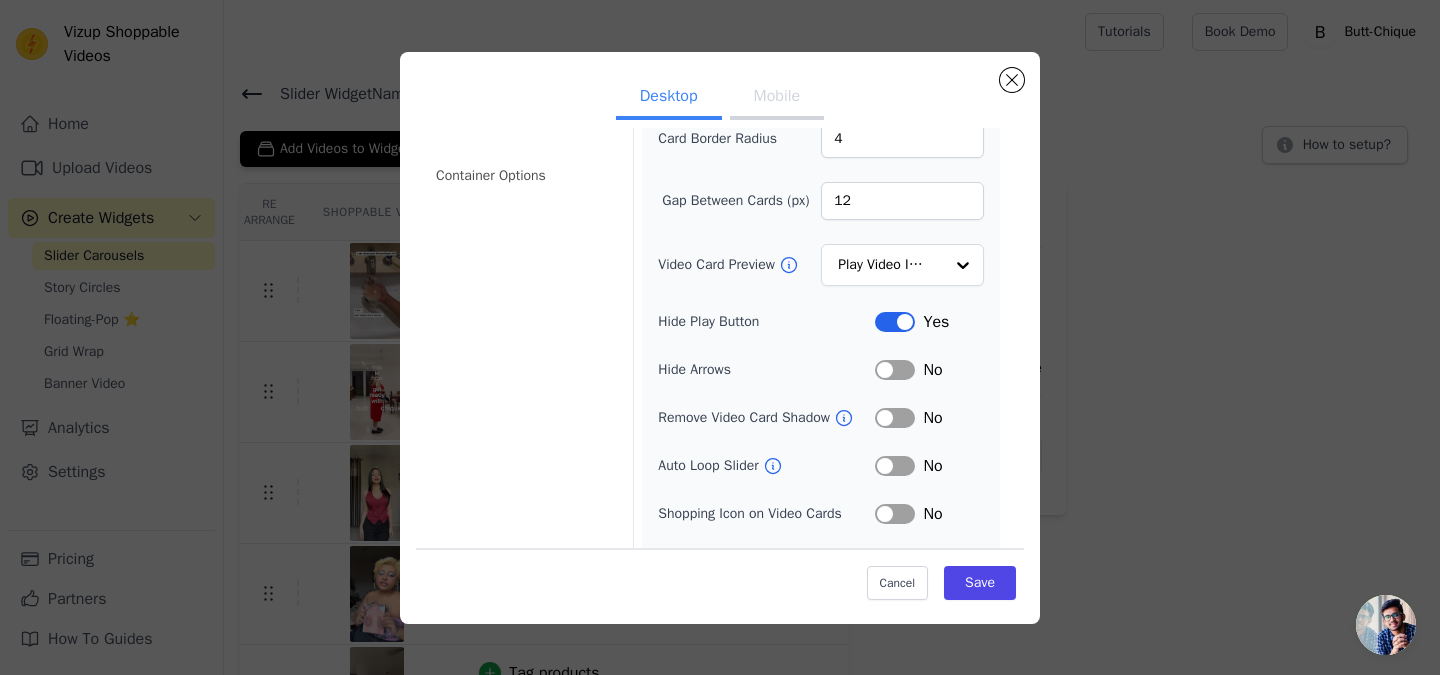 scroll, scrollTop: 205, scrollLeft: 0, axis: vertical 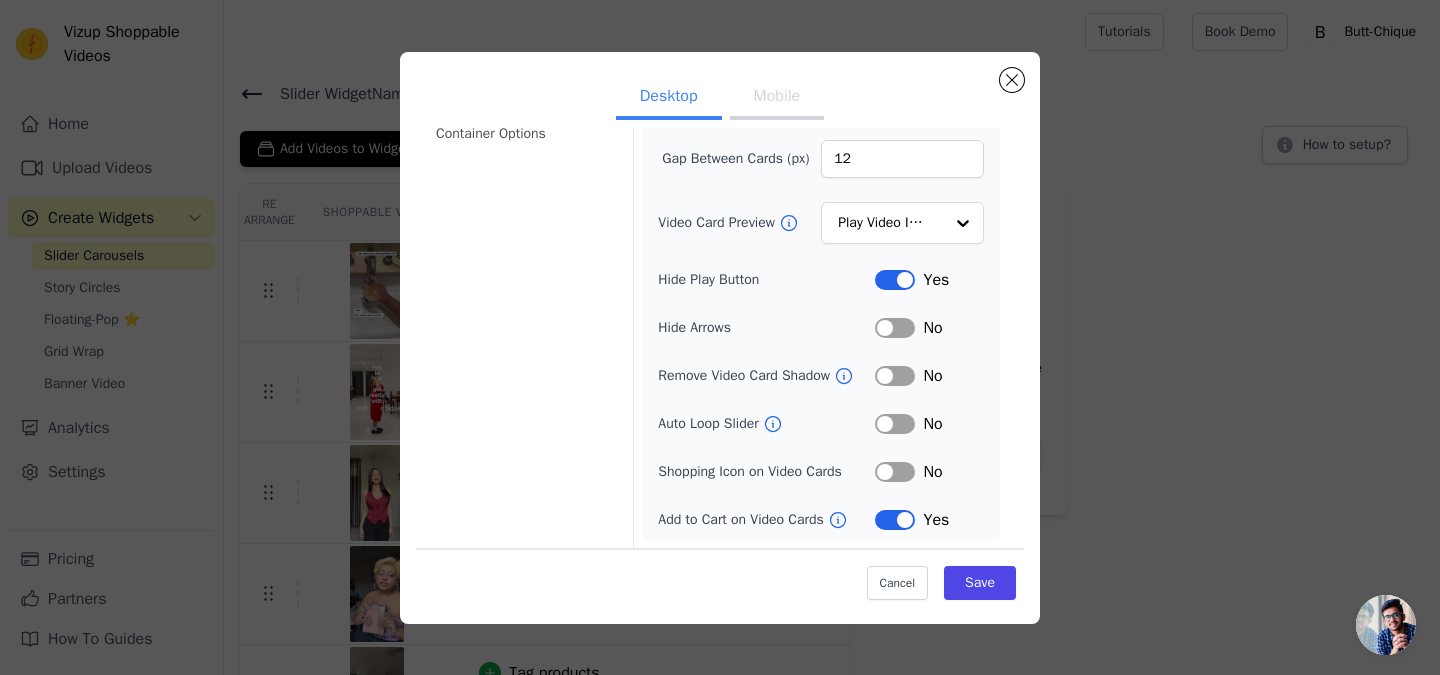 click on "Label" at bounding box center (895, 472) 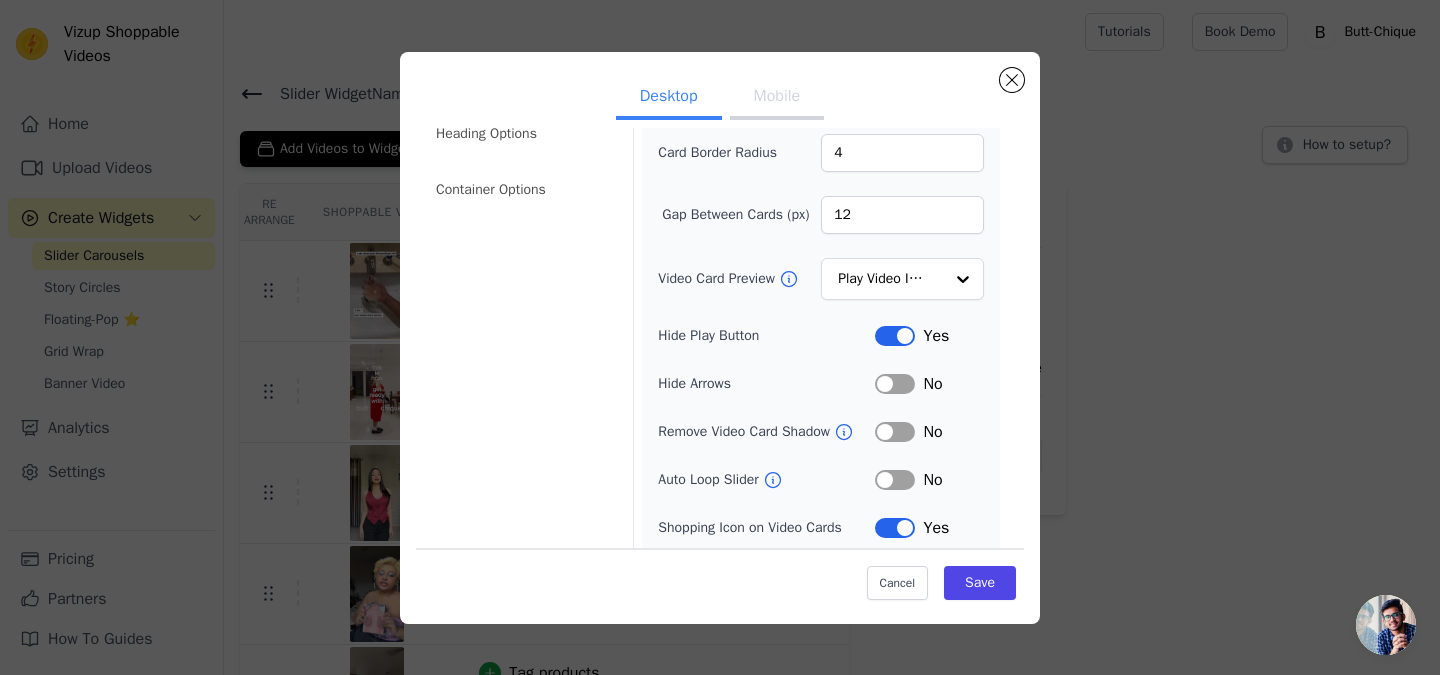 scroll, scrollTop: 205, scrollLeft: 0, axis: vertical 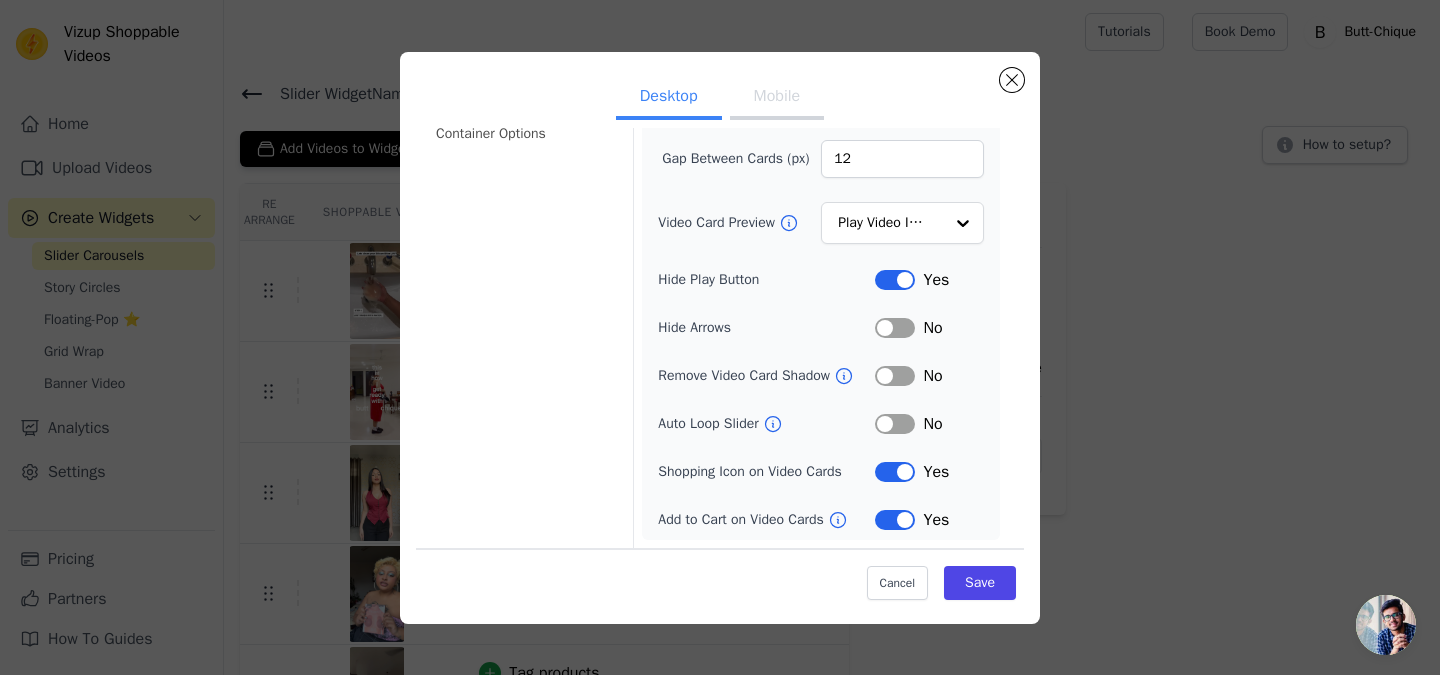 click 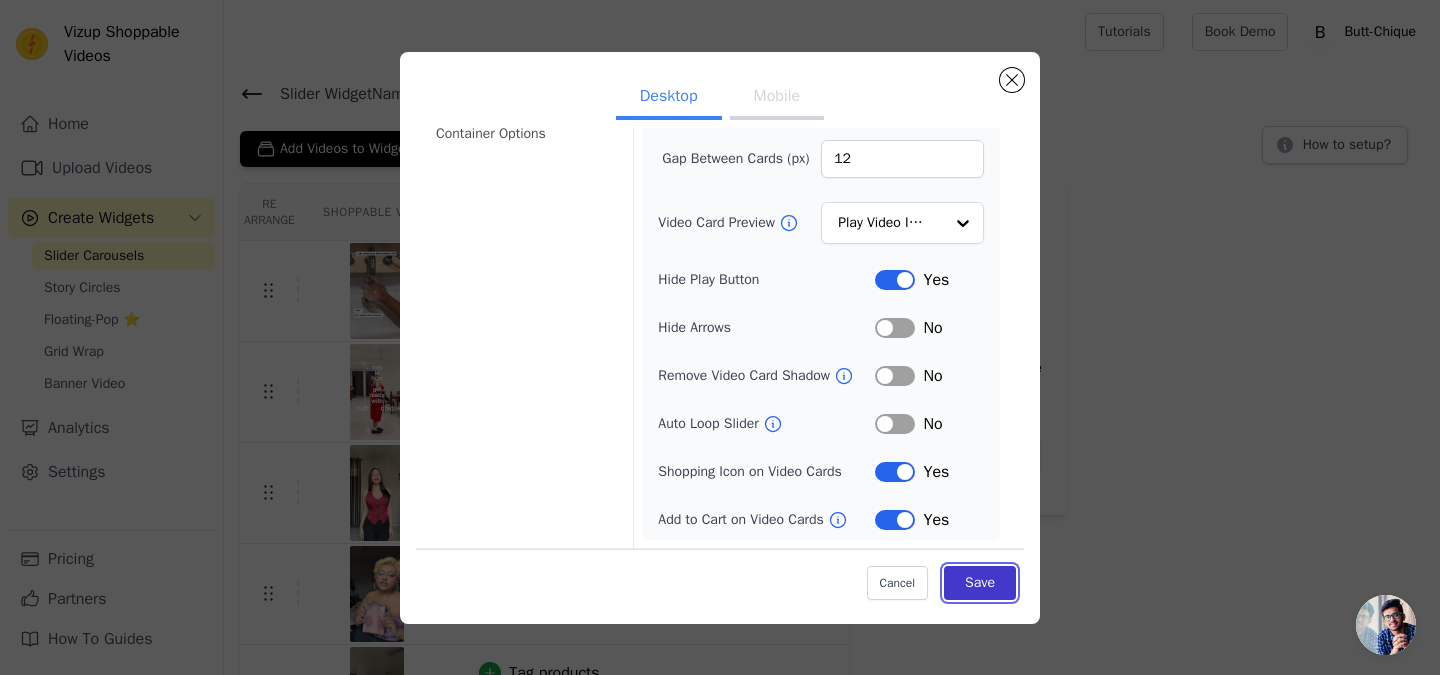 click on "Save" at bounding box center (980, 583) 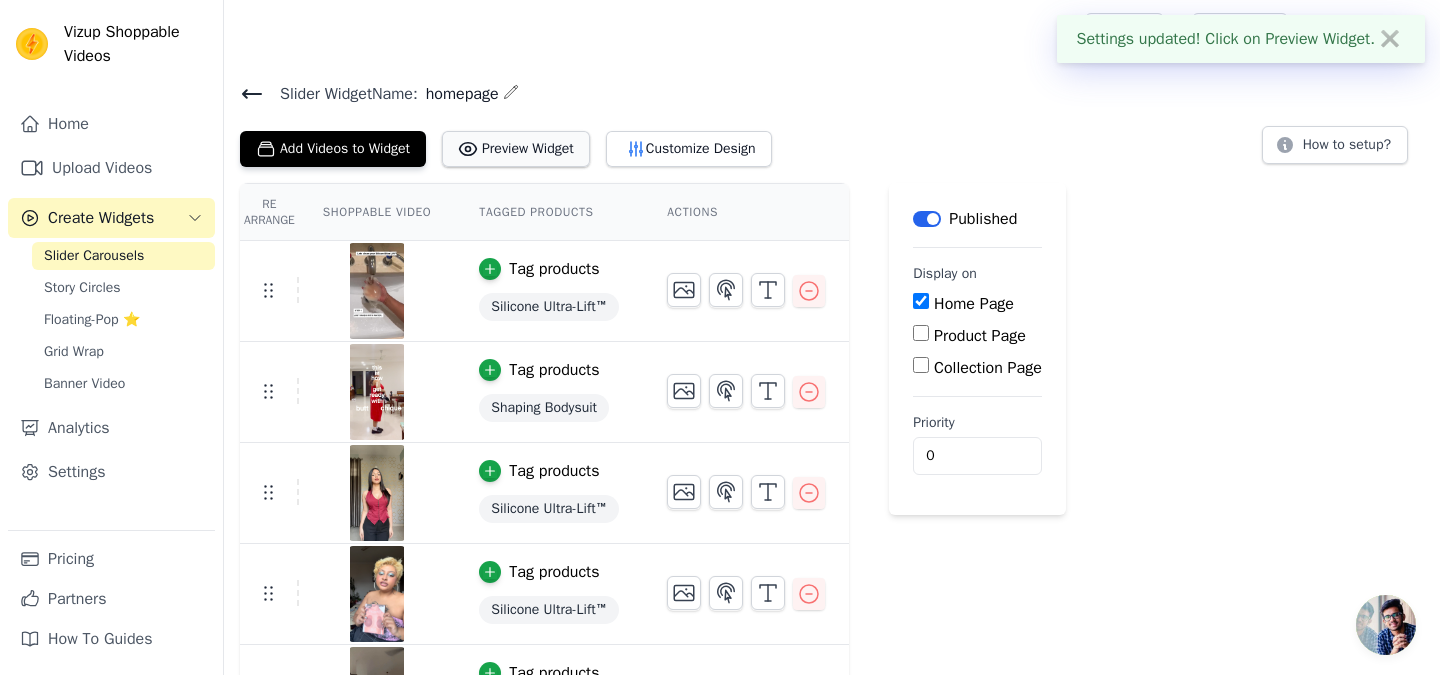 click on "Preview Widget" at bounding box center [516, 149] 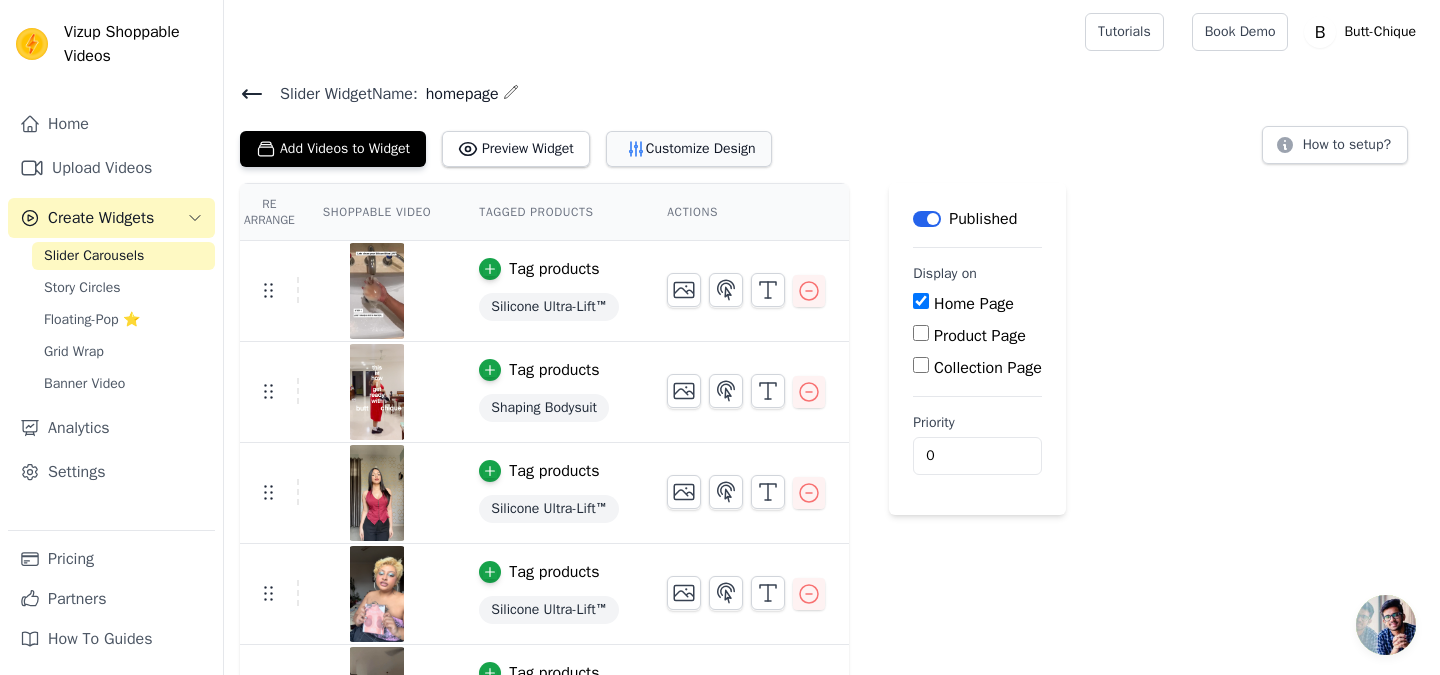 click on "Customize Design" at bounding box center (689, 149) 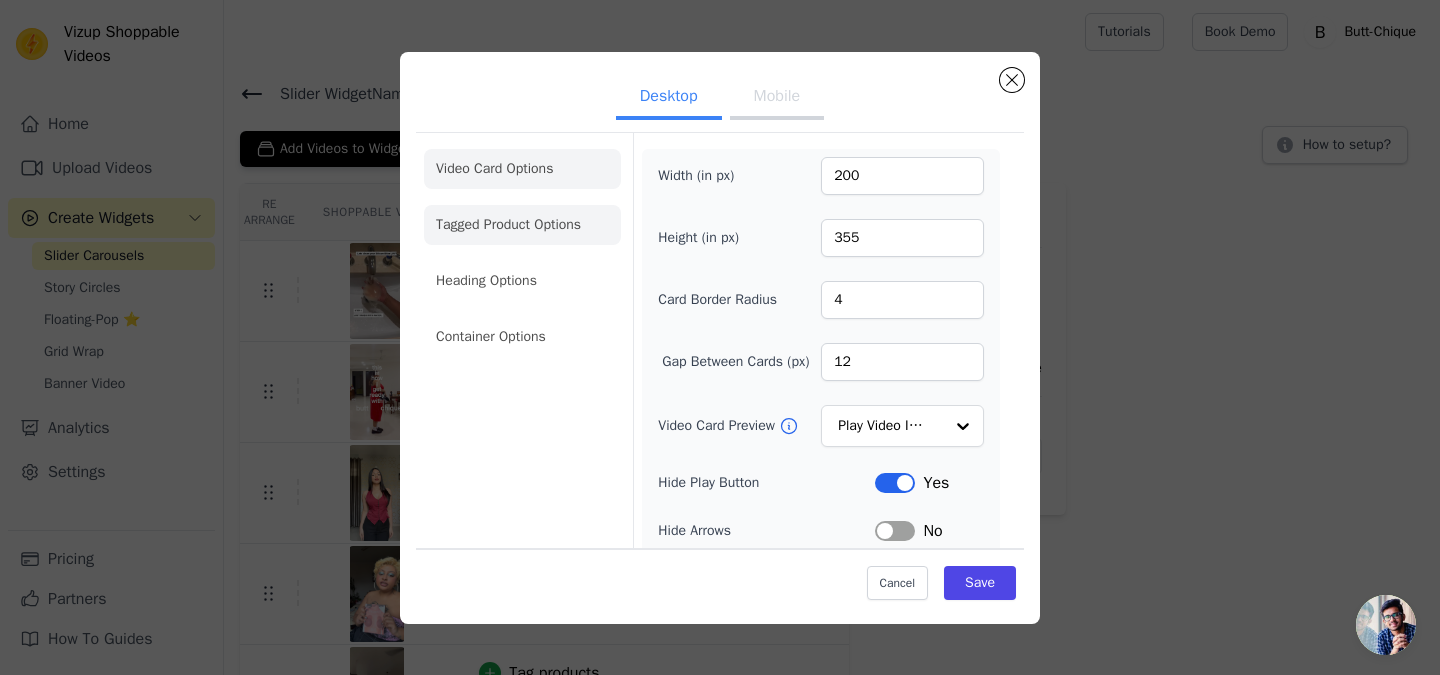 click on "Tagged Product Options" 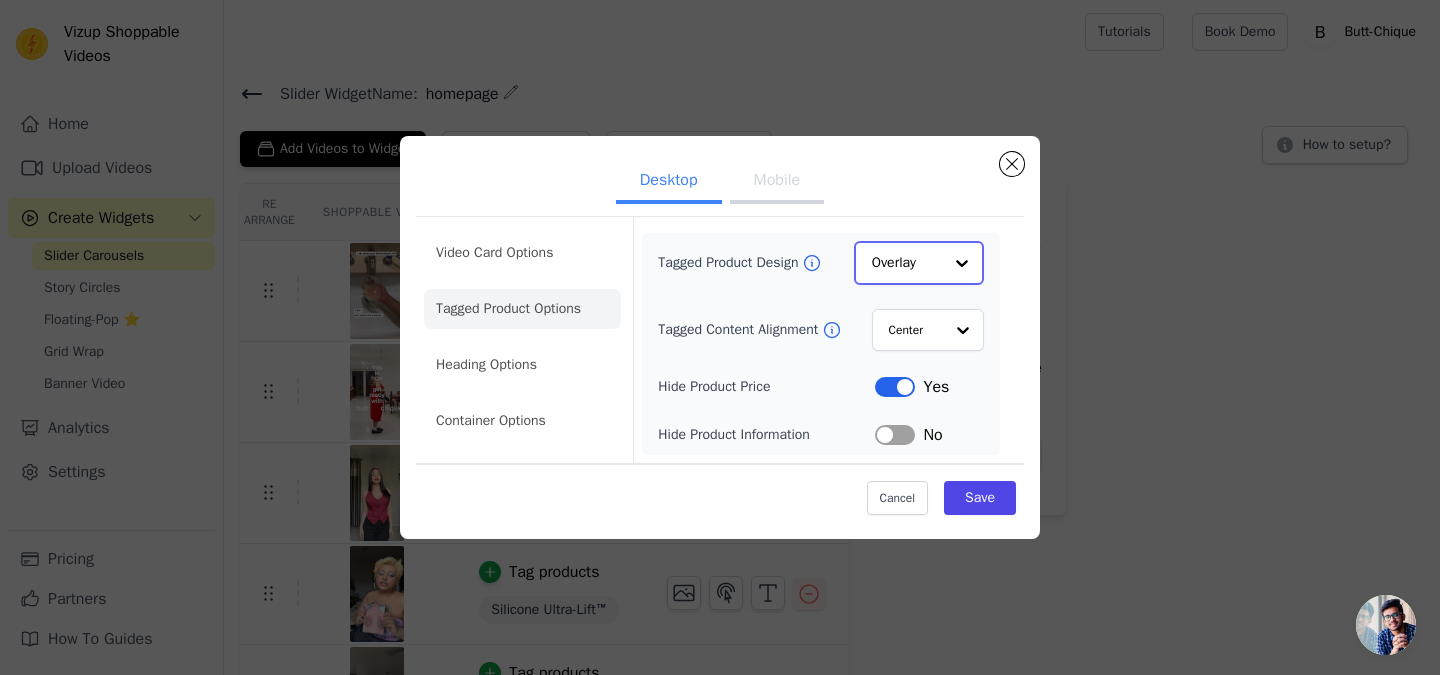 click on "Tagged Product Design" 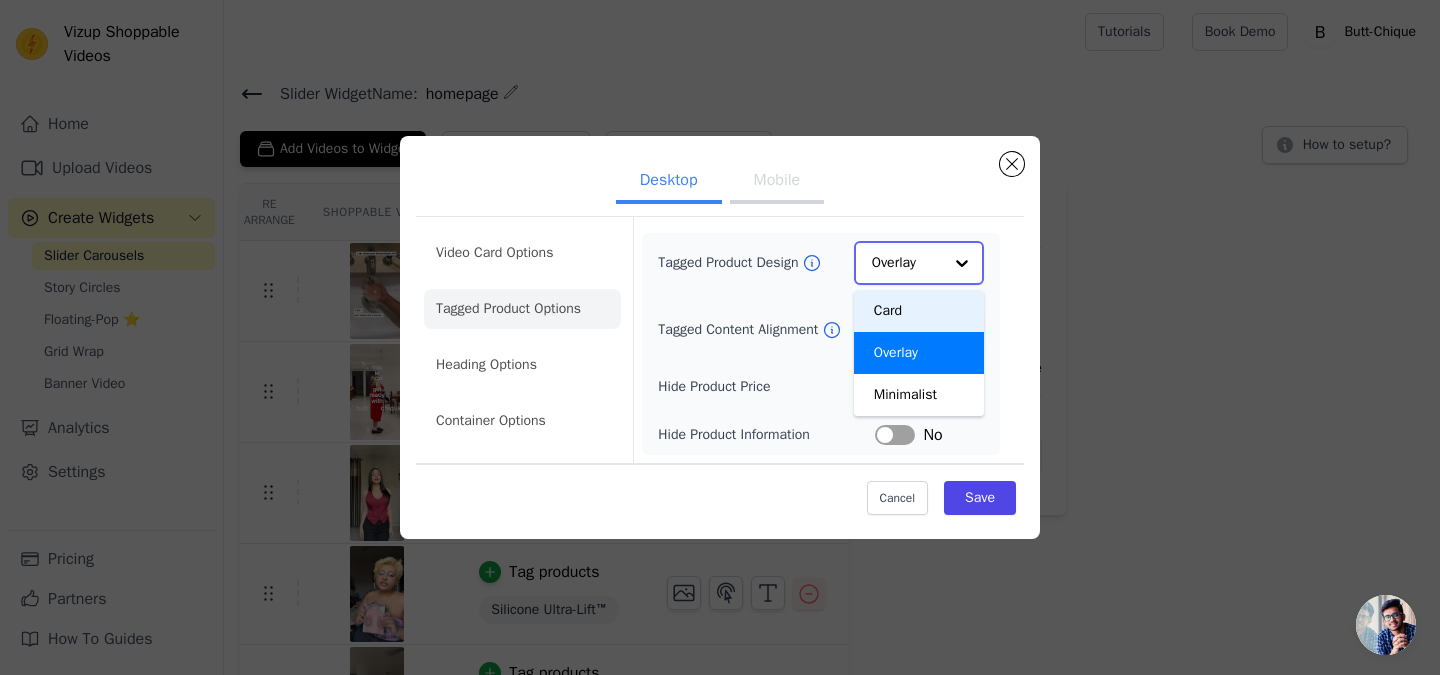 click on "Card" at bounding box center [919, 311] 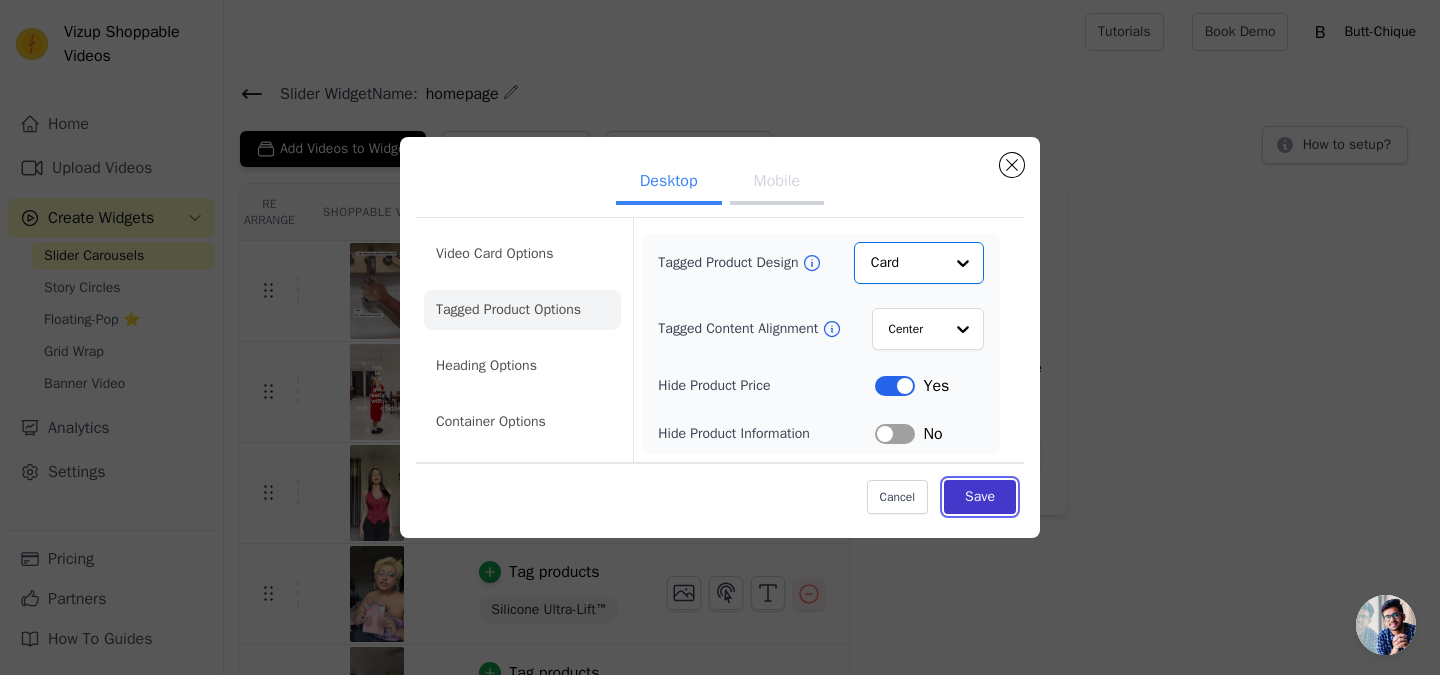 click on "Save" at bounding box center (980, 497) 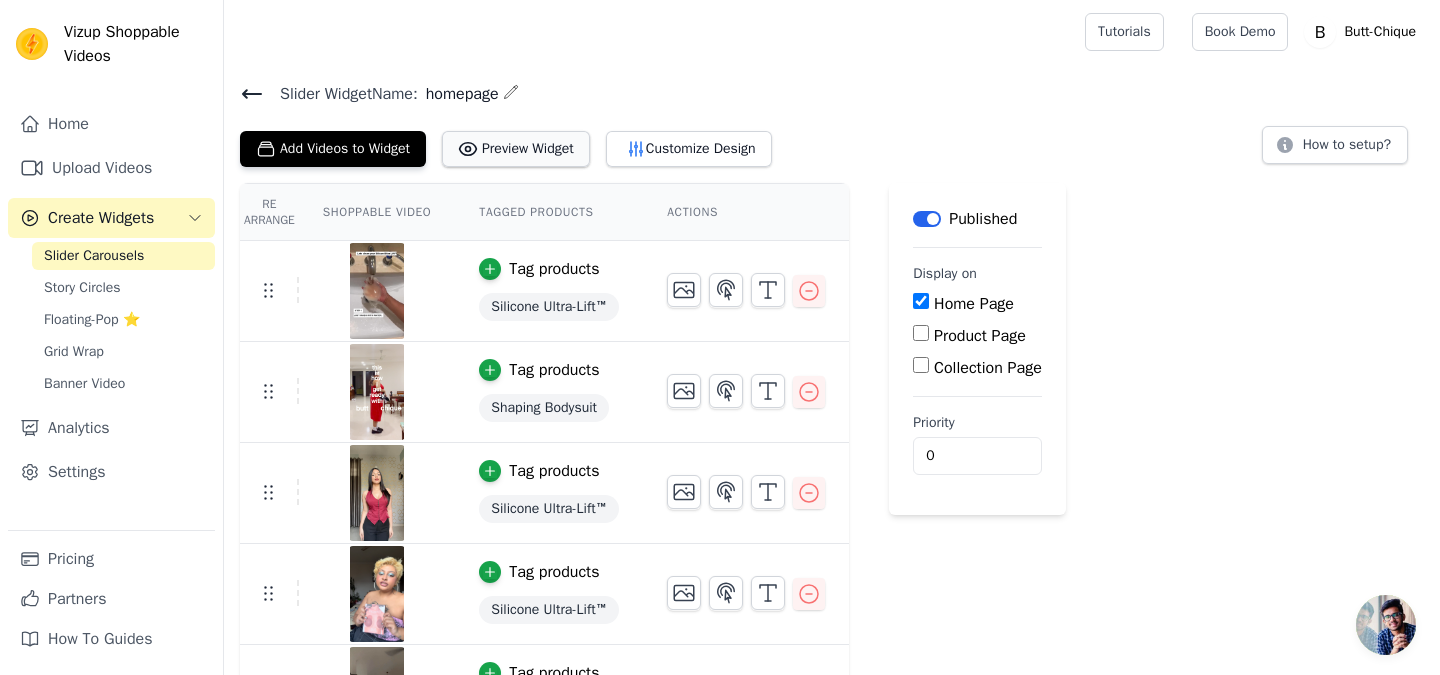 click on "Preview Widget" at bounding box center (516, 149) 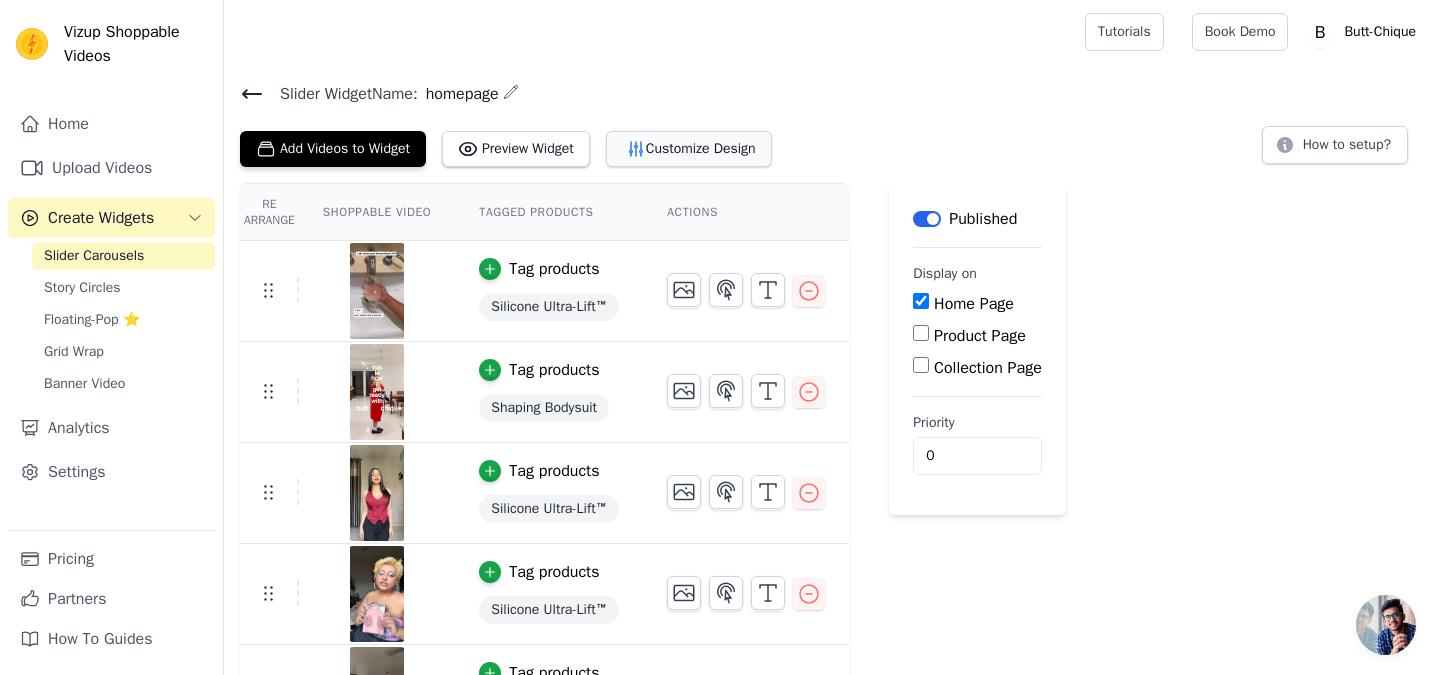 click on "Customize Design" at bounding box center (689, 149) 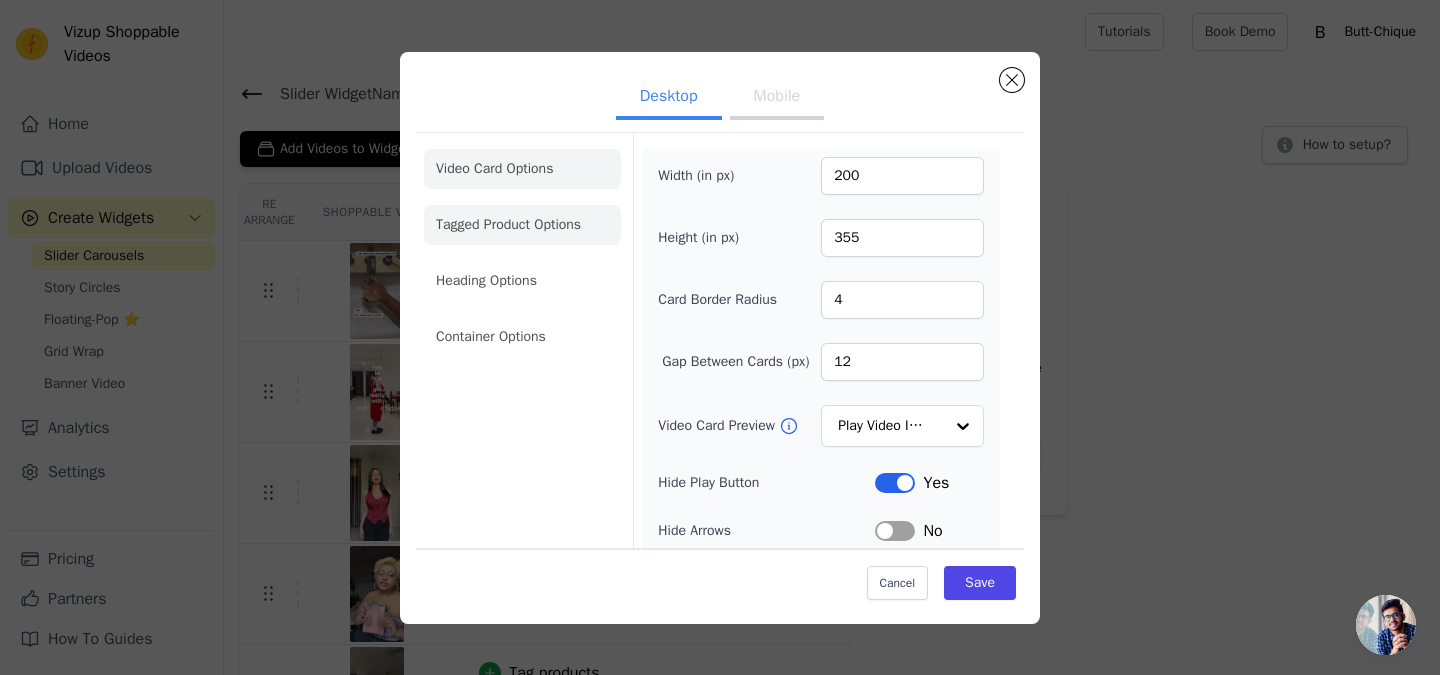 click on "Tagged Product Options" 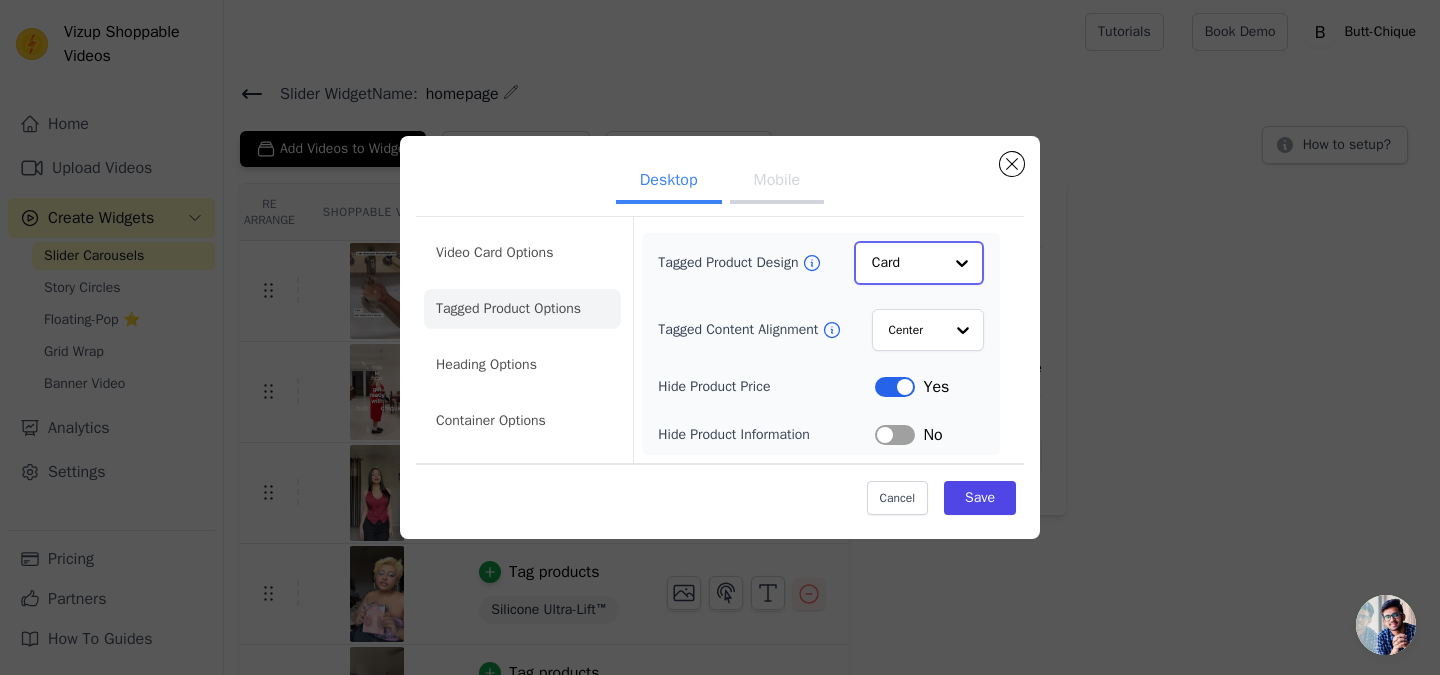 click on "Tagged Product Design" 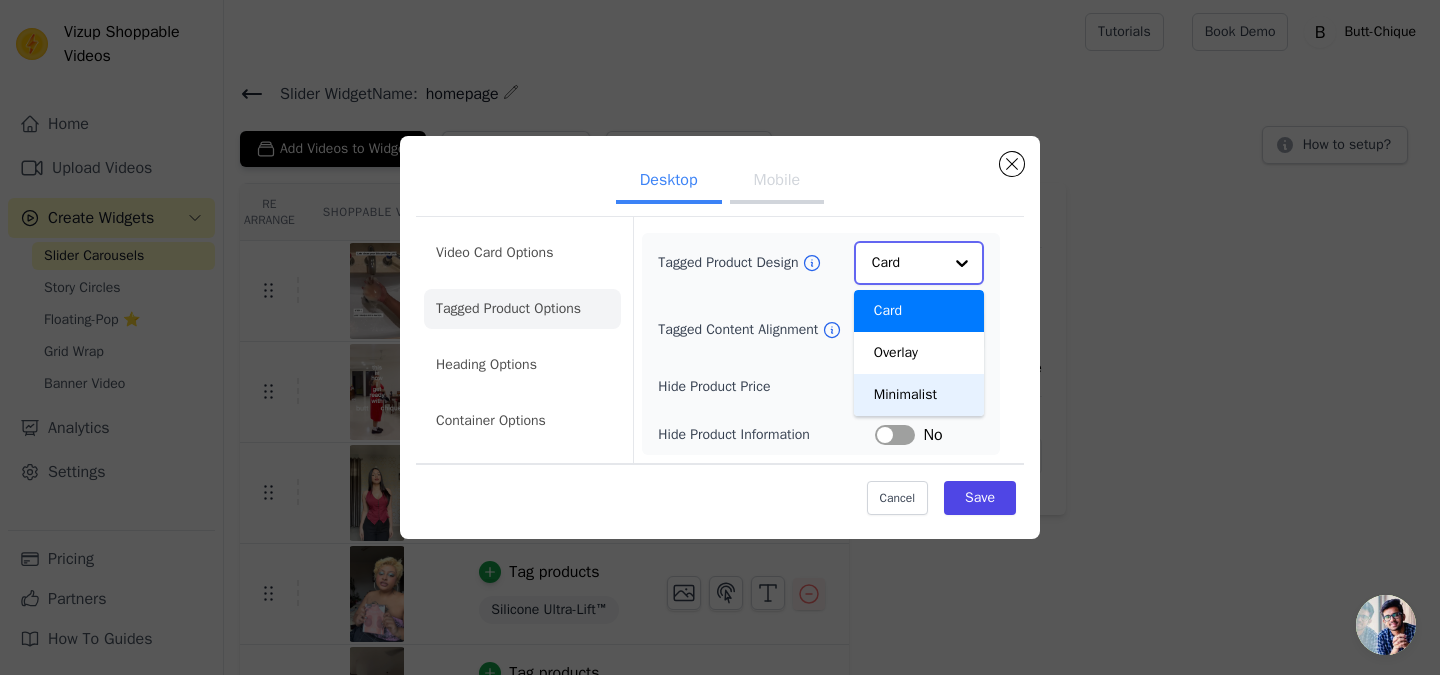 click on "Minimalist" at bounding box center (919, 395) 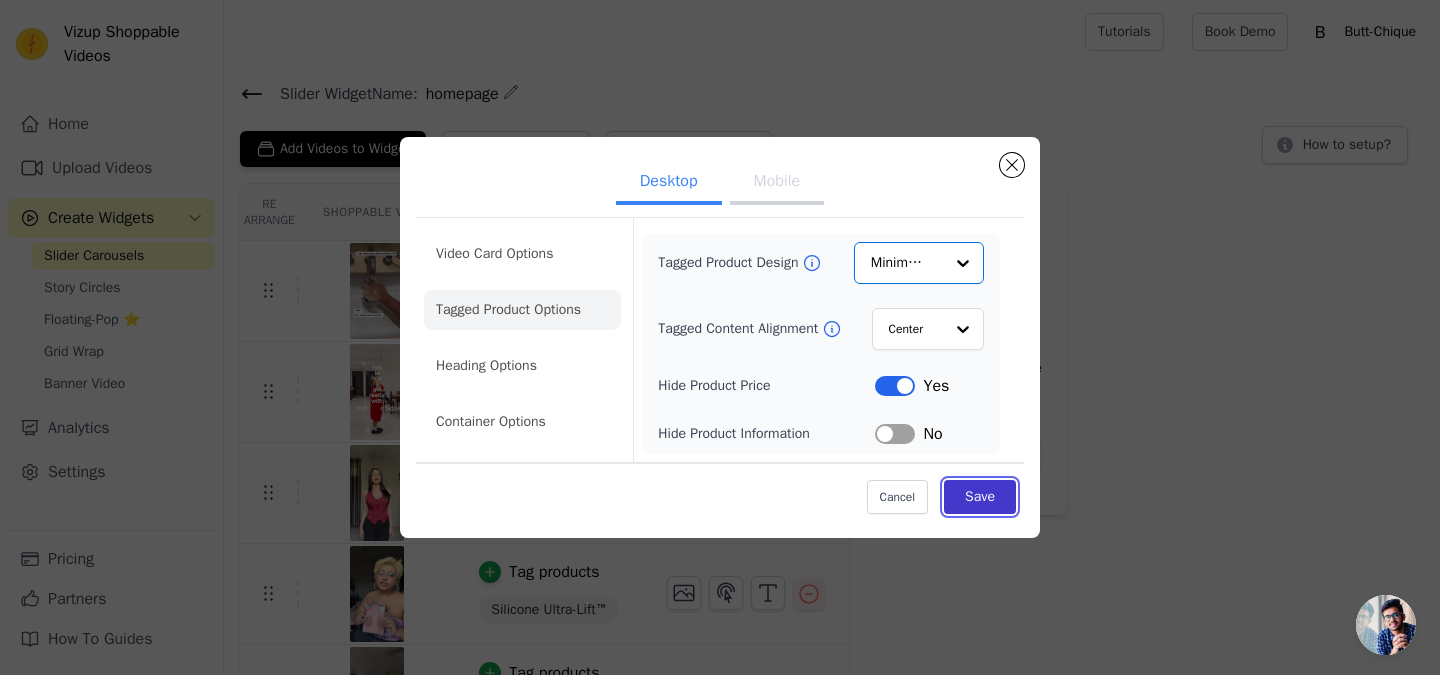 click on "Save" at bounding box center (980, 497) 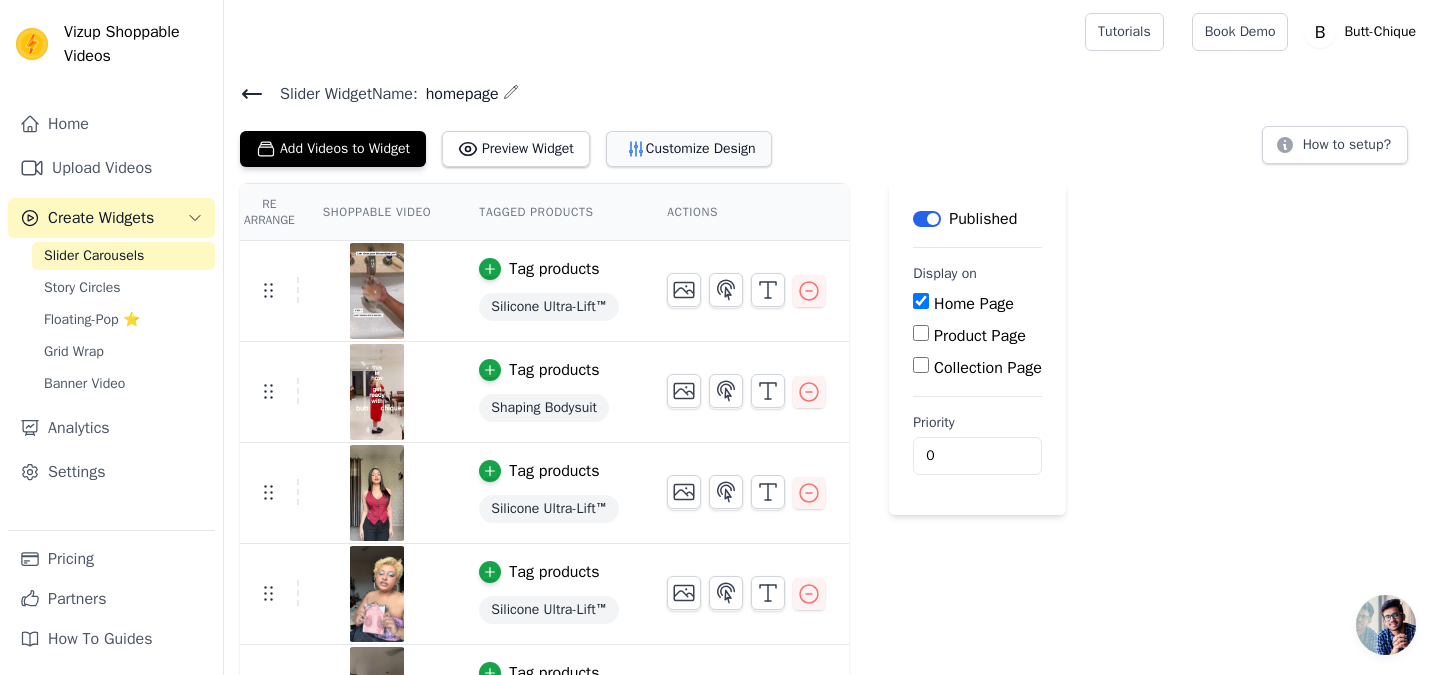 click on "Customize Design" at bounding box center (689, 149) 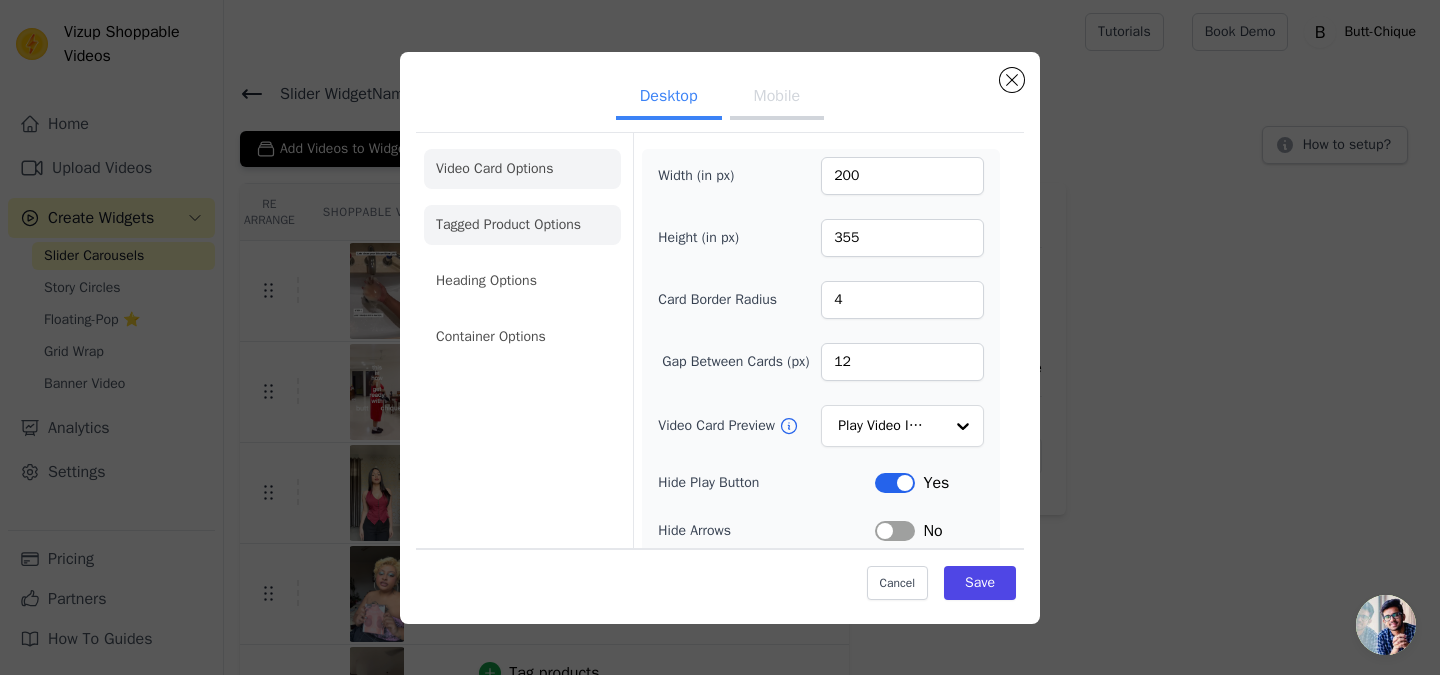 click on "Tagged Product Options" 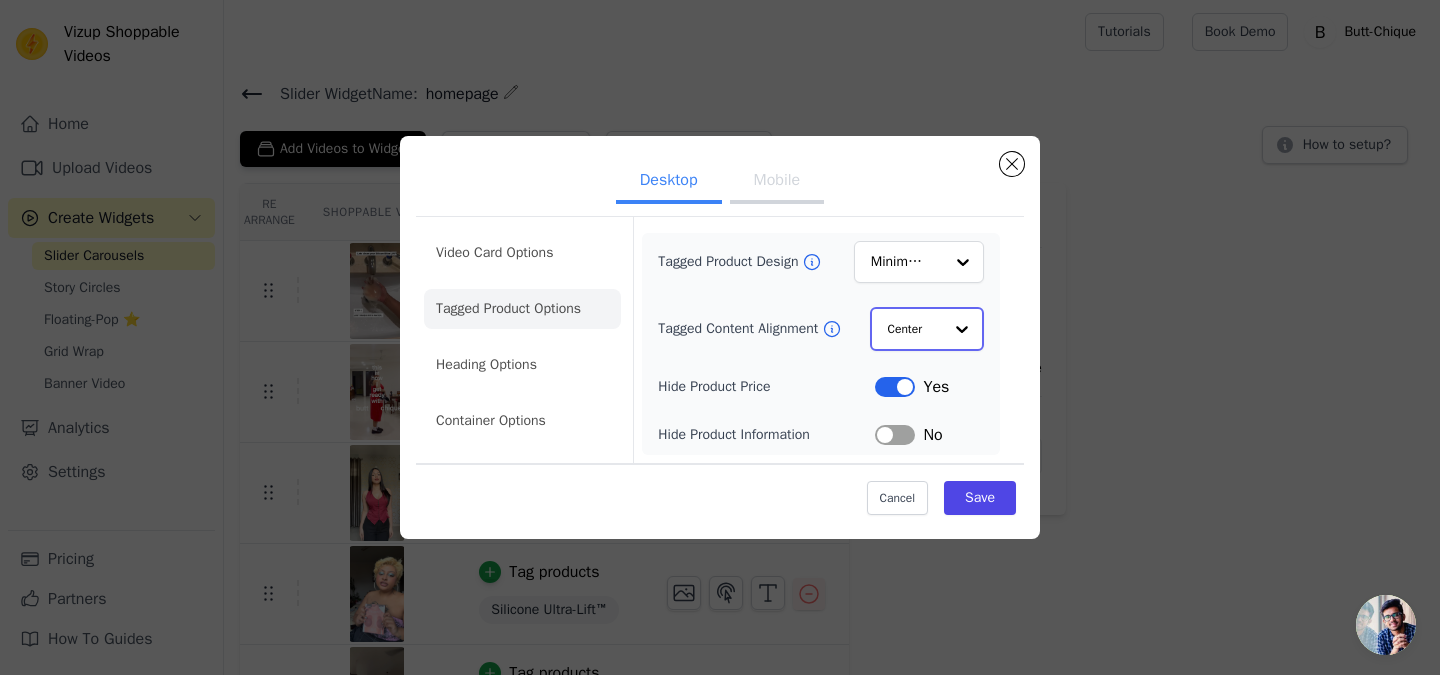 click on "Center" at bounding box center [927, 329] 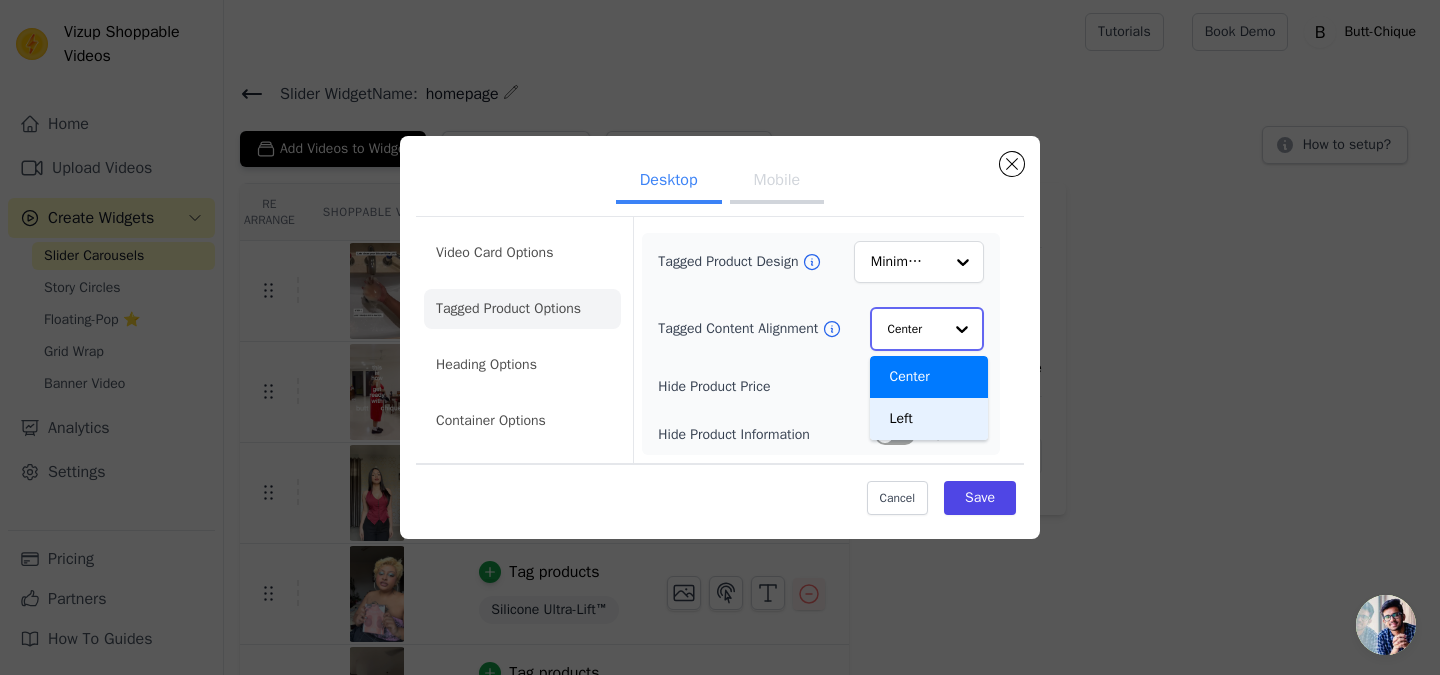 click on "Left" at bounding box center [929, 419] 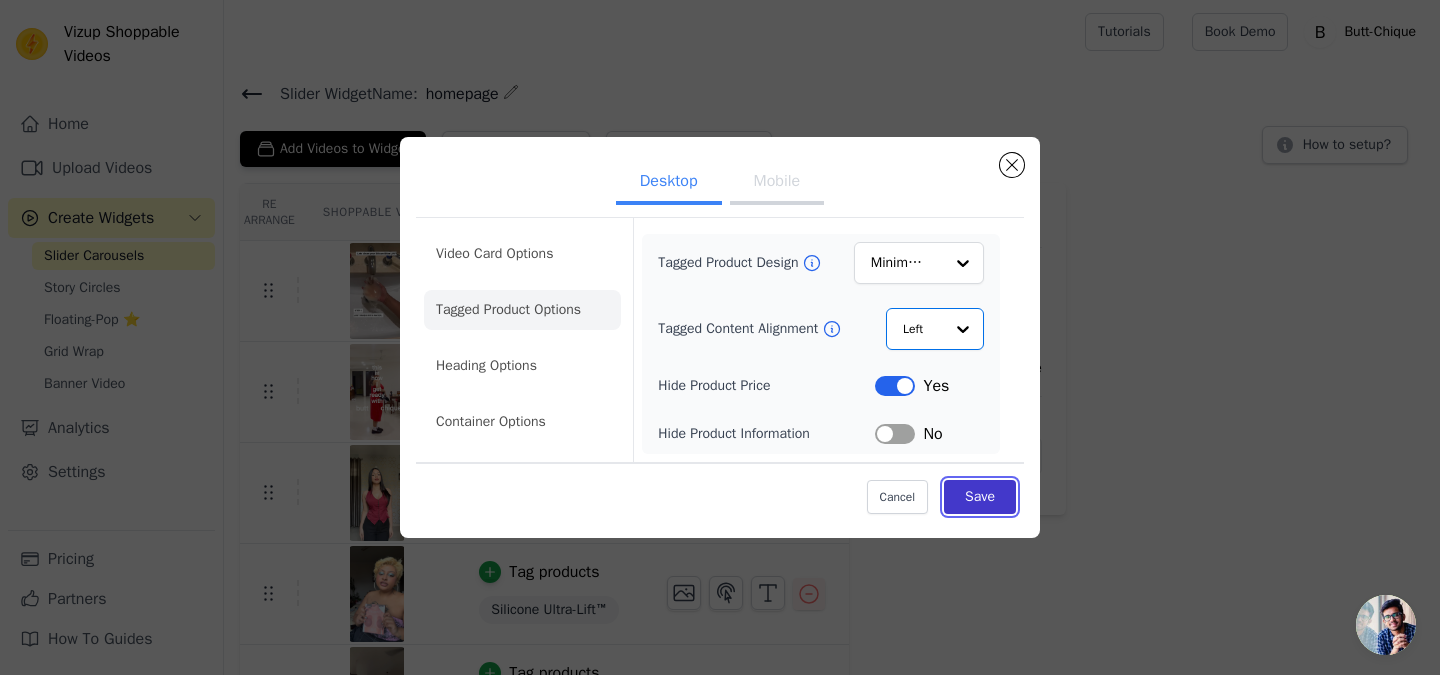 click on "Save" at bounding box center [980, 497] 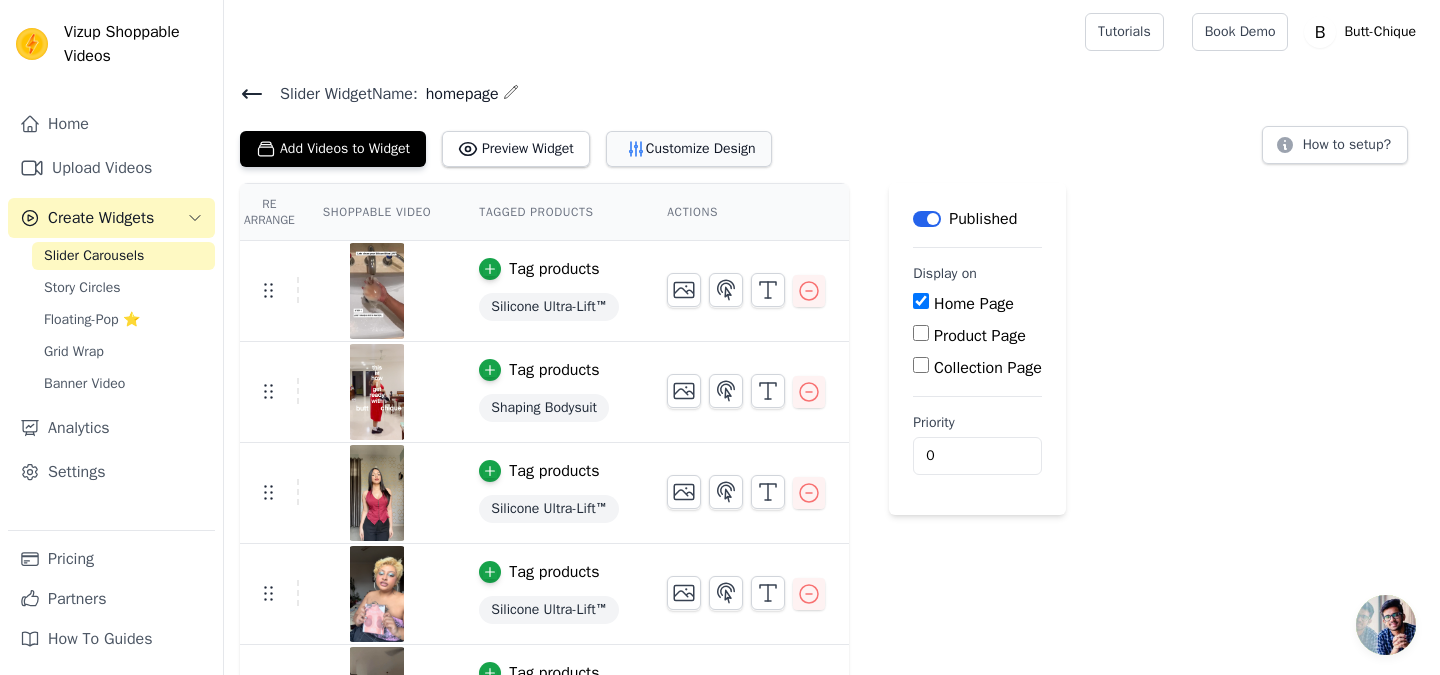 click on "Customize Design" at bounding box center (689, 149) 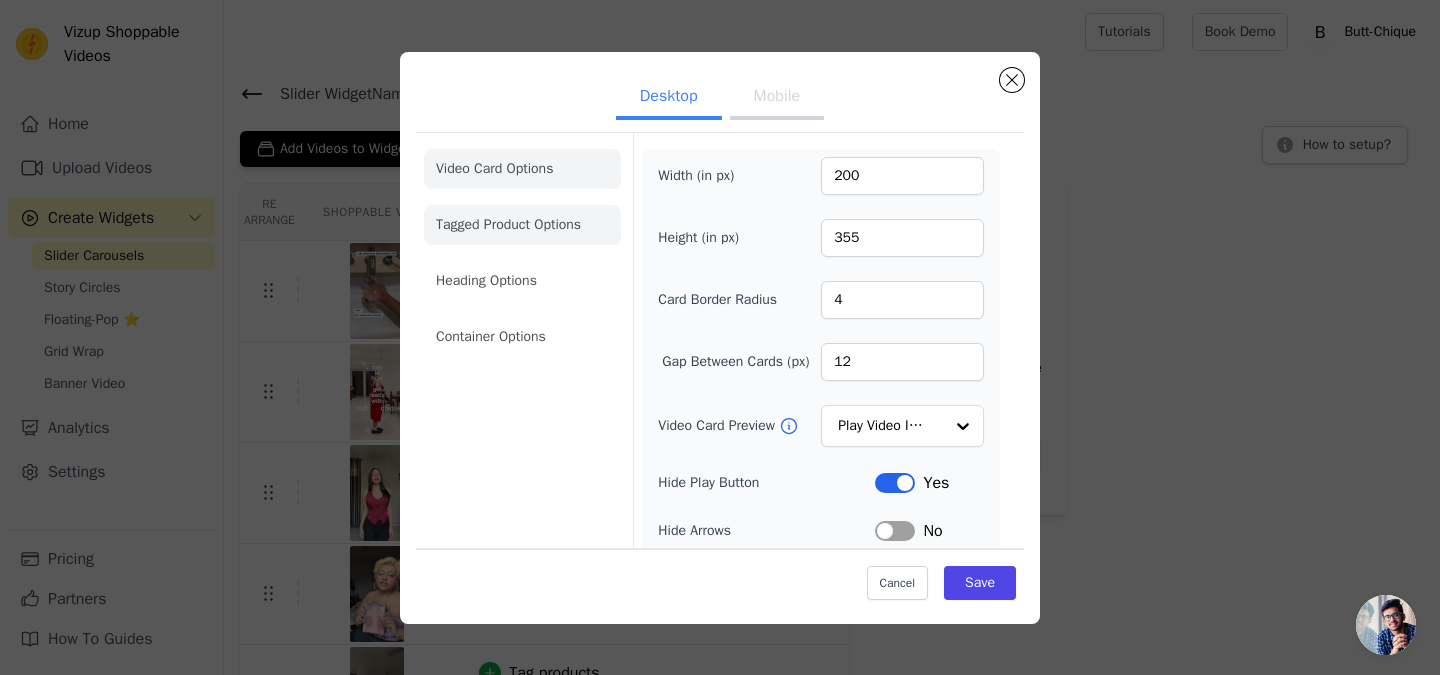 click on "Tagged Product Options" 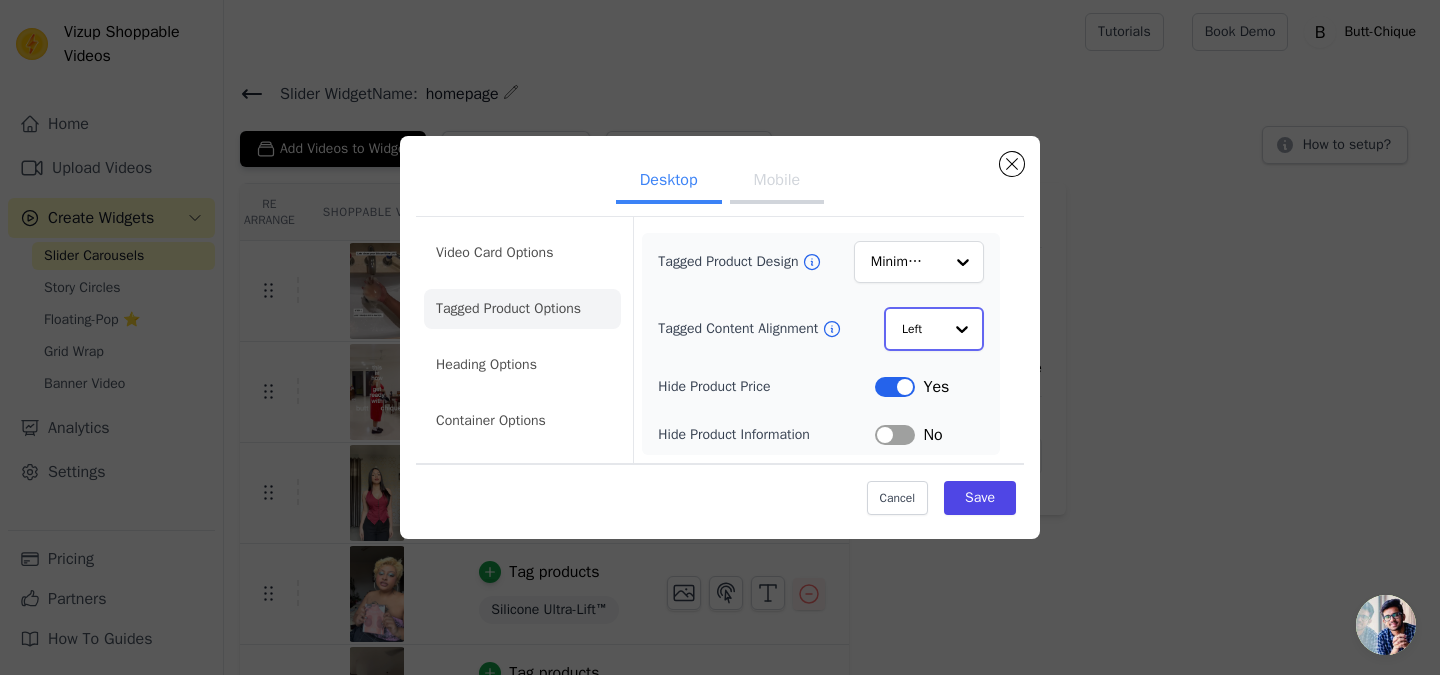 click on "Tagged Content Alignment" 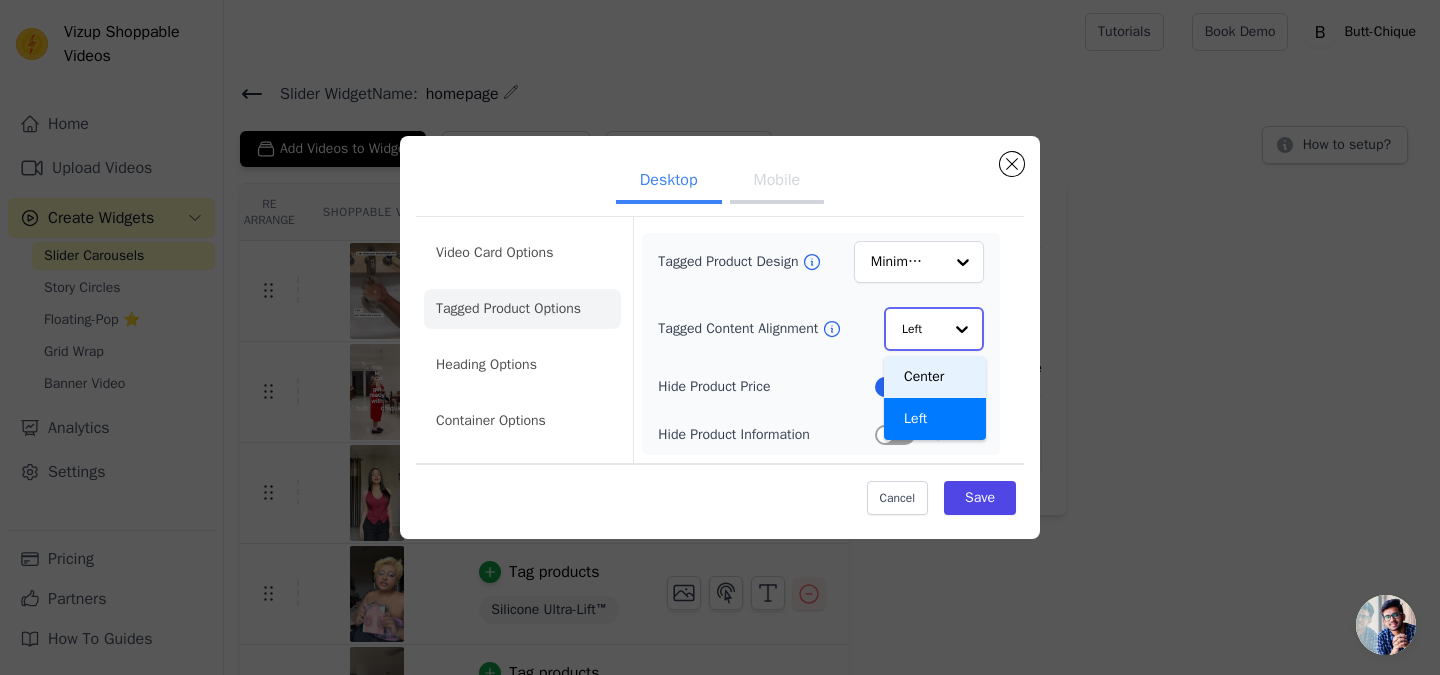 click on "Center" at bounding box center (935, 377) 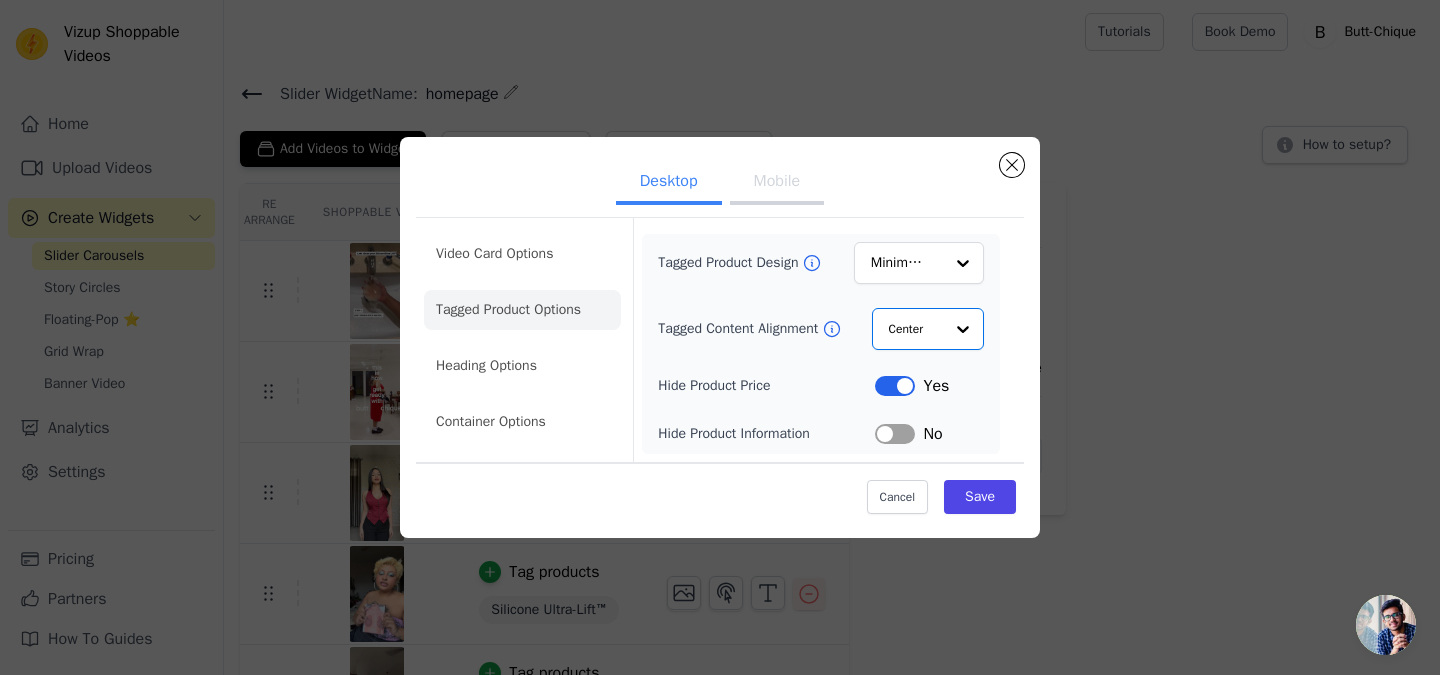 click on "Label" at bounding box center (895, 386) 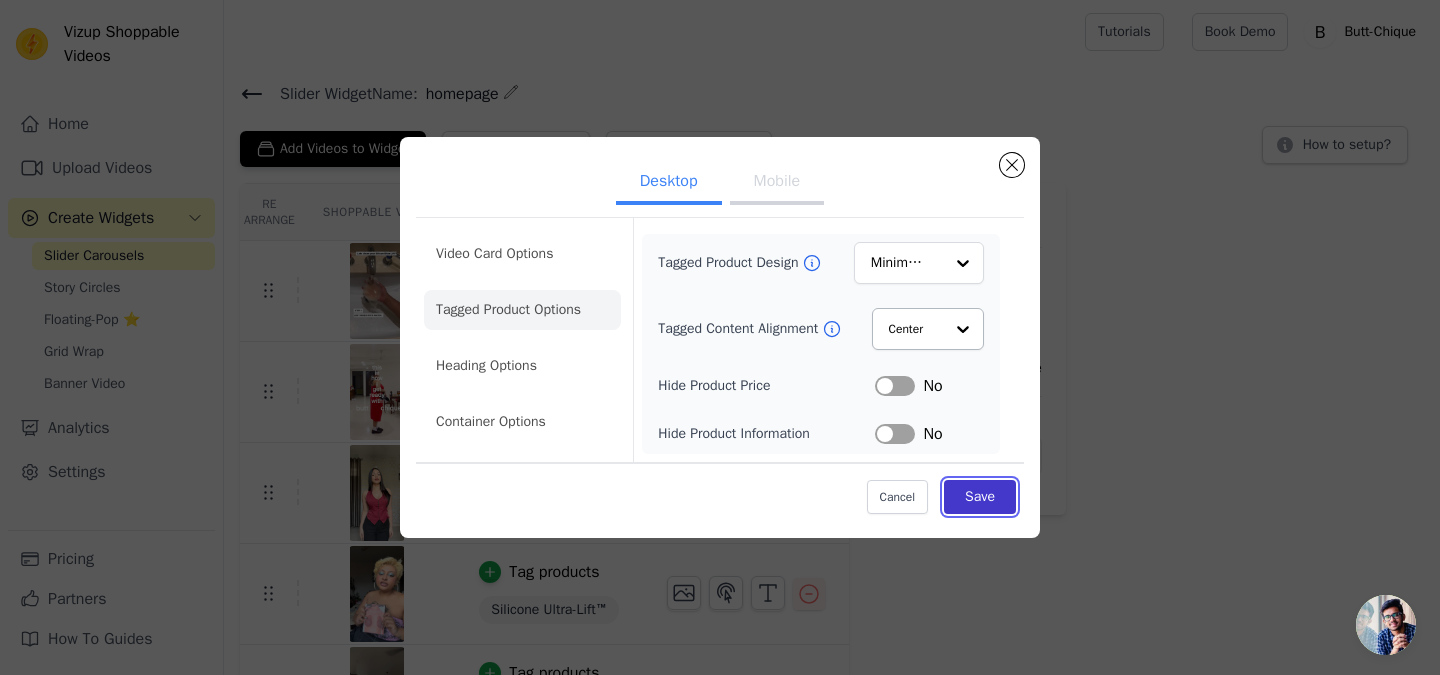click on "Save" at bounding box center [980, 497] 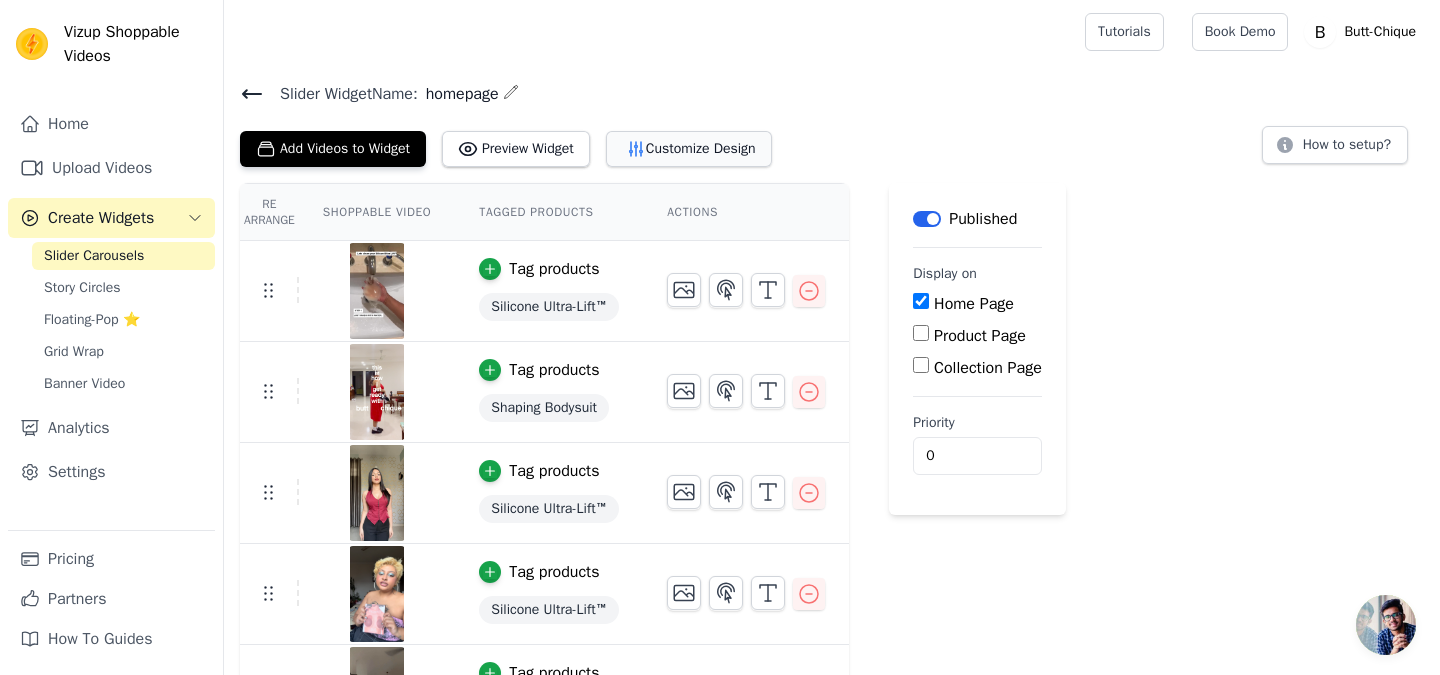 click on "Customize Design" at bounding box center (689, 149) 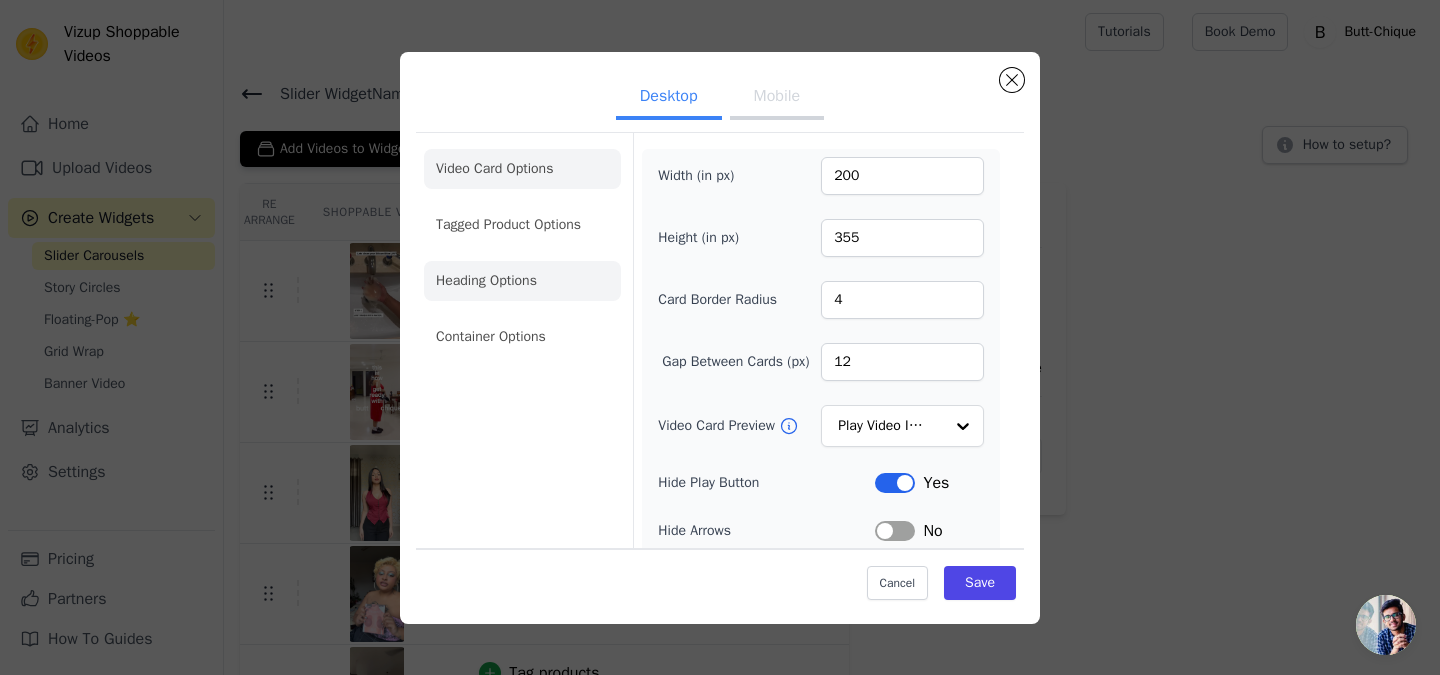 click on "Heading Options" 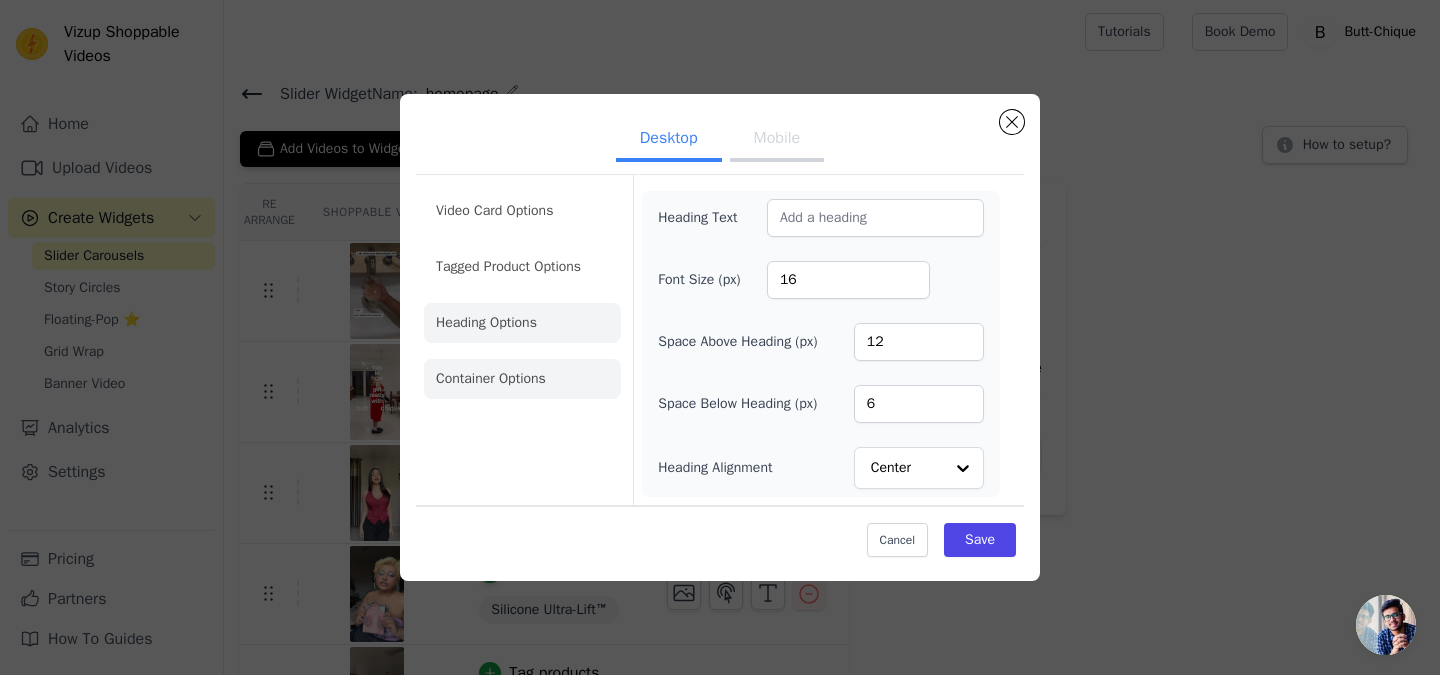 click on "Container Options" 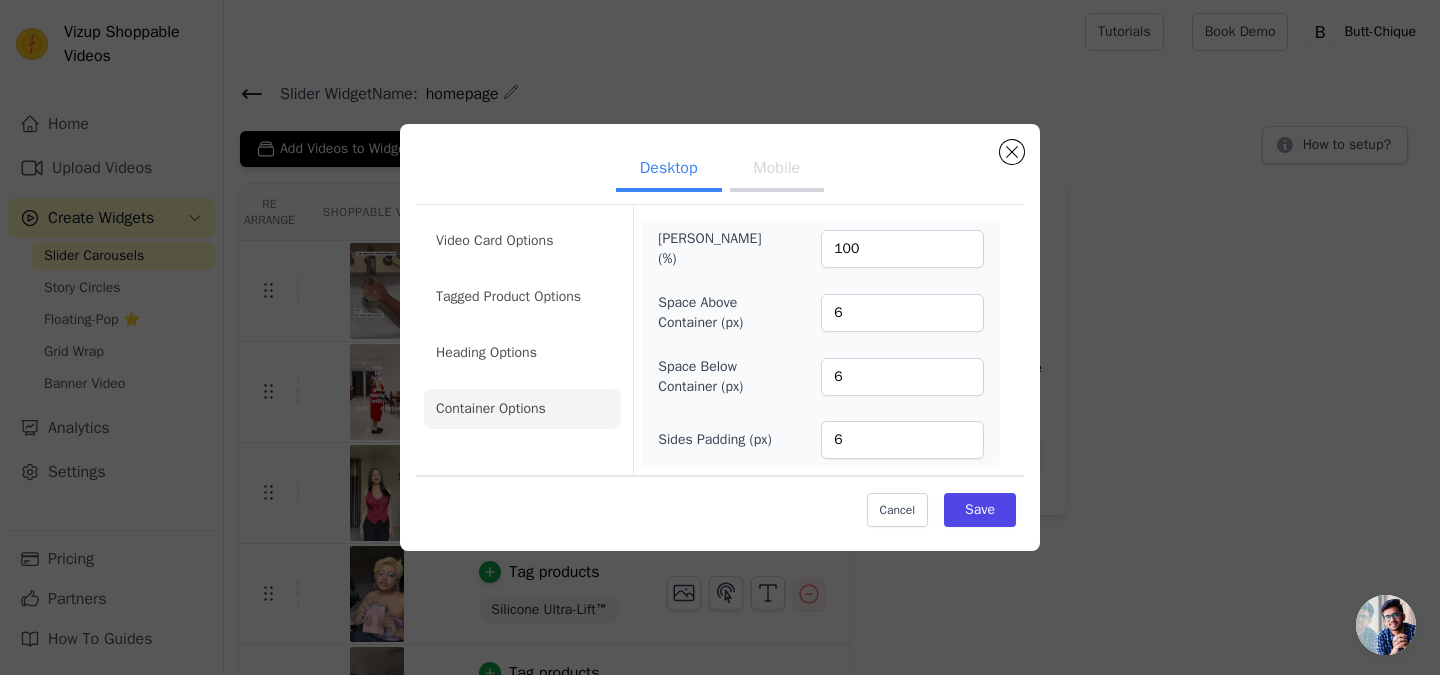 click on "Mobile" at bounding box center [777, 170] 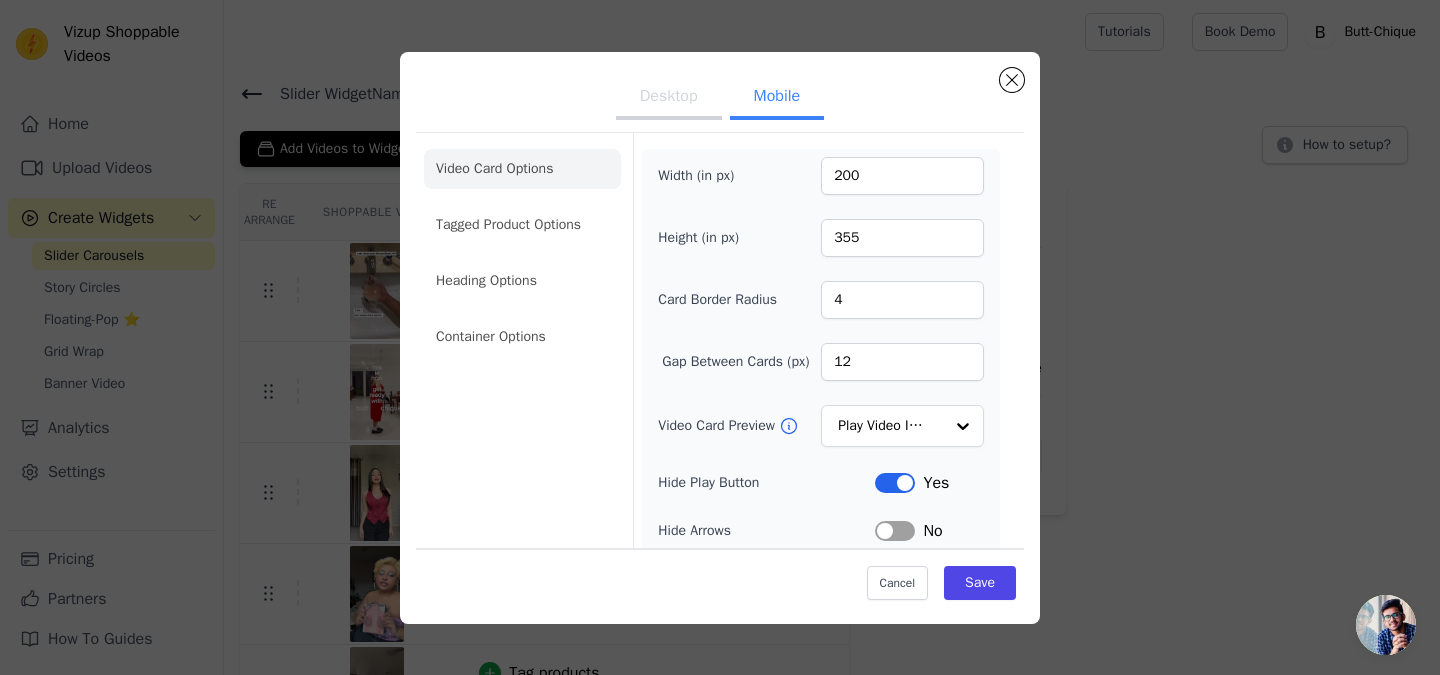 click on "Desktop" at bounding box center (669, 98) 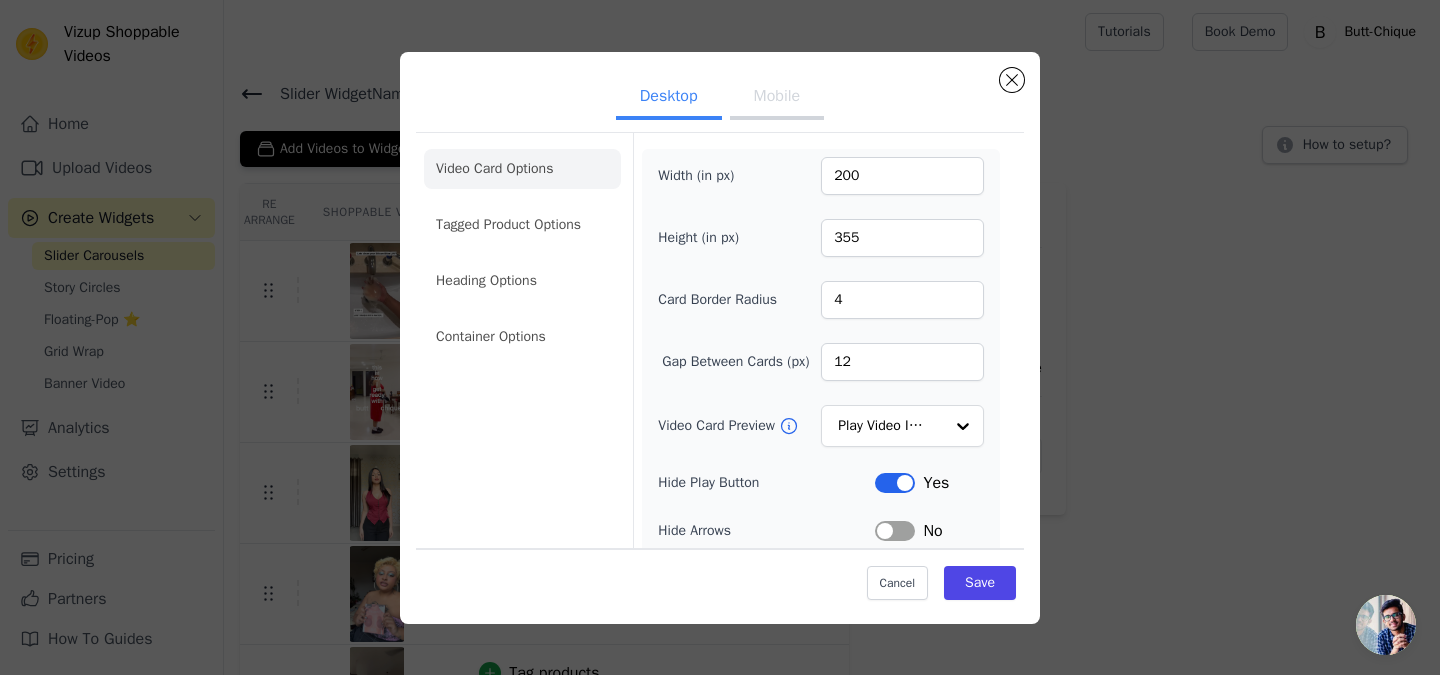 click on "Video Card Options" 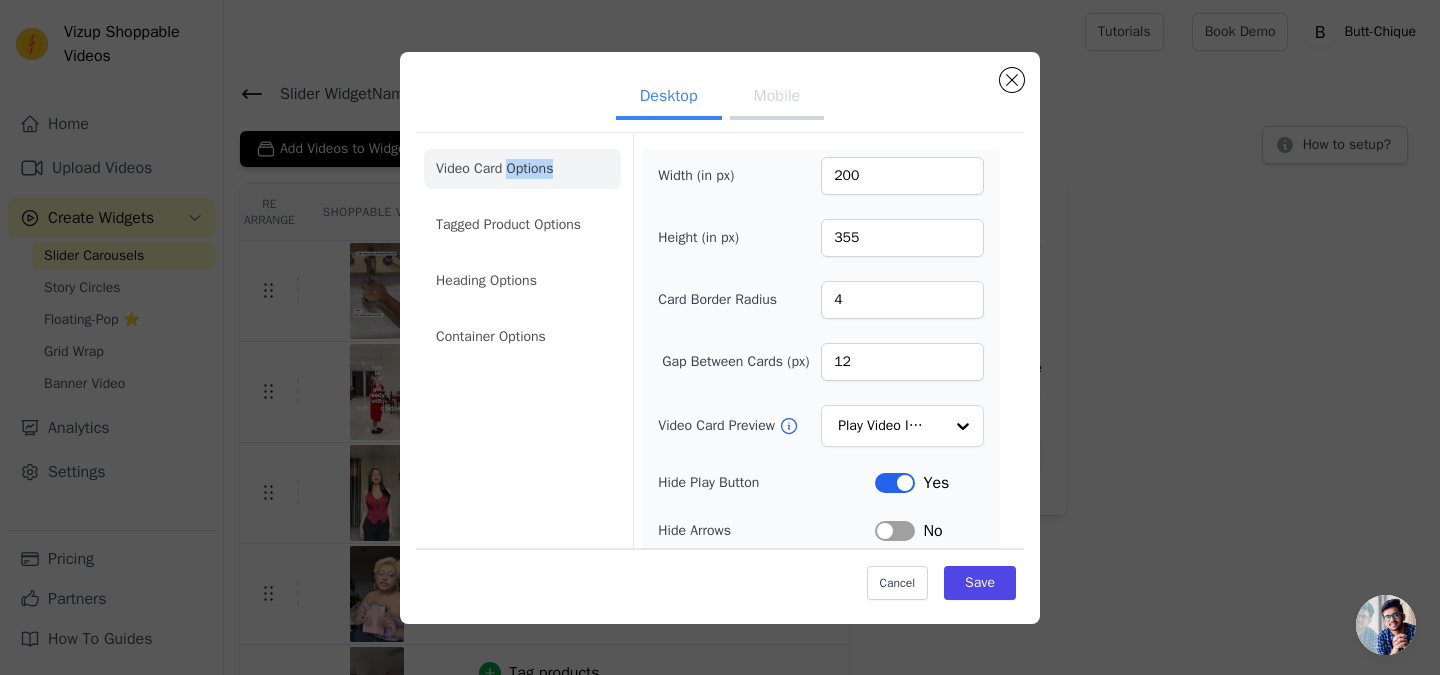 scroll, scrollTop: 97, scrollLeft: 0, axis: vertical 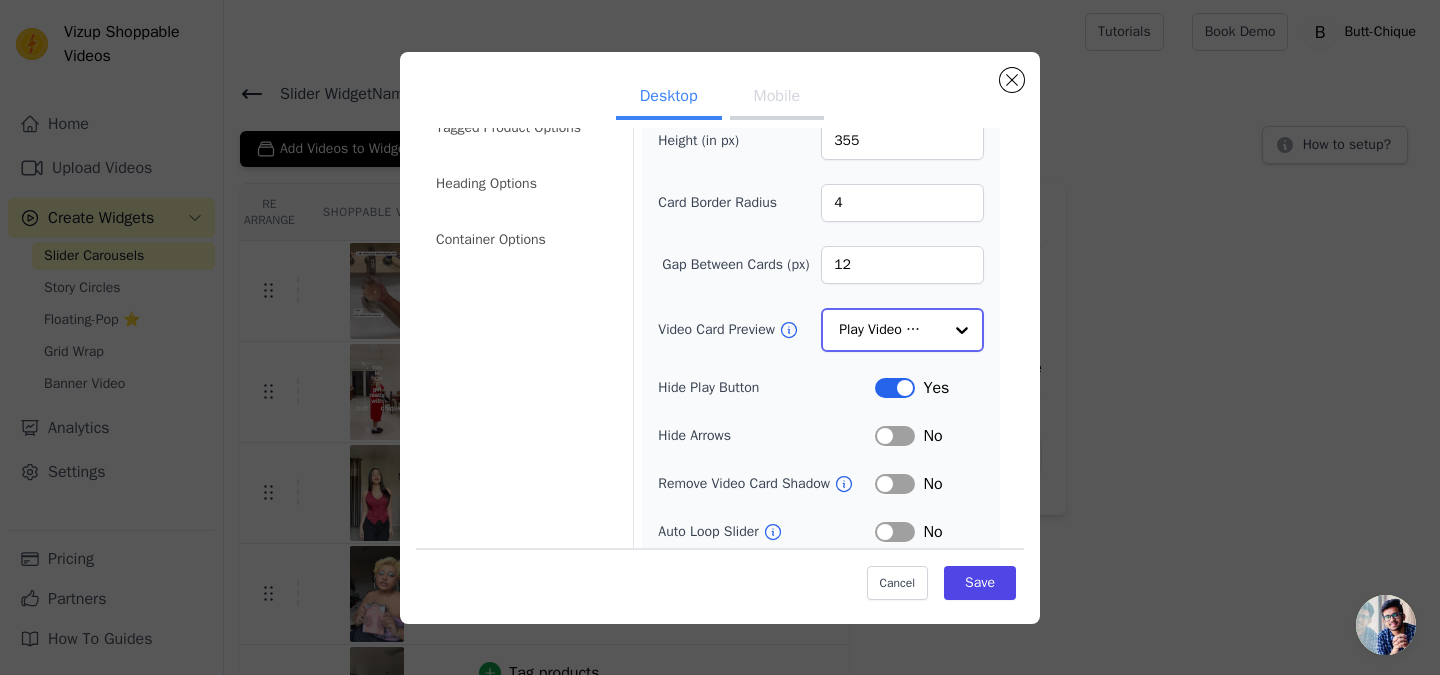 click on "Video Card Preview" 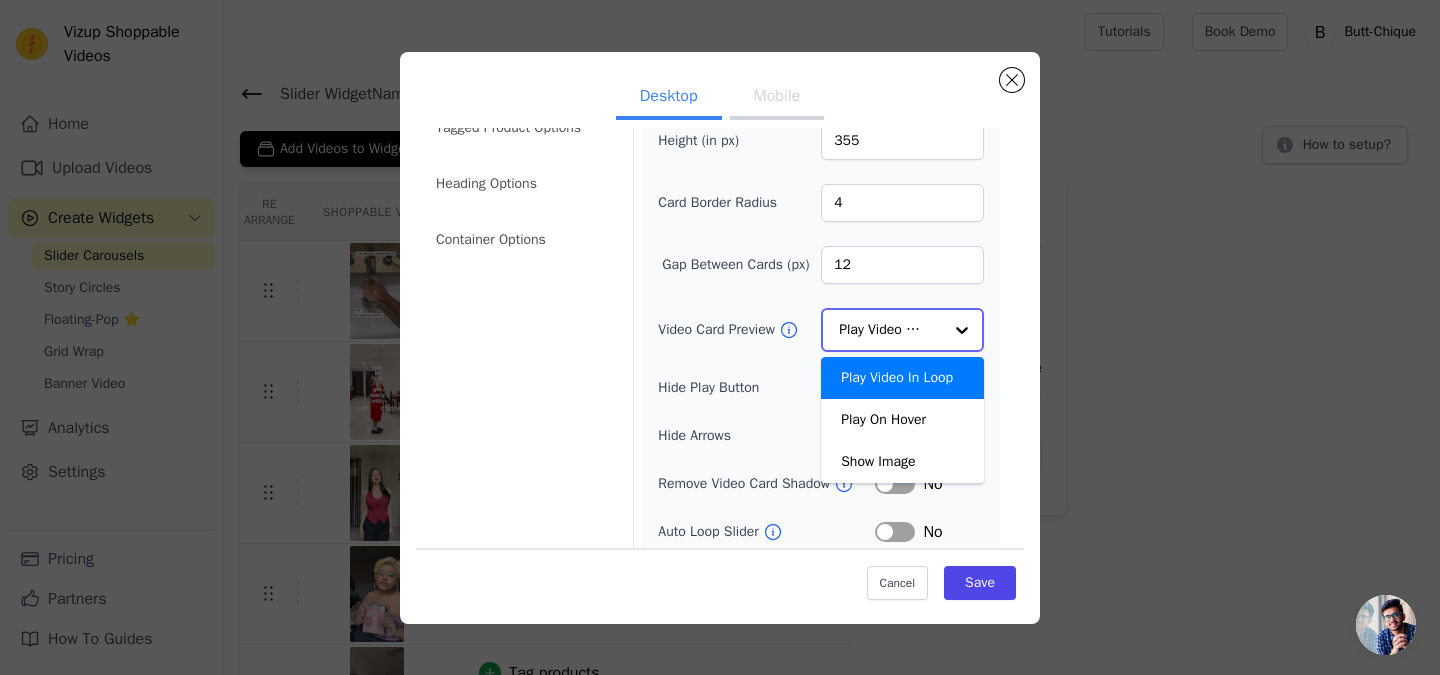 click on "Video Card Preview" 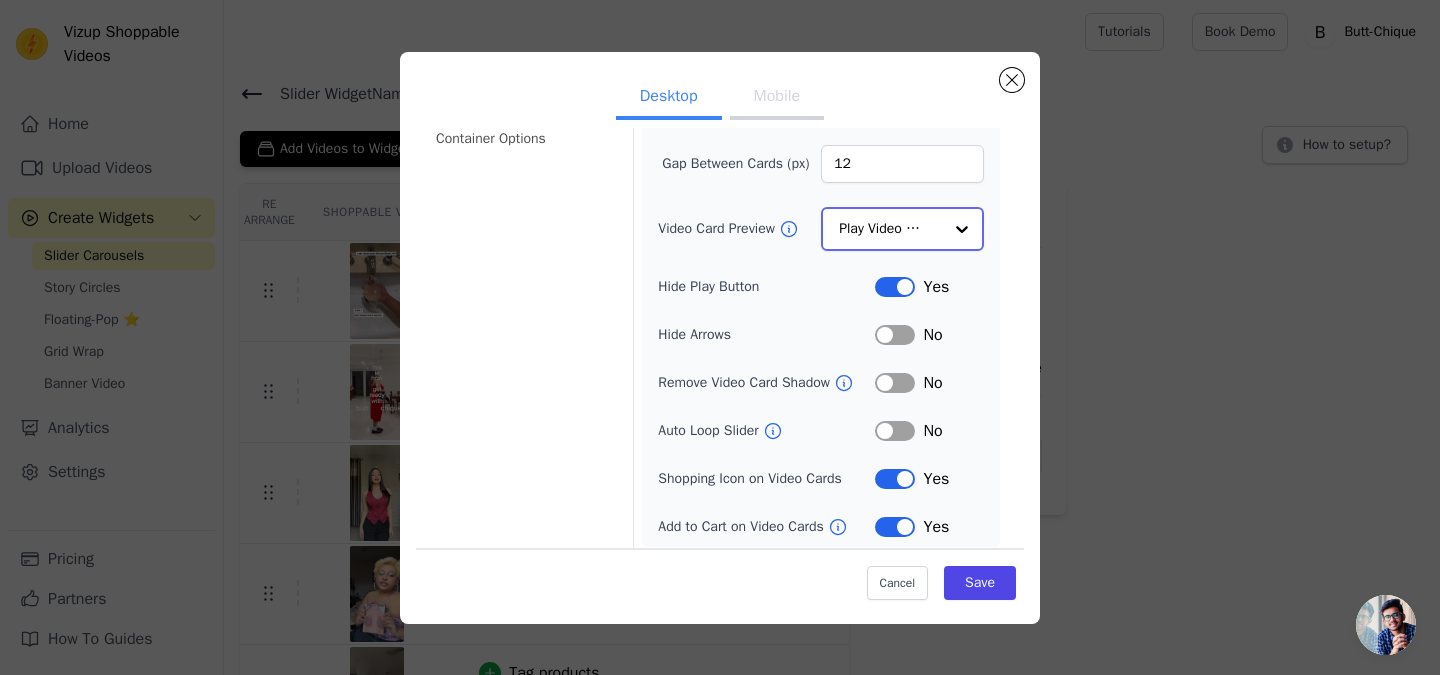 scroll, scrollTop: 207, scrollLeft: 0, axis: vertical 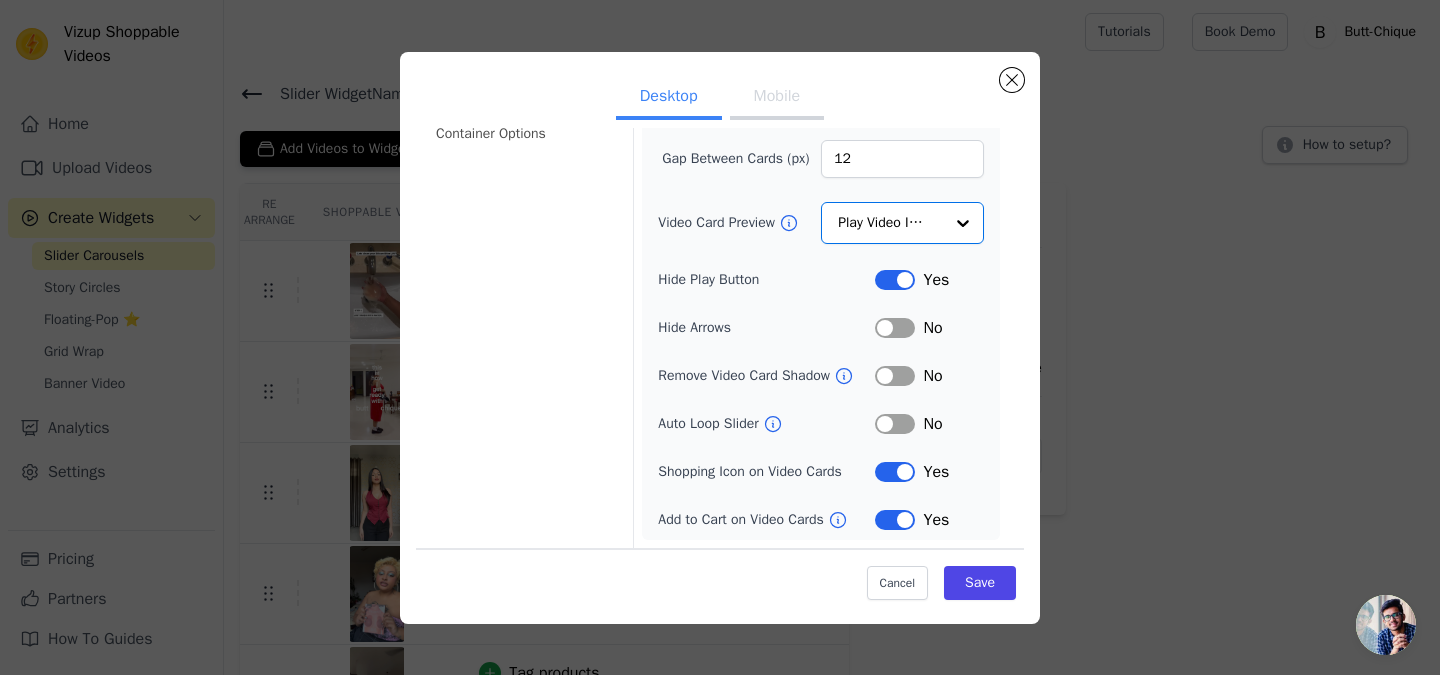 click 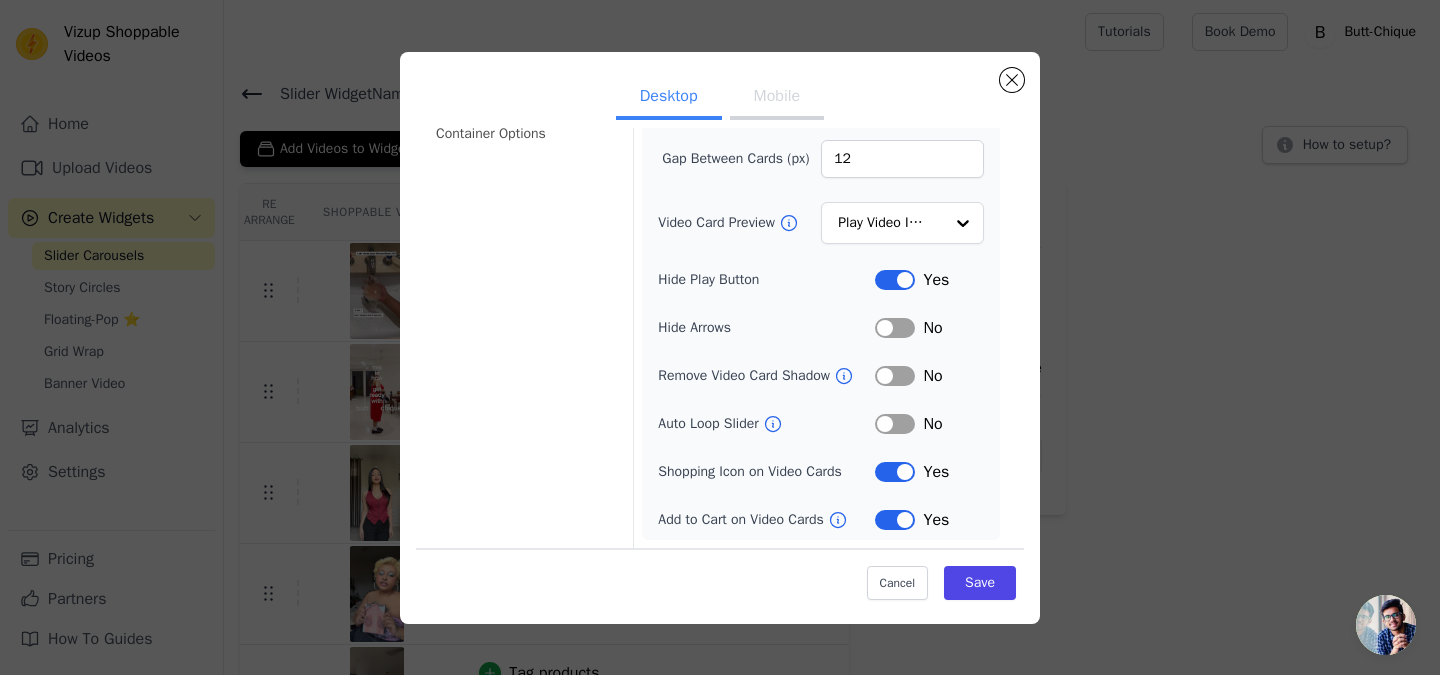scroll, scrollTop: 205, scrollLeft: 0, axis: vertical 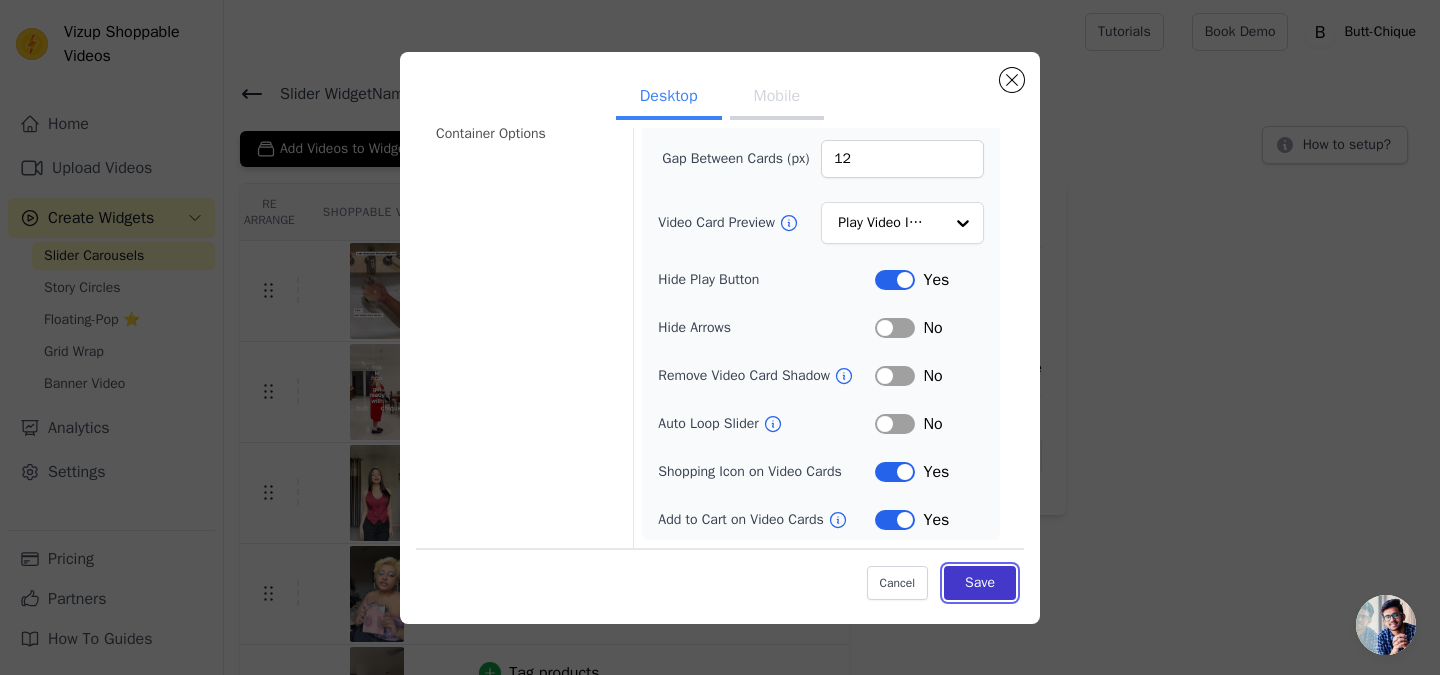 click on "Save" at bounding box center (980, 583) 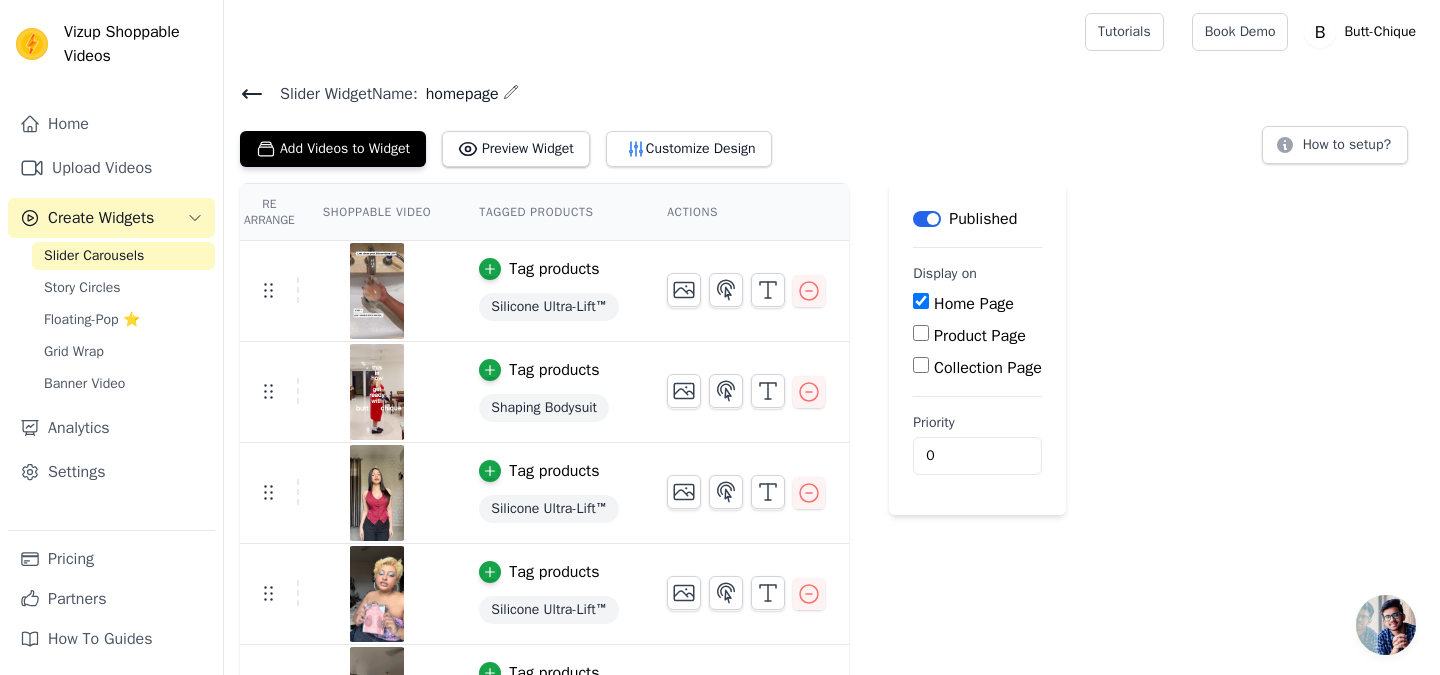 click on "Slider Carousels" at bounding box center (94, 256) 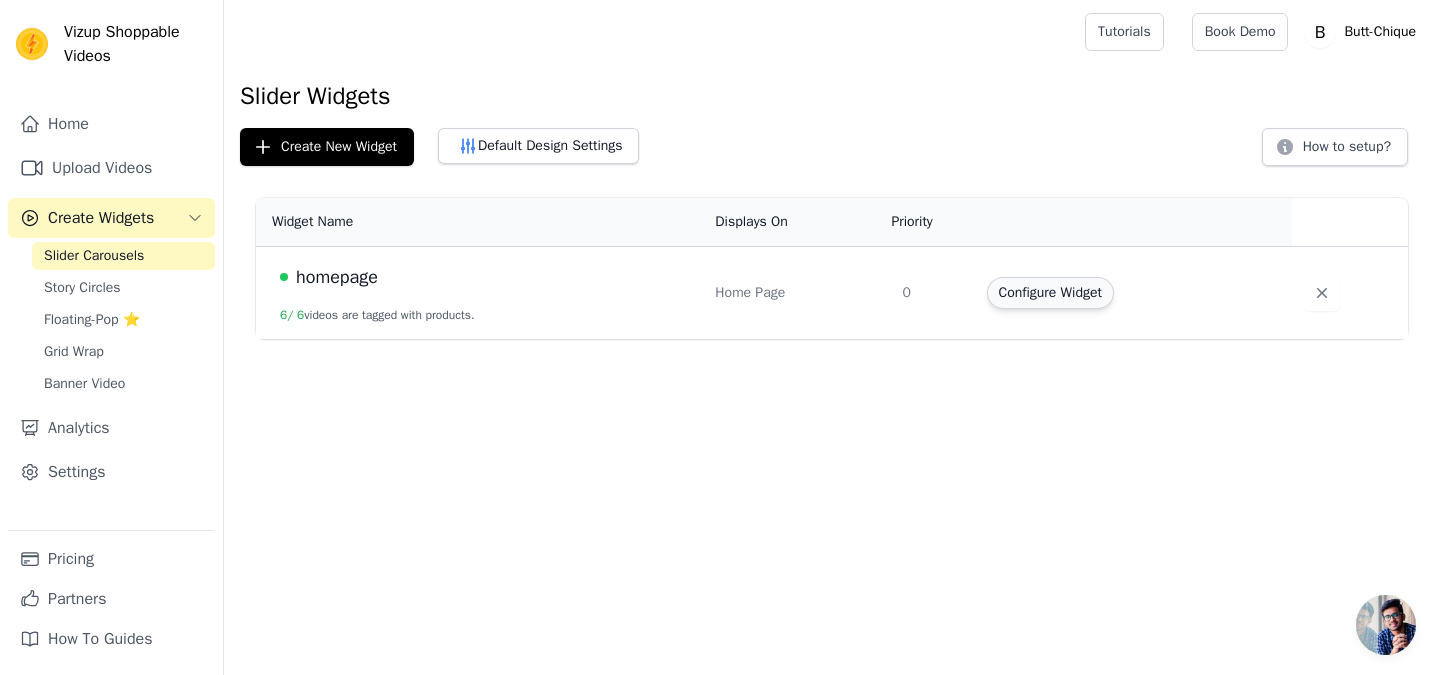 click on "Configure Widget" at bounding box center (1050, 293) 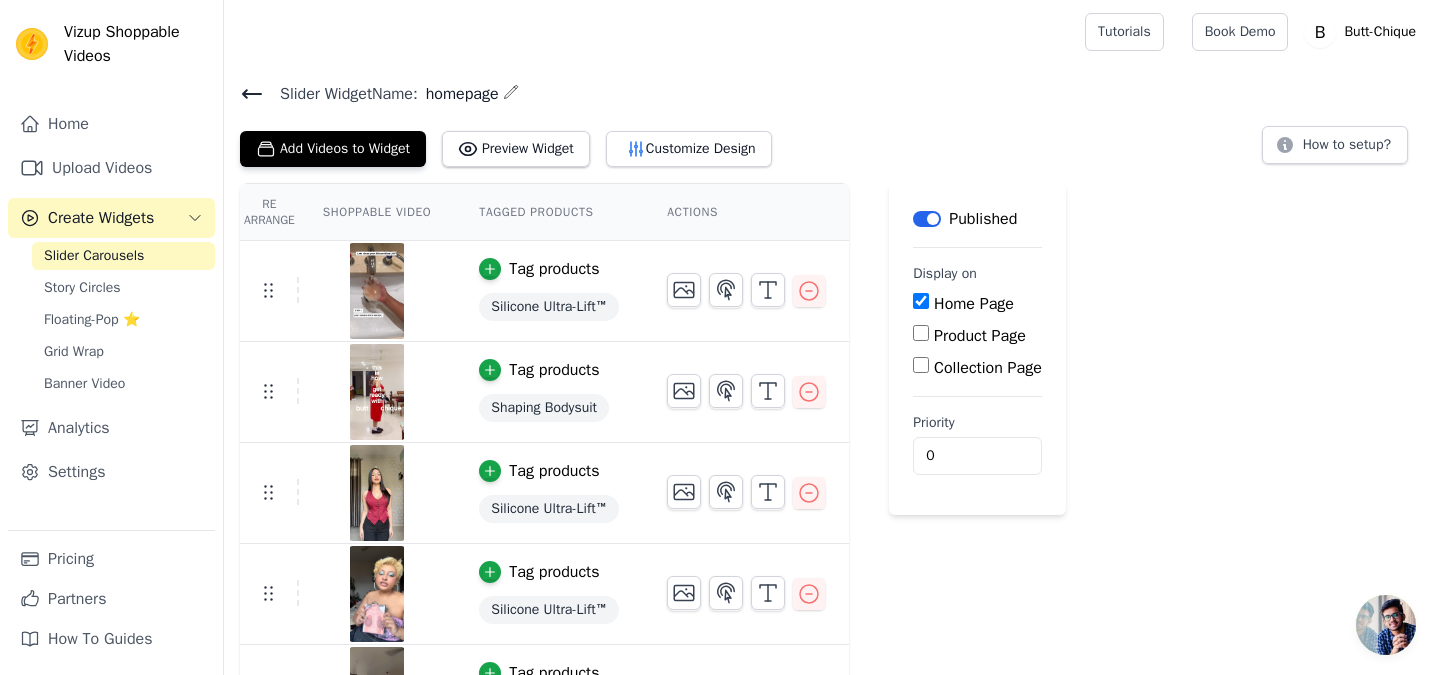 click 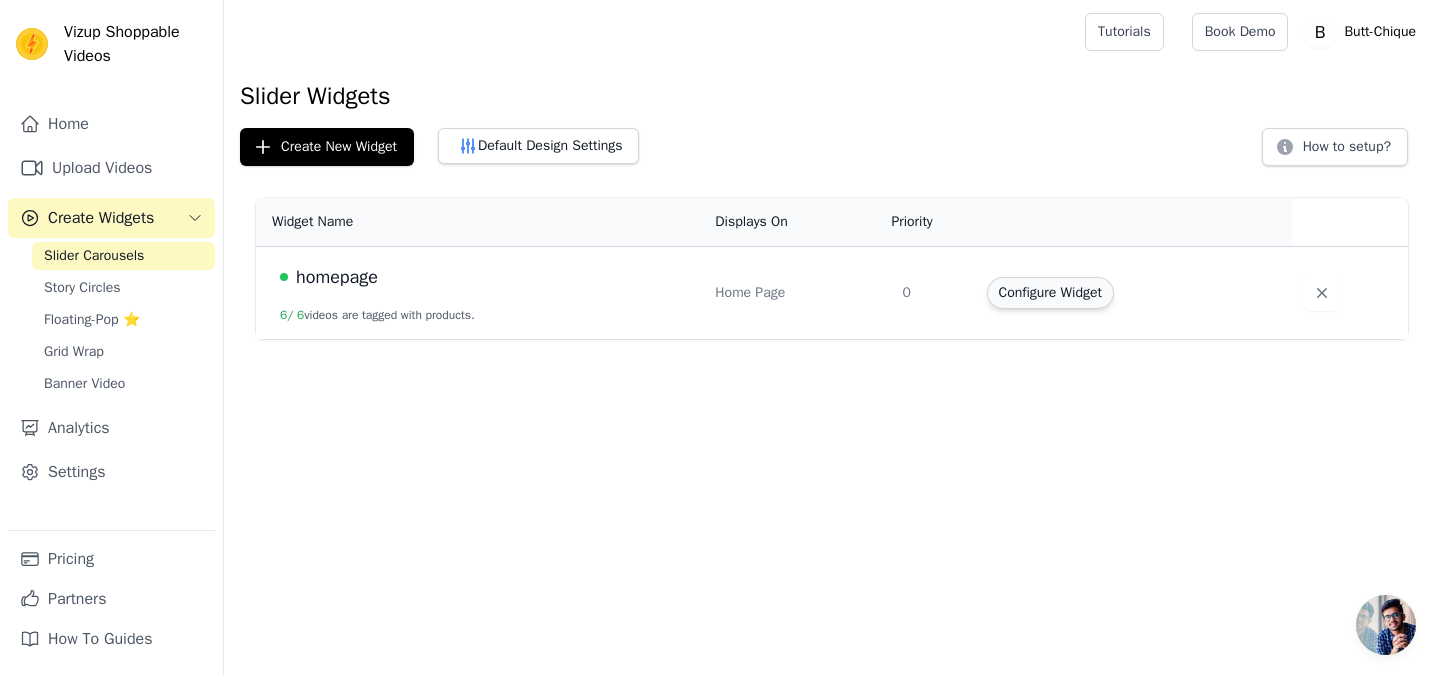 click on "Configure Widget" at bounding box center [1050, 293] 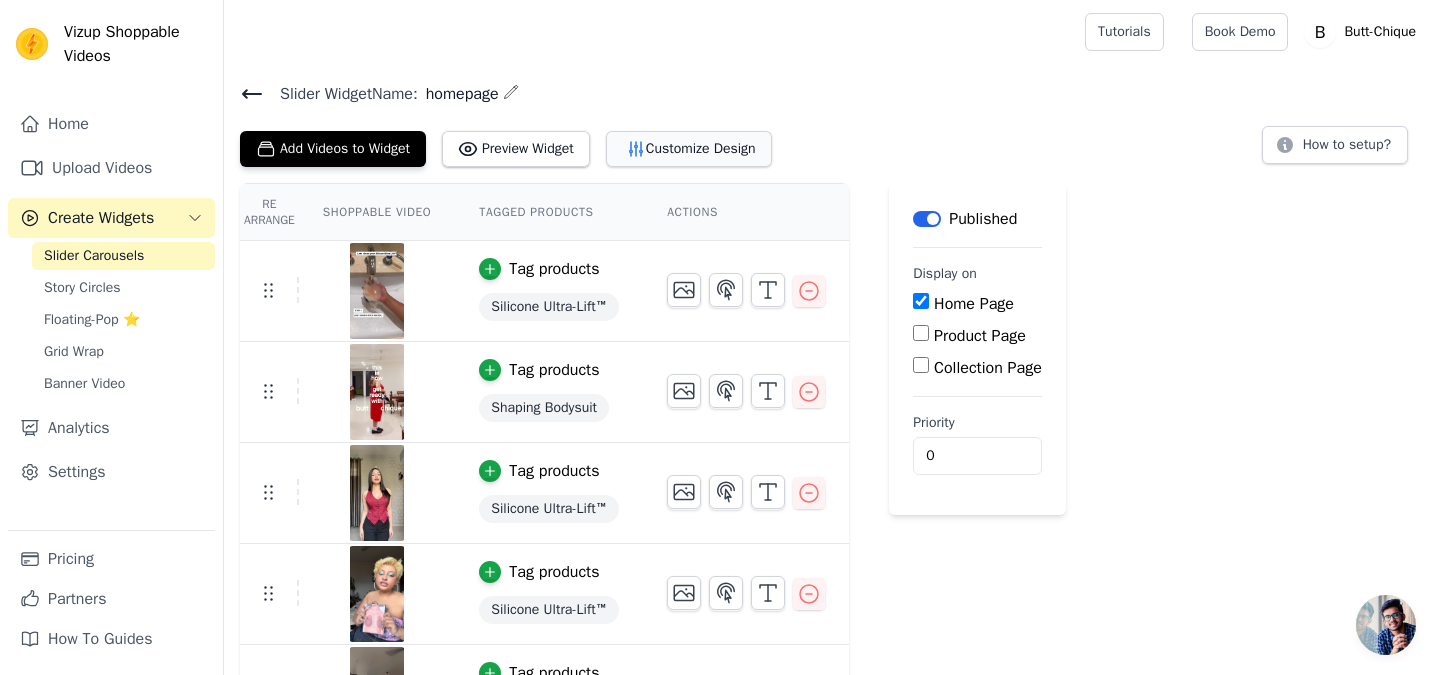 click on "Customize Design" at bounding box center [689, 149] 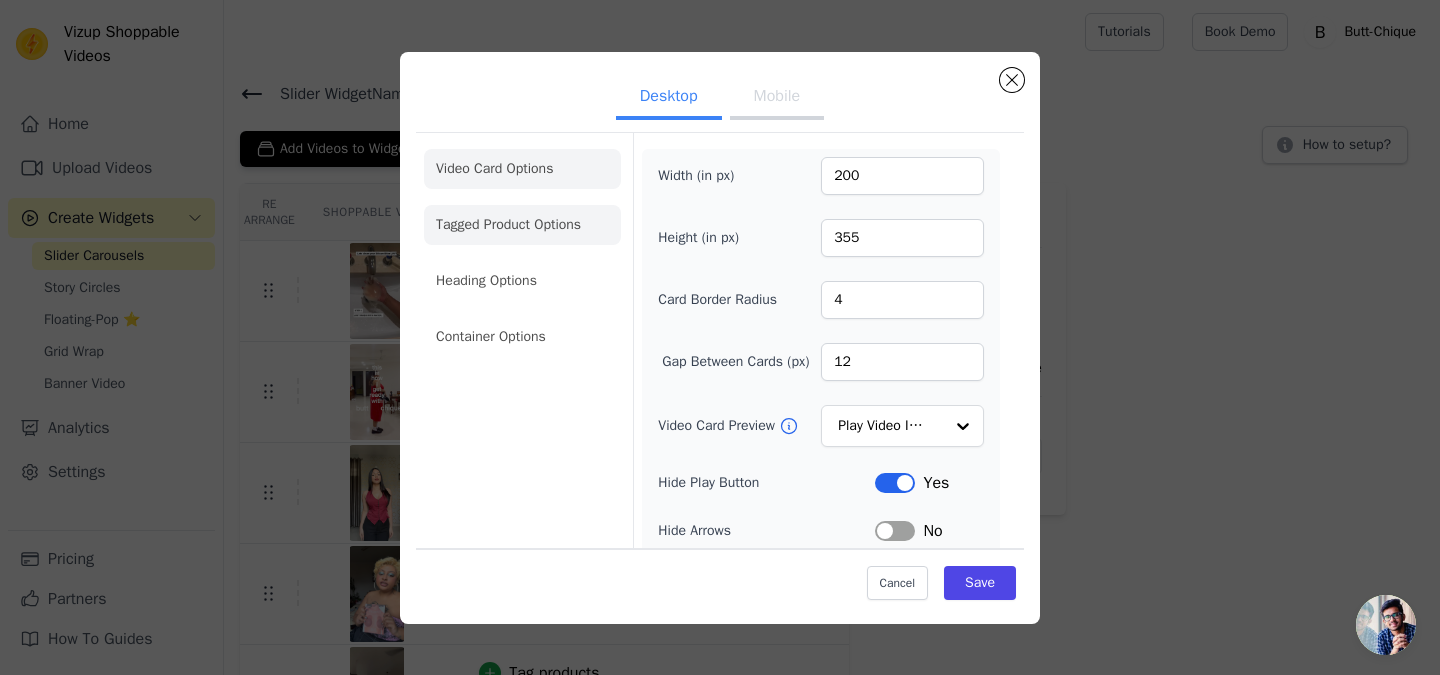 click on "Tagged Product Options" 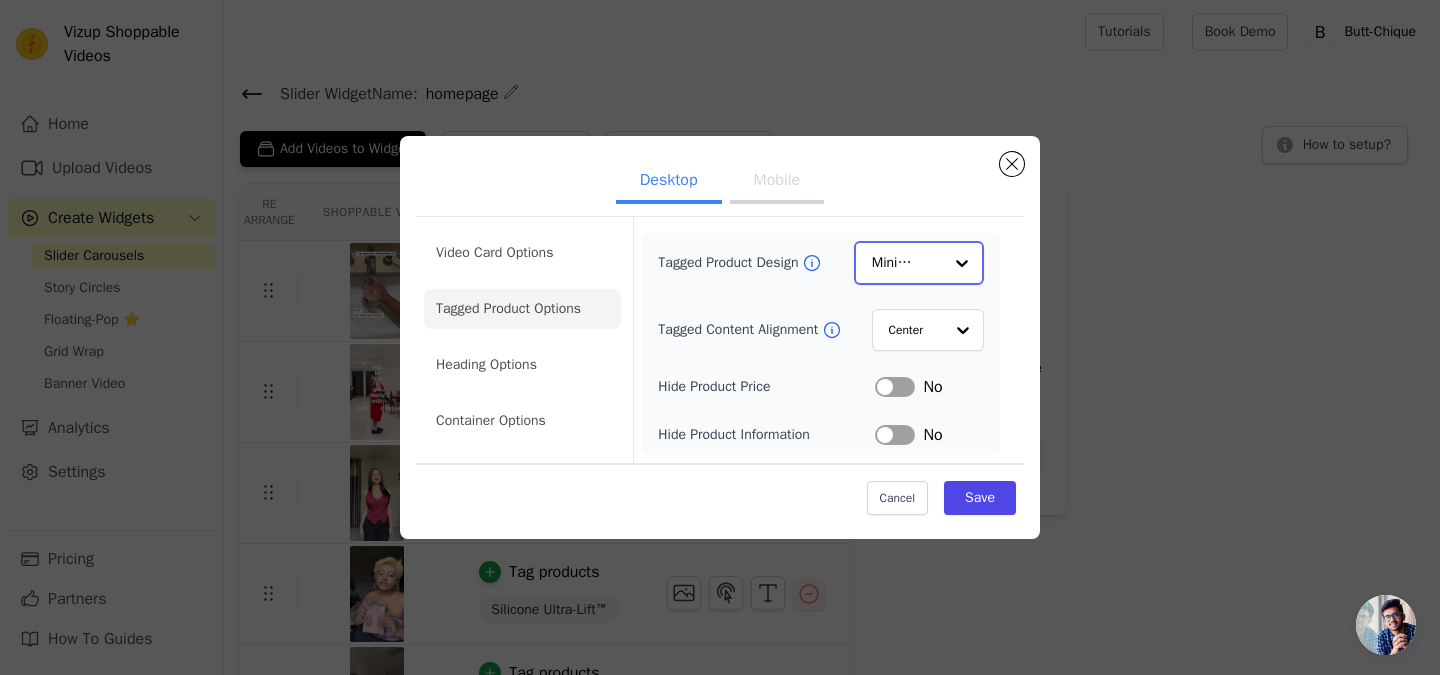 click on "Tagged Product Design" 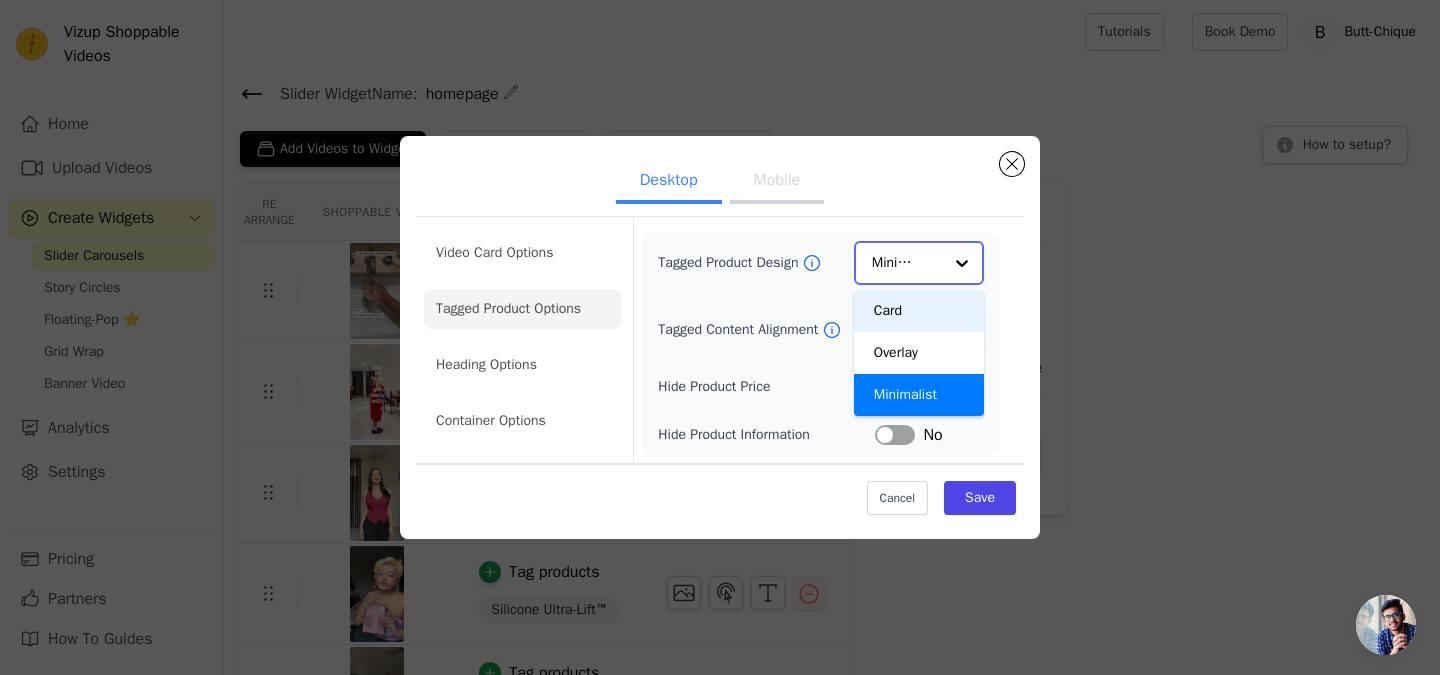 click on "Card" at bounding box center (919, 311) 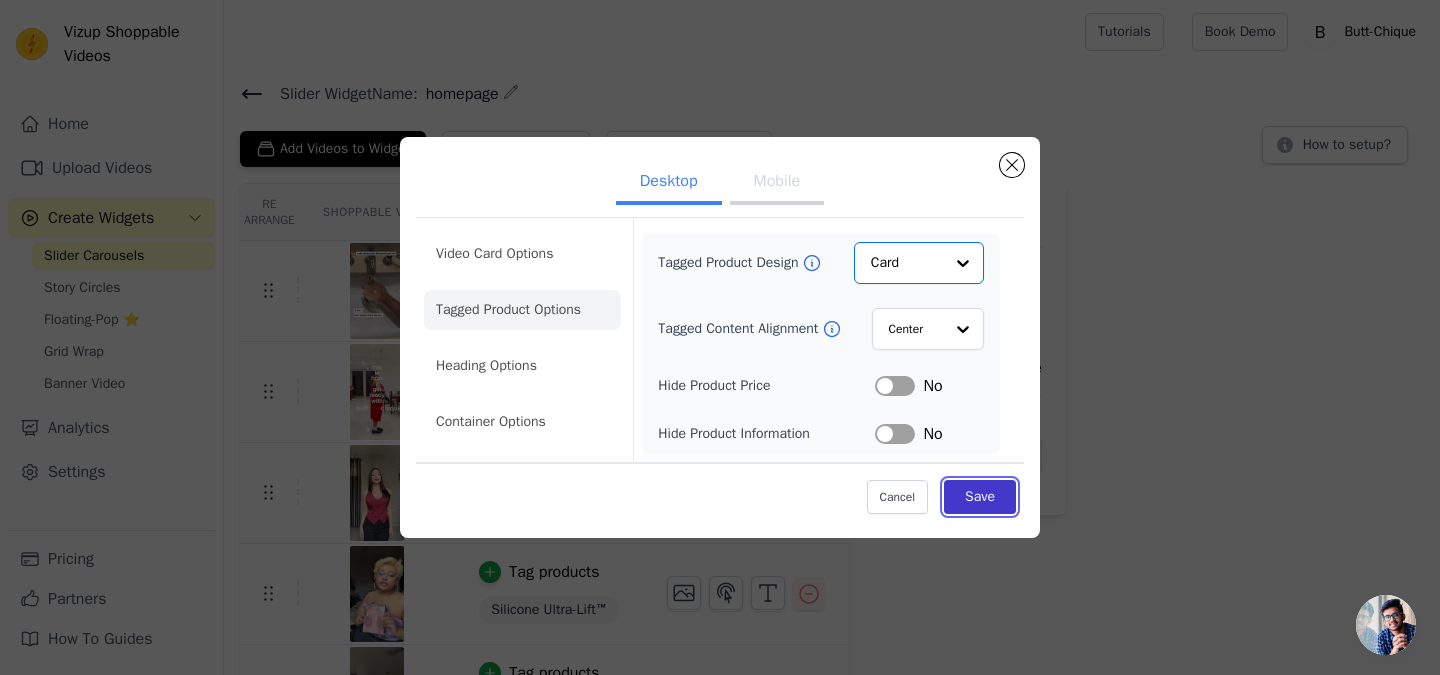click on "Save" at bounding box center (980, 497) 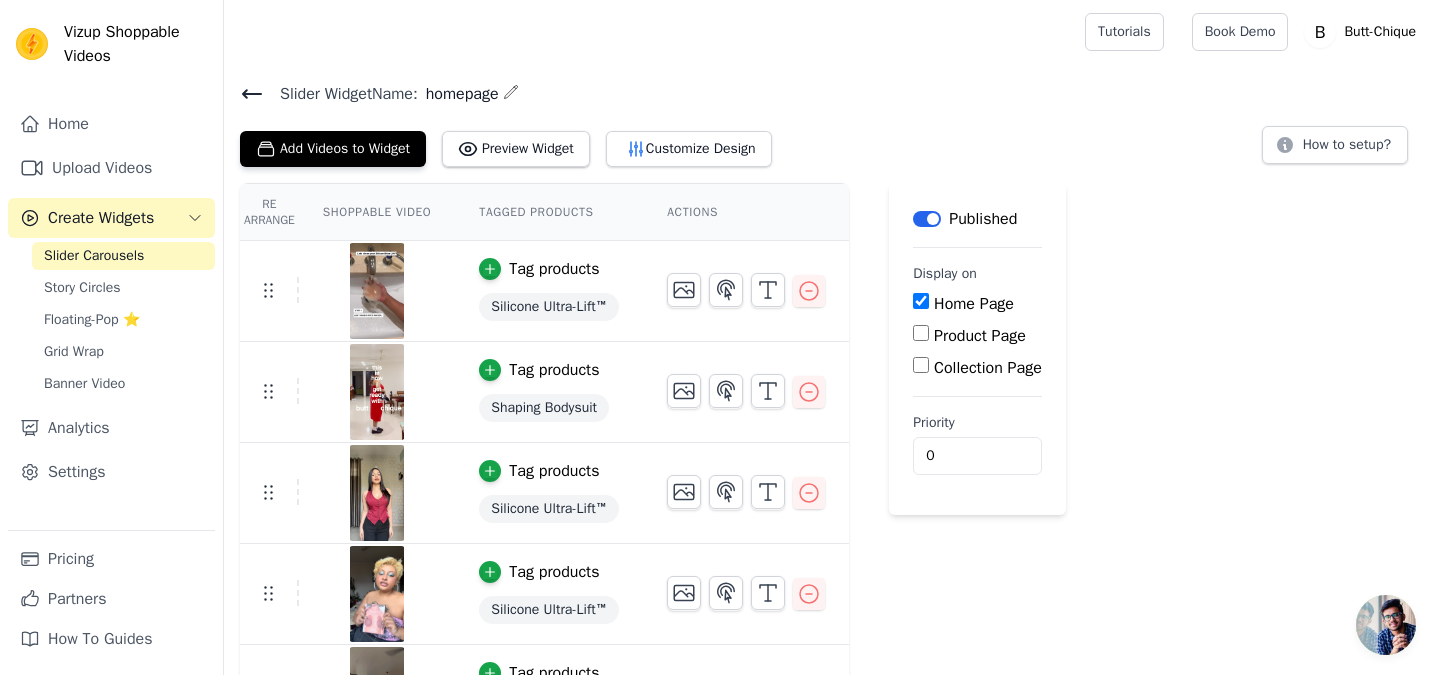 click on "Silicone Ultra-Lift™" at bounding box center [549, 307] 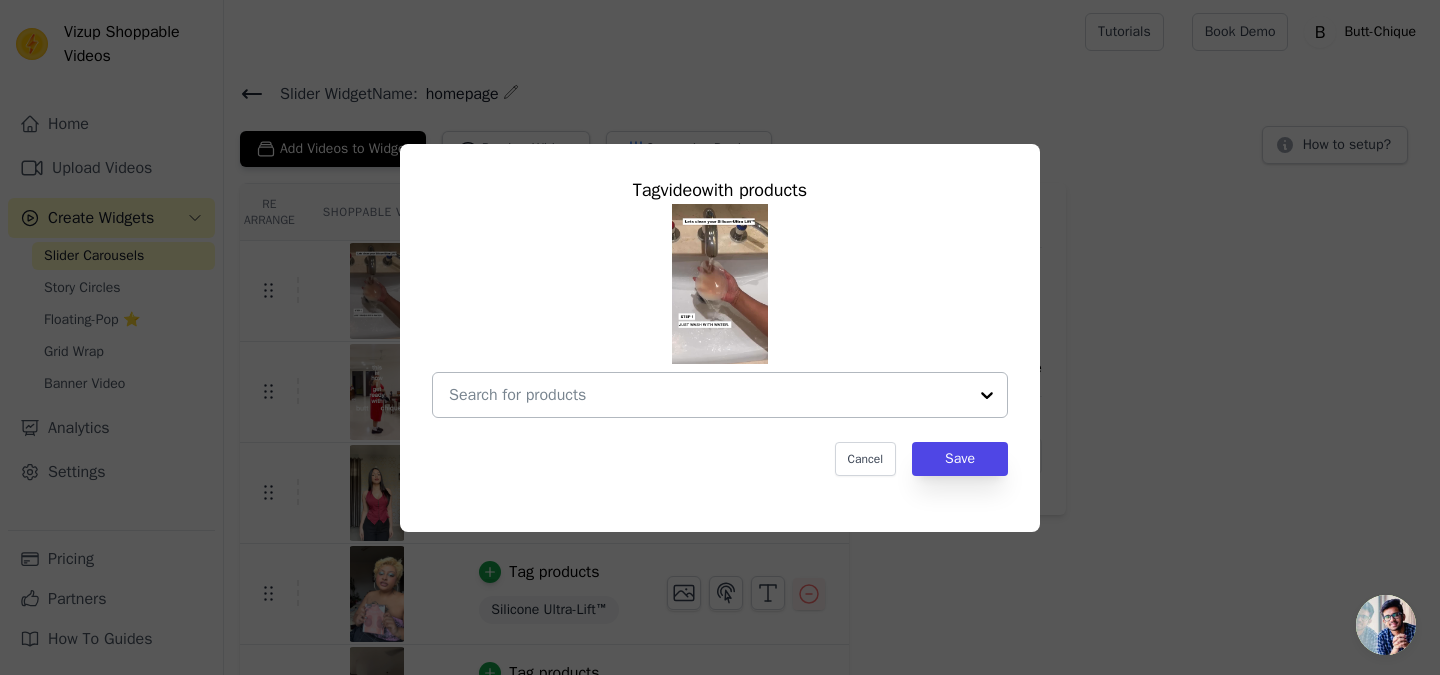 click at bounding box center (708, 395) 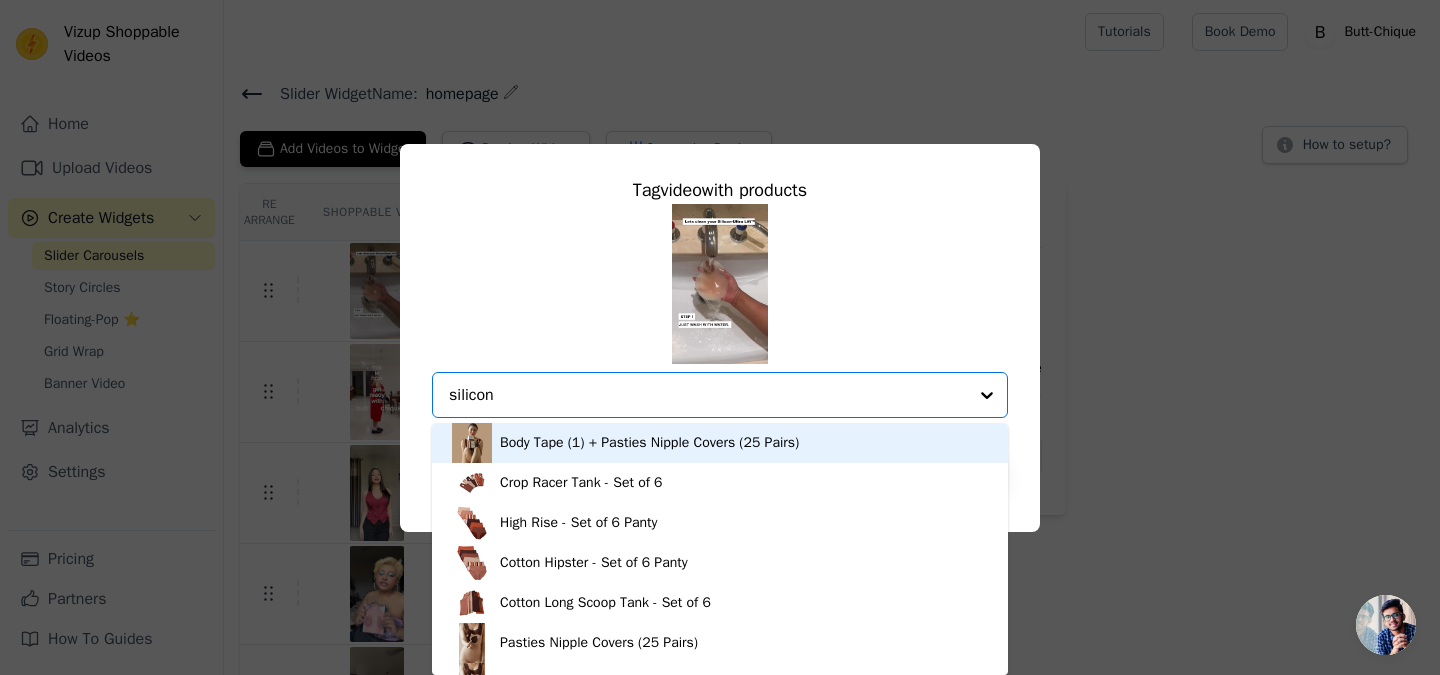 type on "silicone" 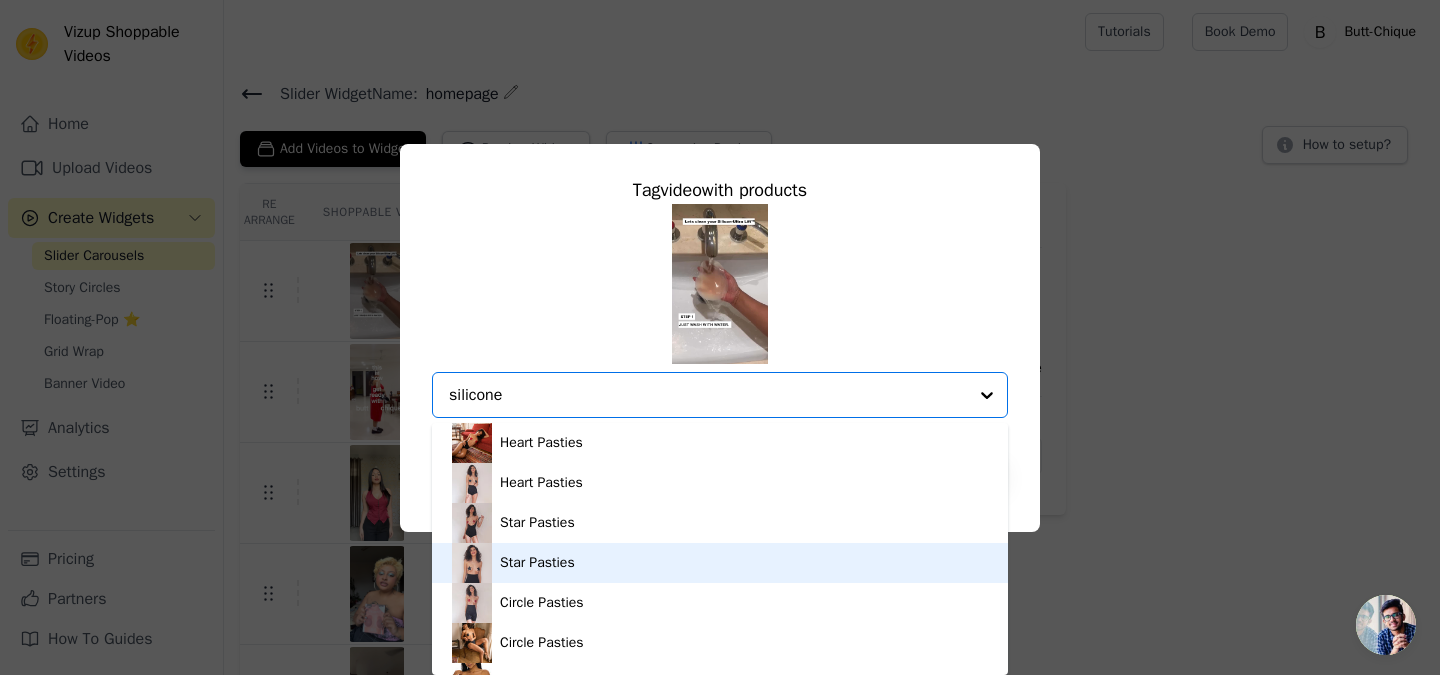 scroll, scrollTop: 154, scrollLeft: 0, axis: vertical 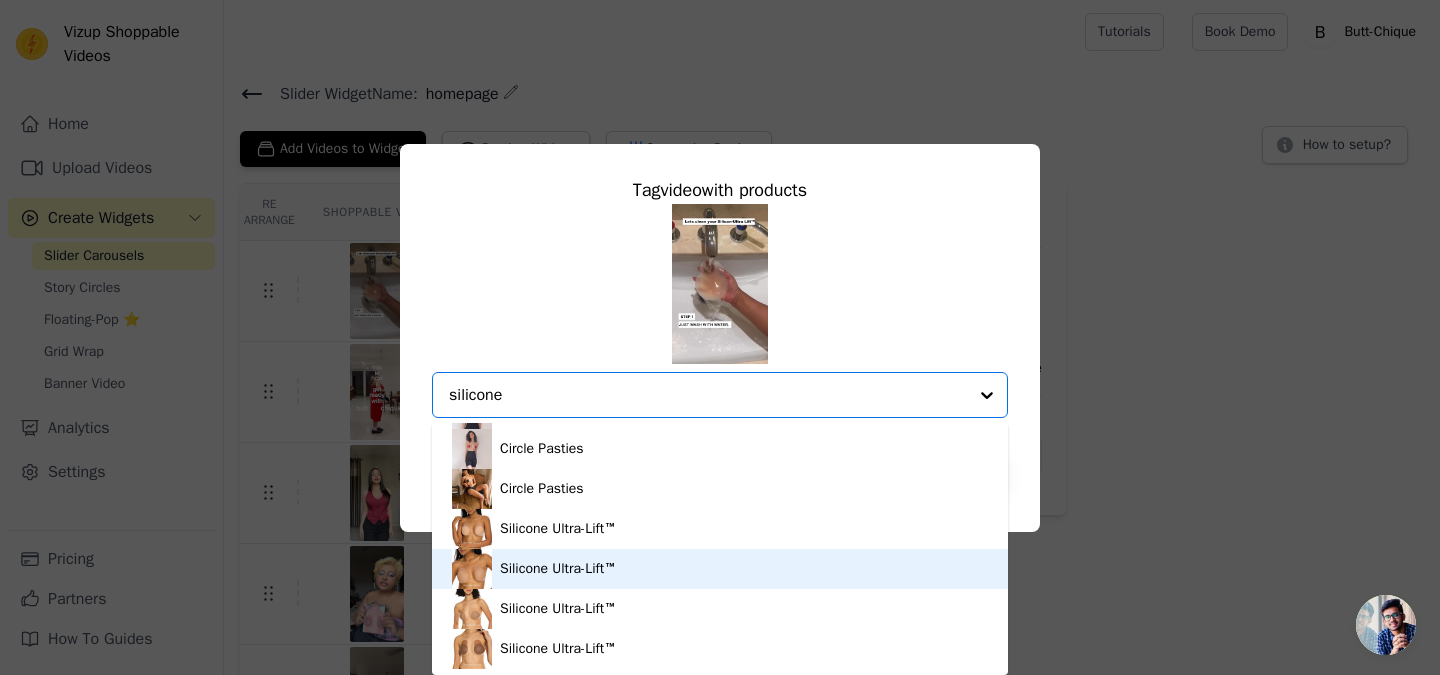 click on "Silicone Ultra-Lift™" at bounding box center (558, 569) 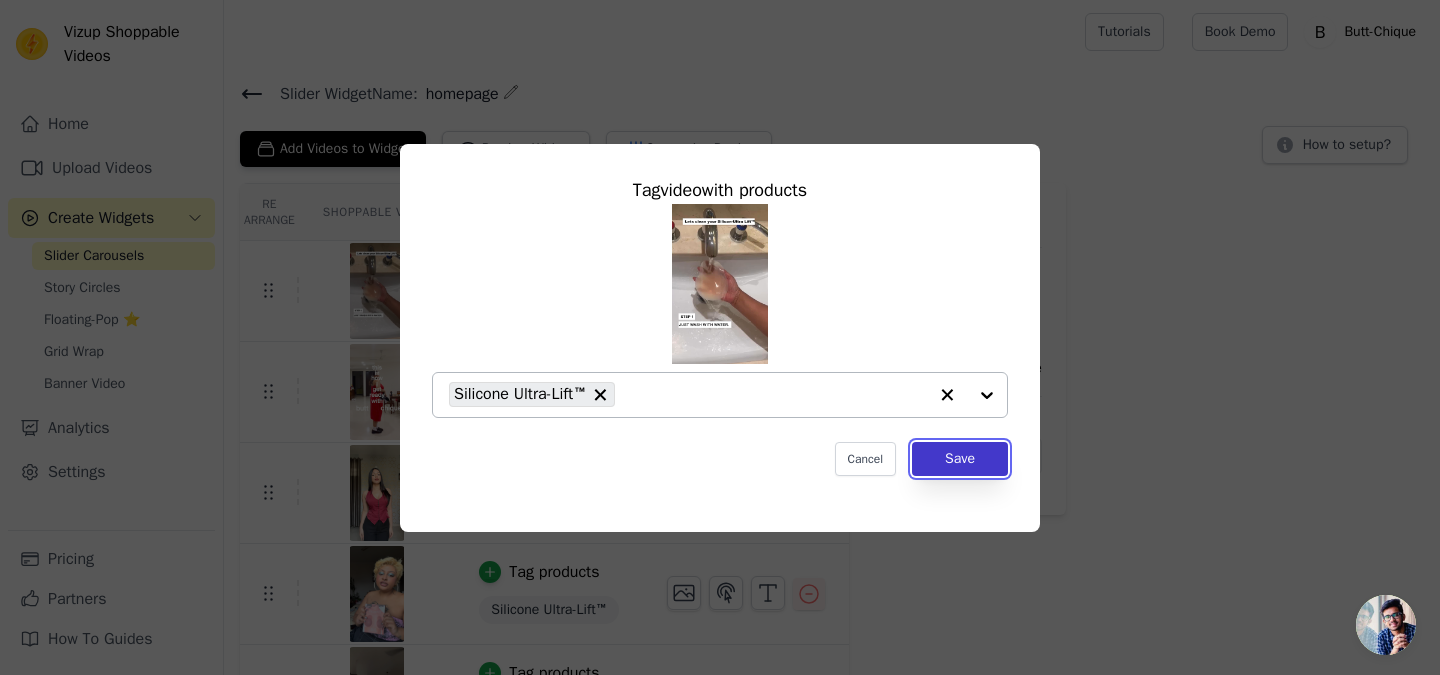 click on "Save" at bounding box center [960, 459] 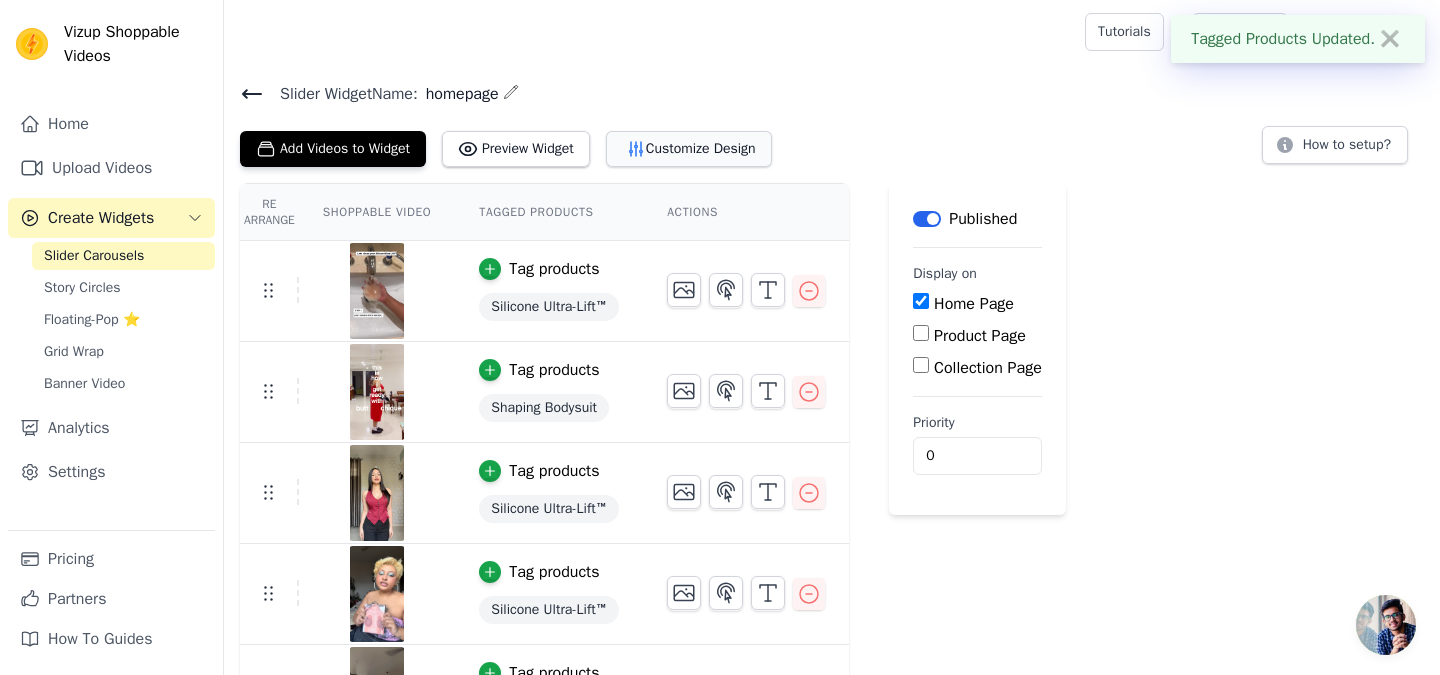 click 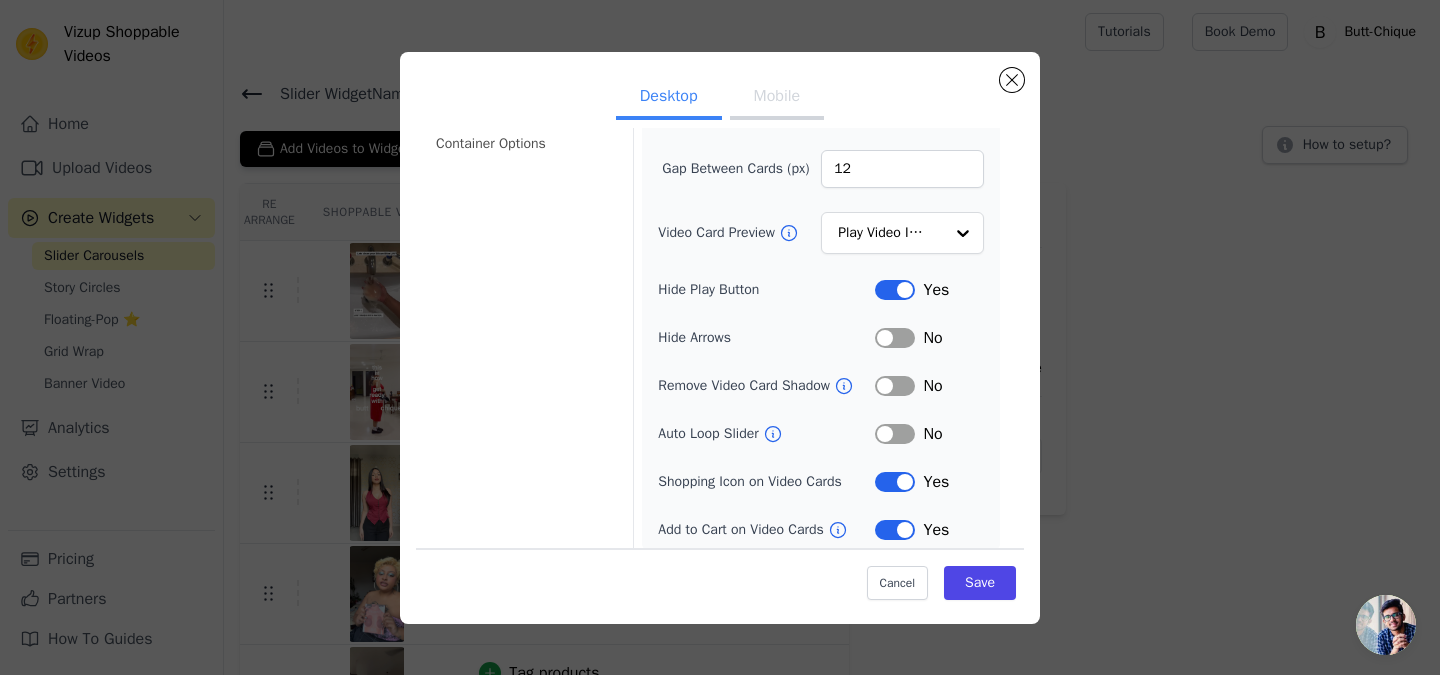 scroll, scrollTop: 205, scrollLeft: 0, axis: vertical 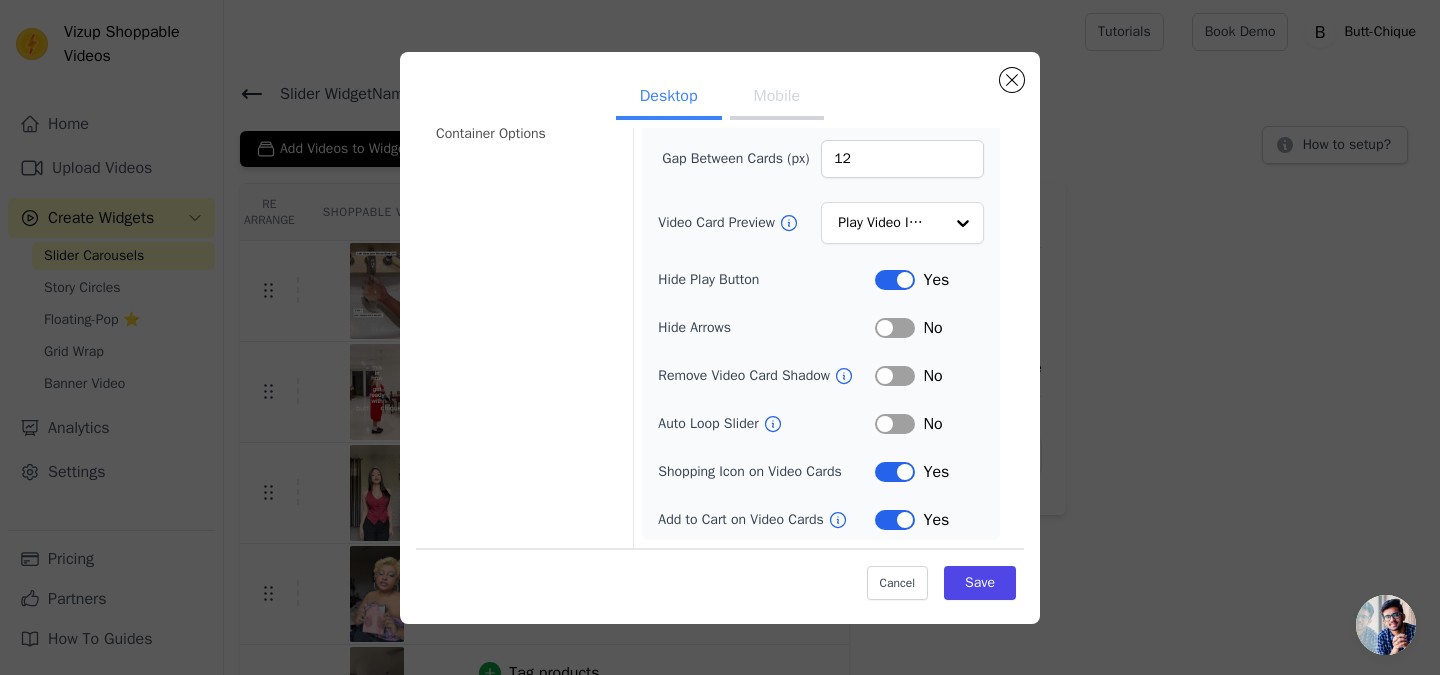 click on "Label" at bounding box center (895, 520) 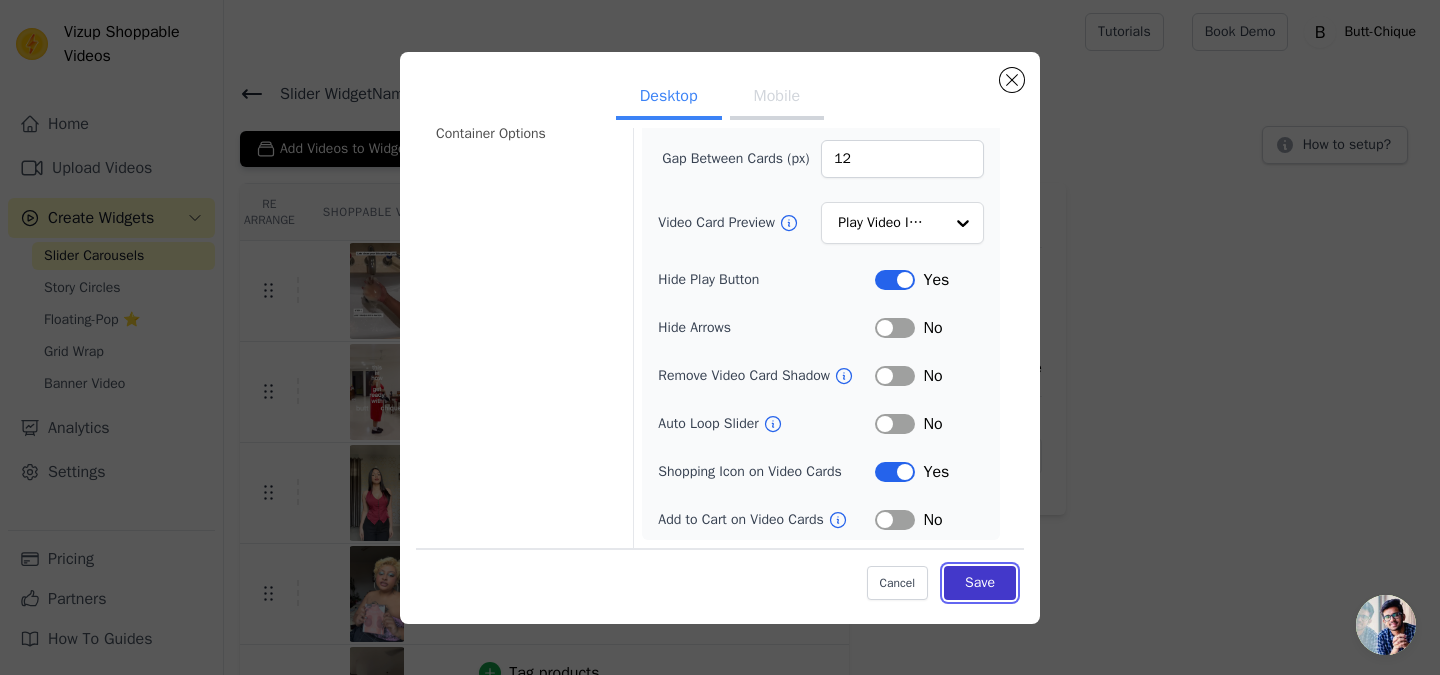 click on "Save" at bounding box center [980, 583] 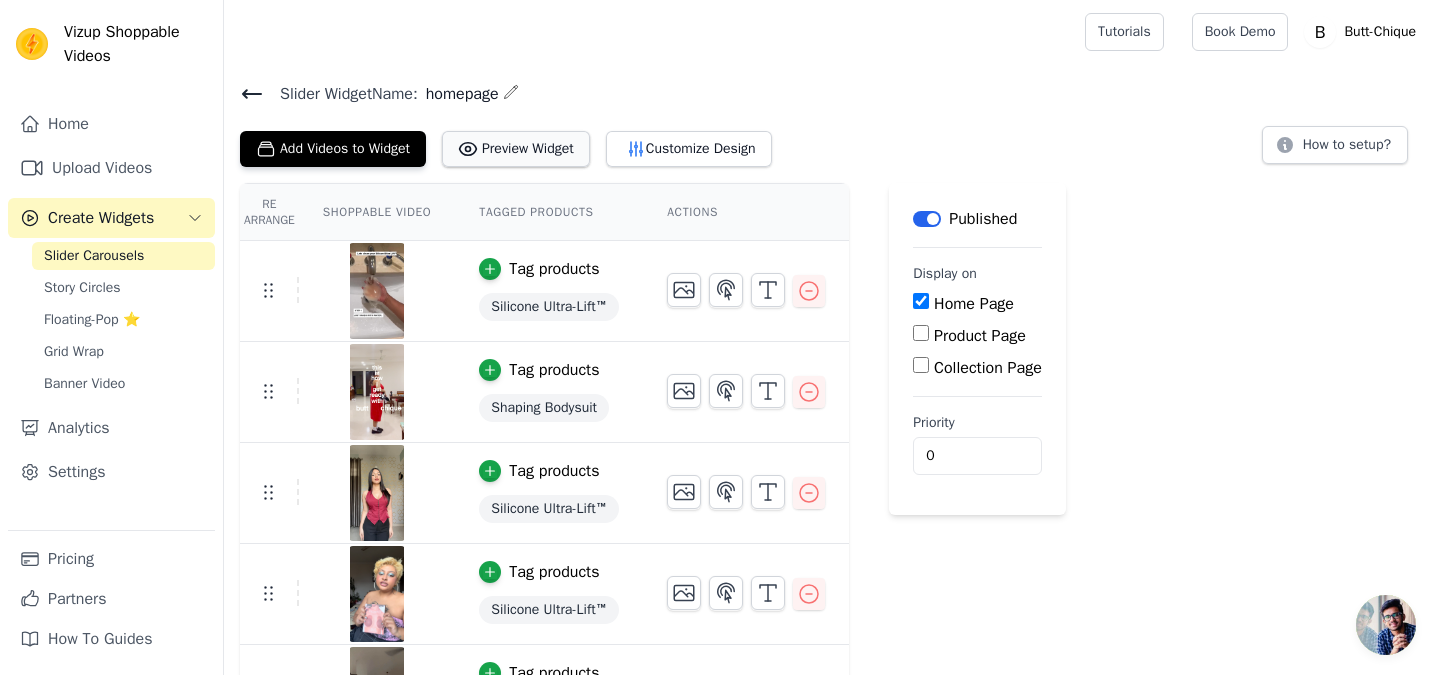 click on "Preview Widget" at bounding box center [516, 149] 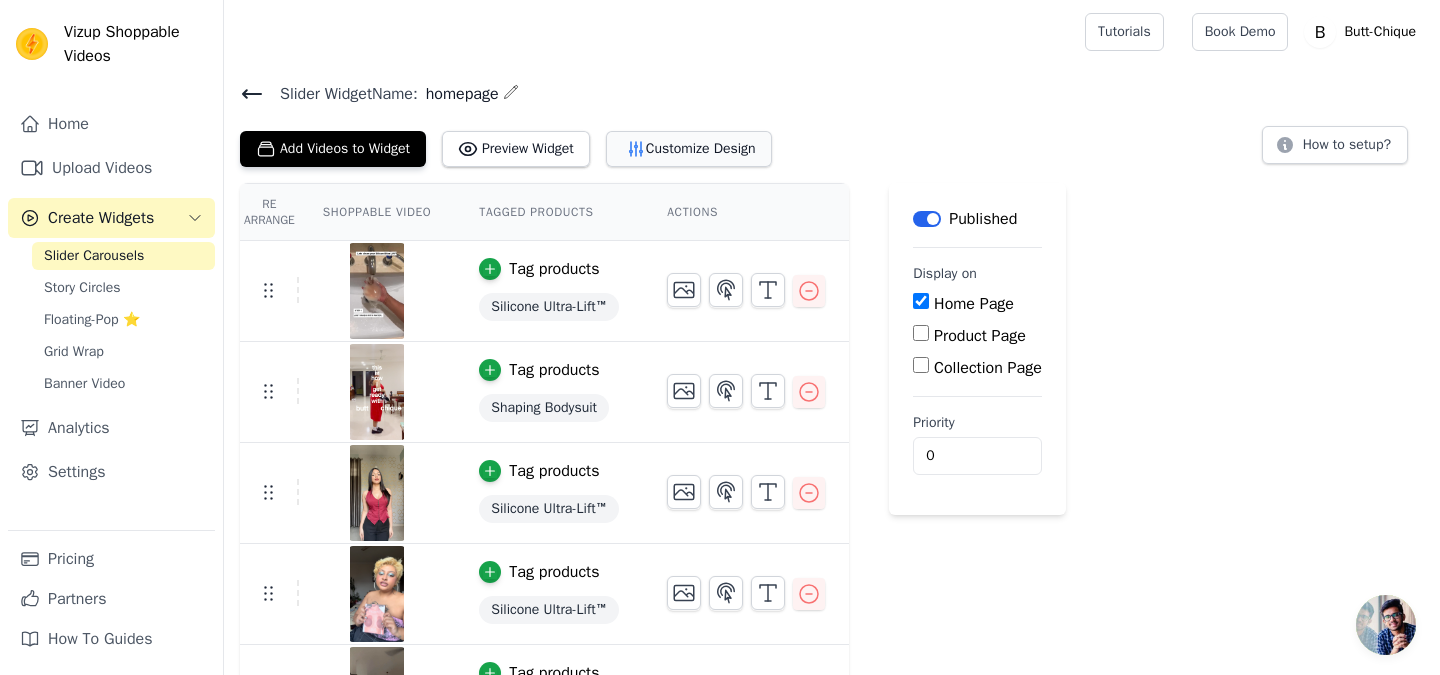 click 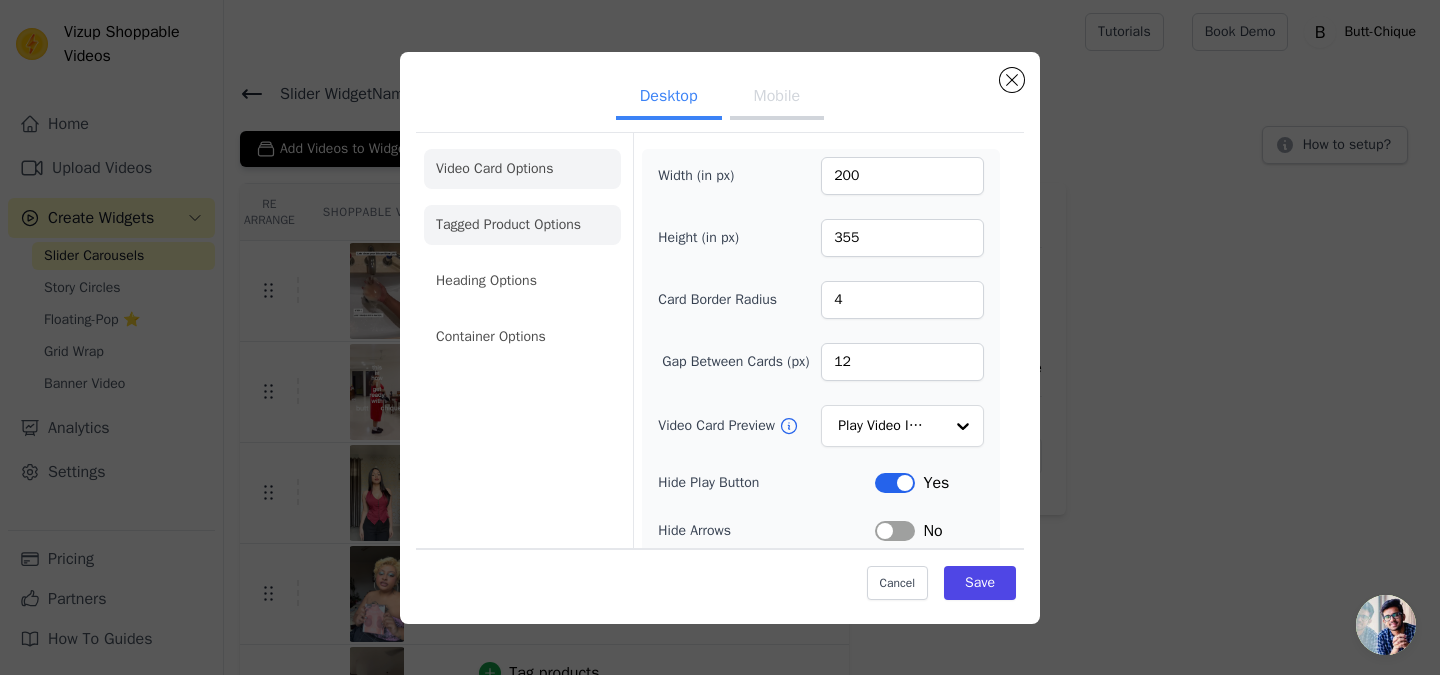 click on "Tagged Product Options" 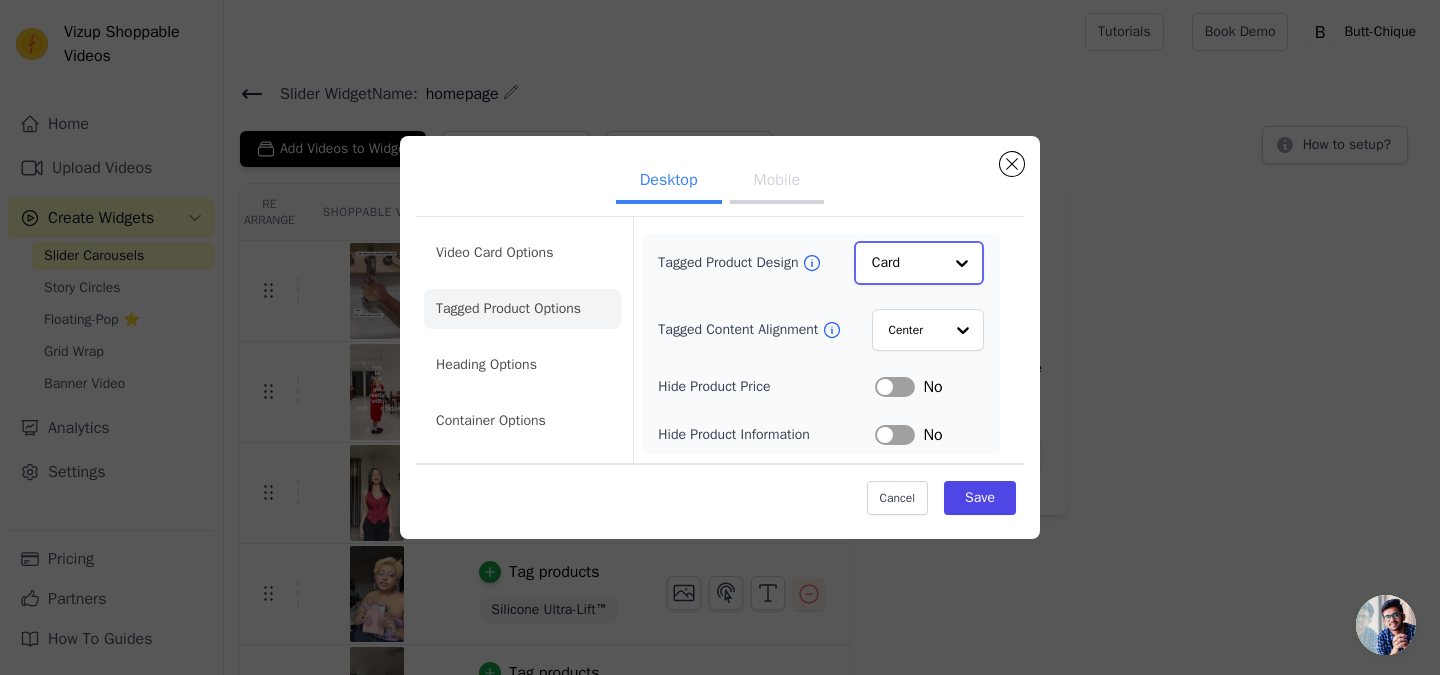 click on "Tagged Product Design" 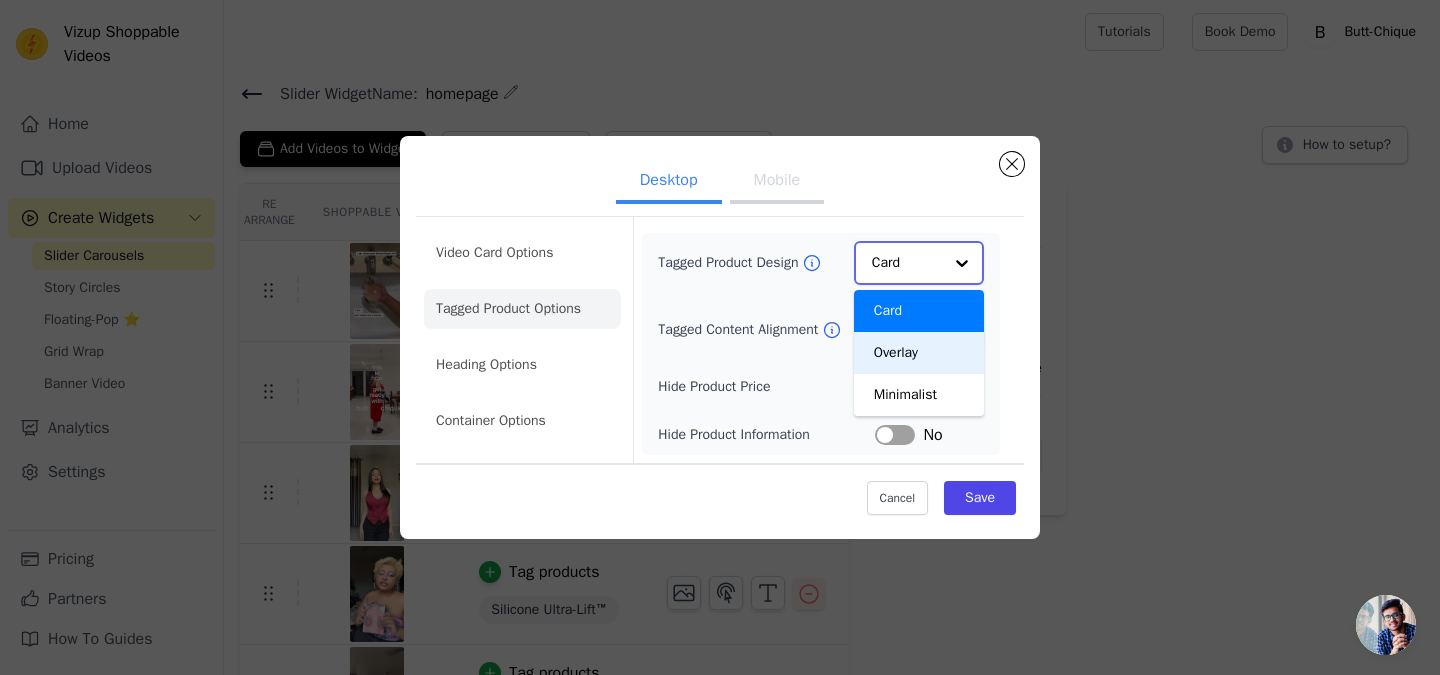 click on "Overlay" at bounding box center [919, 353] 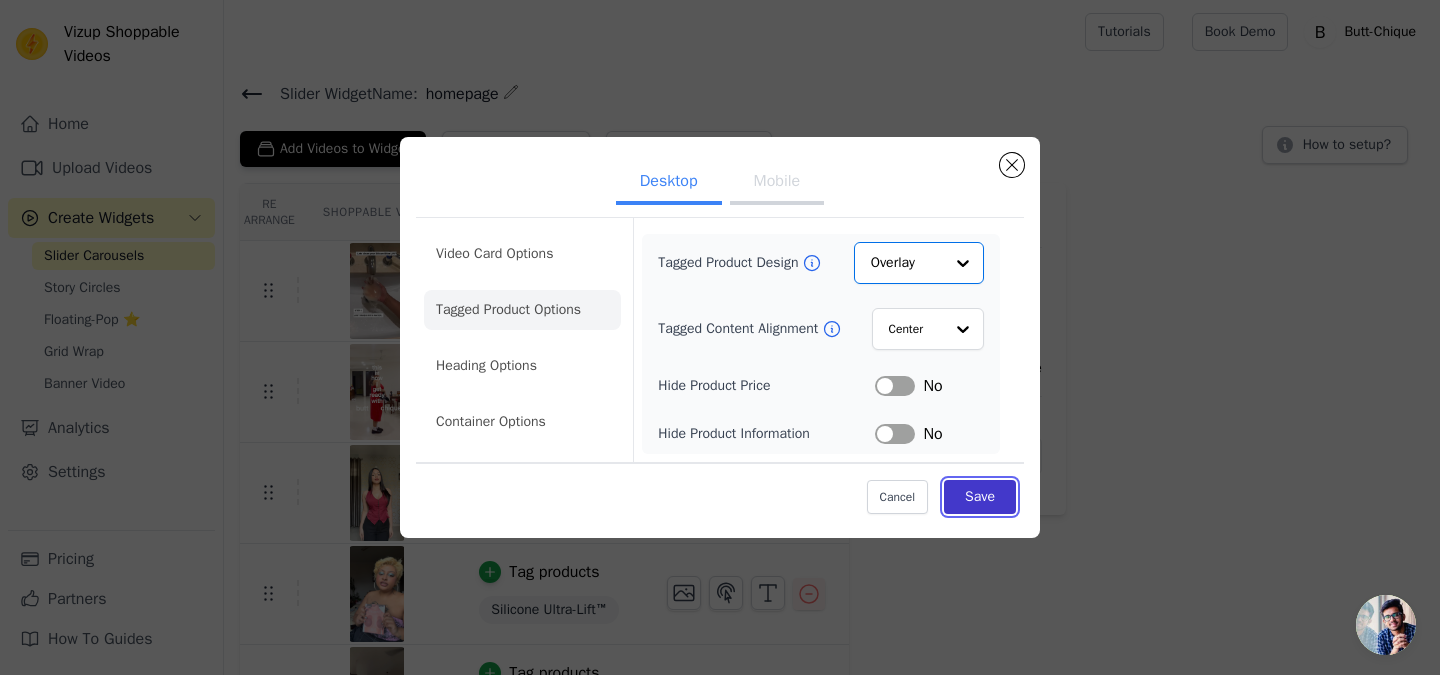 click on "Save" at bounding box center (980, 497) 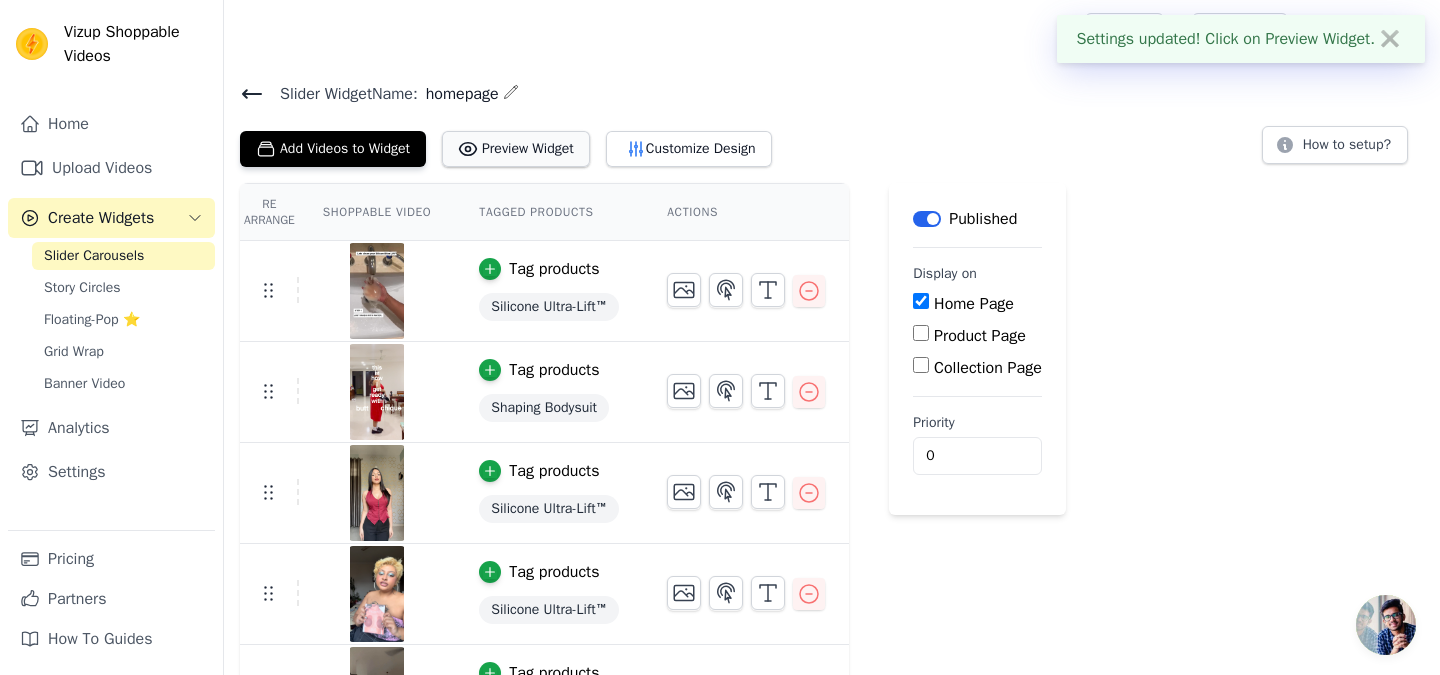 click on "Preview Widget" at bounding box center (516, 149) 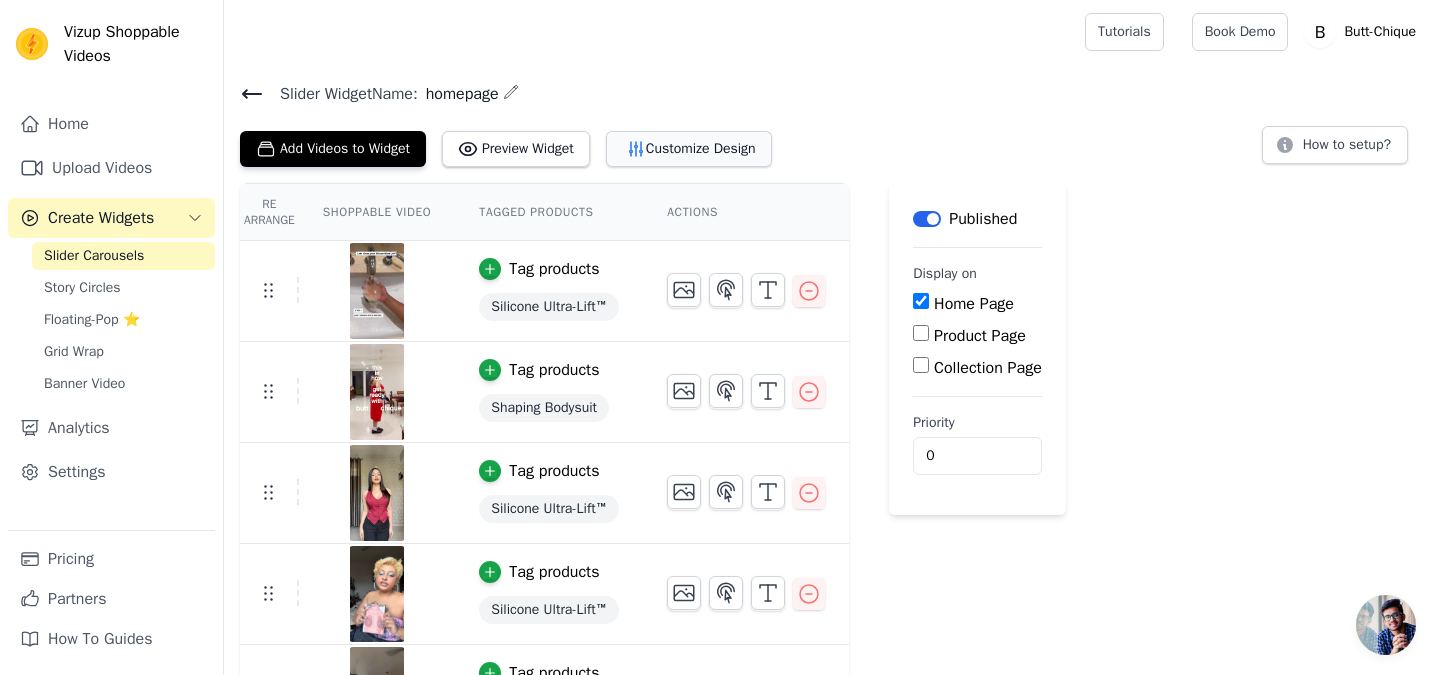 click on "Customize Design" at bounding box center (689, 149) 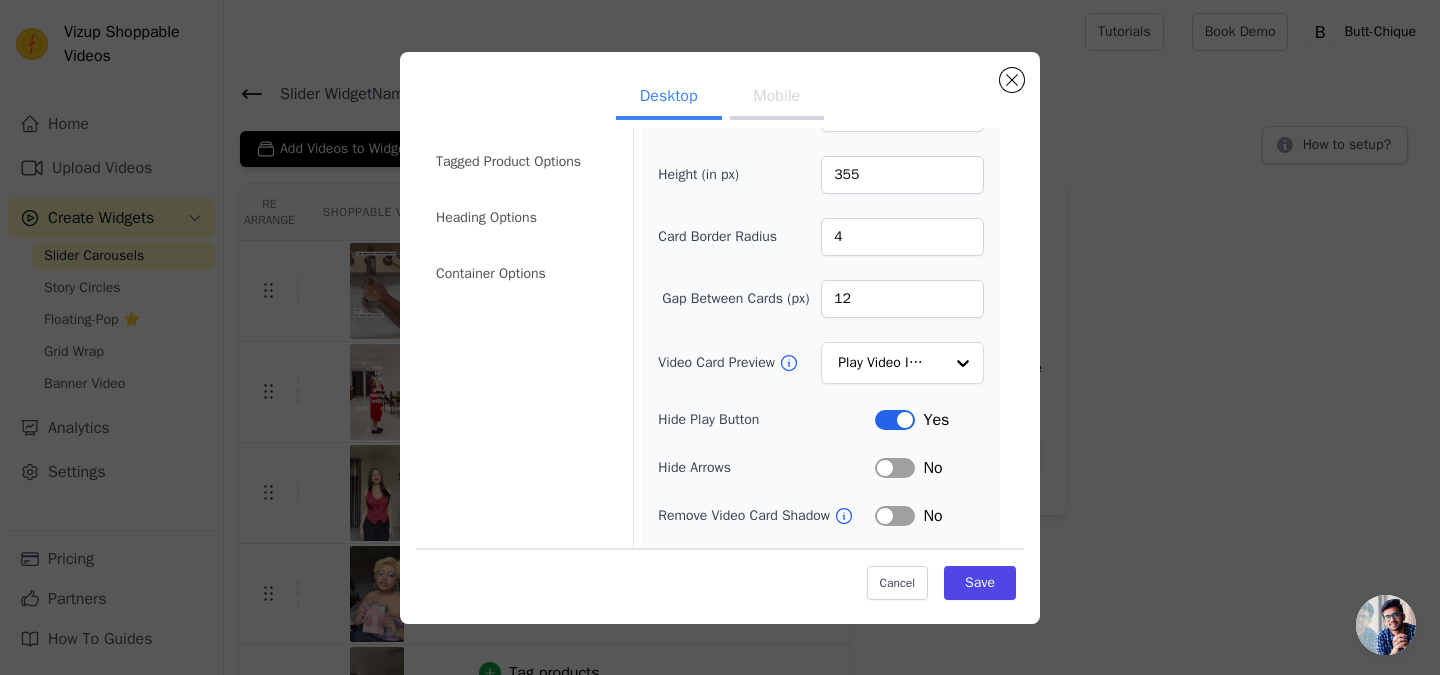 scroll, scrollTop: 0, scrollLeft: 0, axis: both 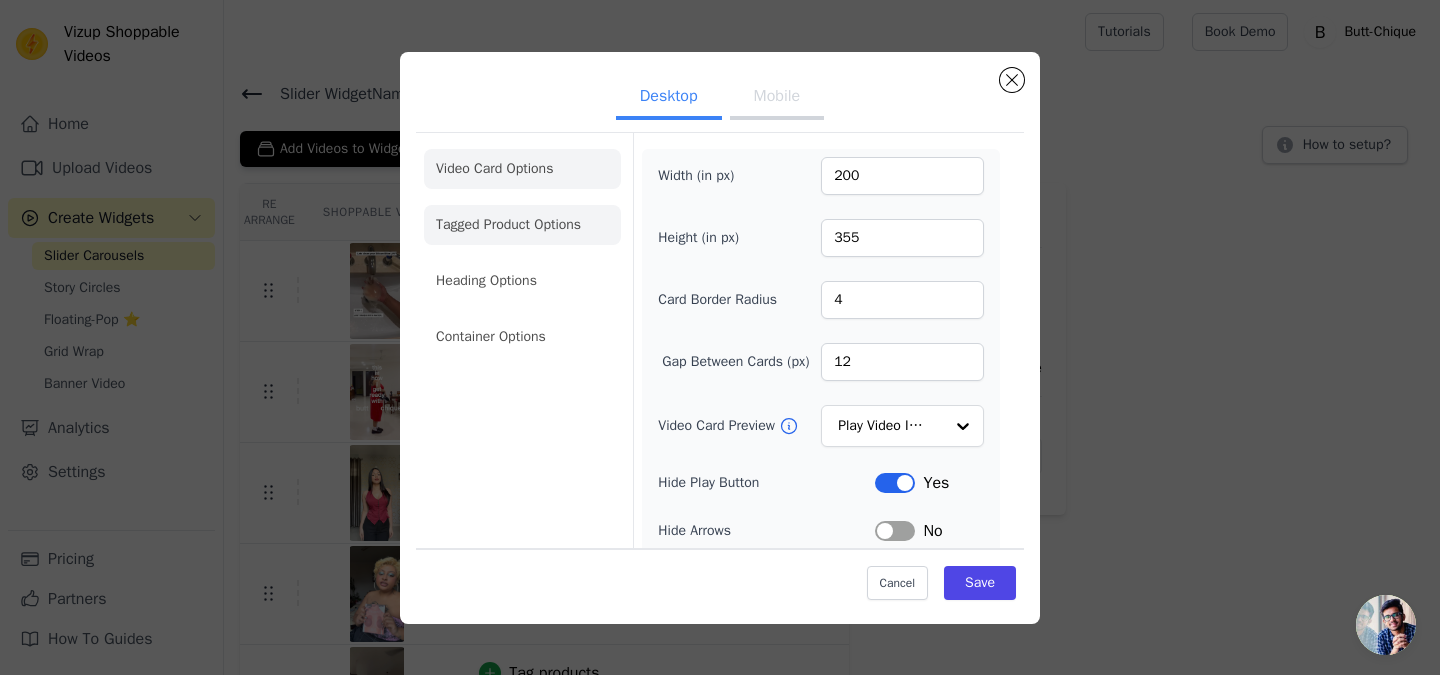 click on "Tagged Product Options" 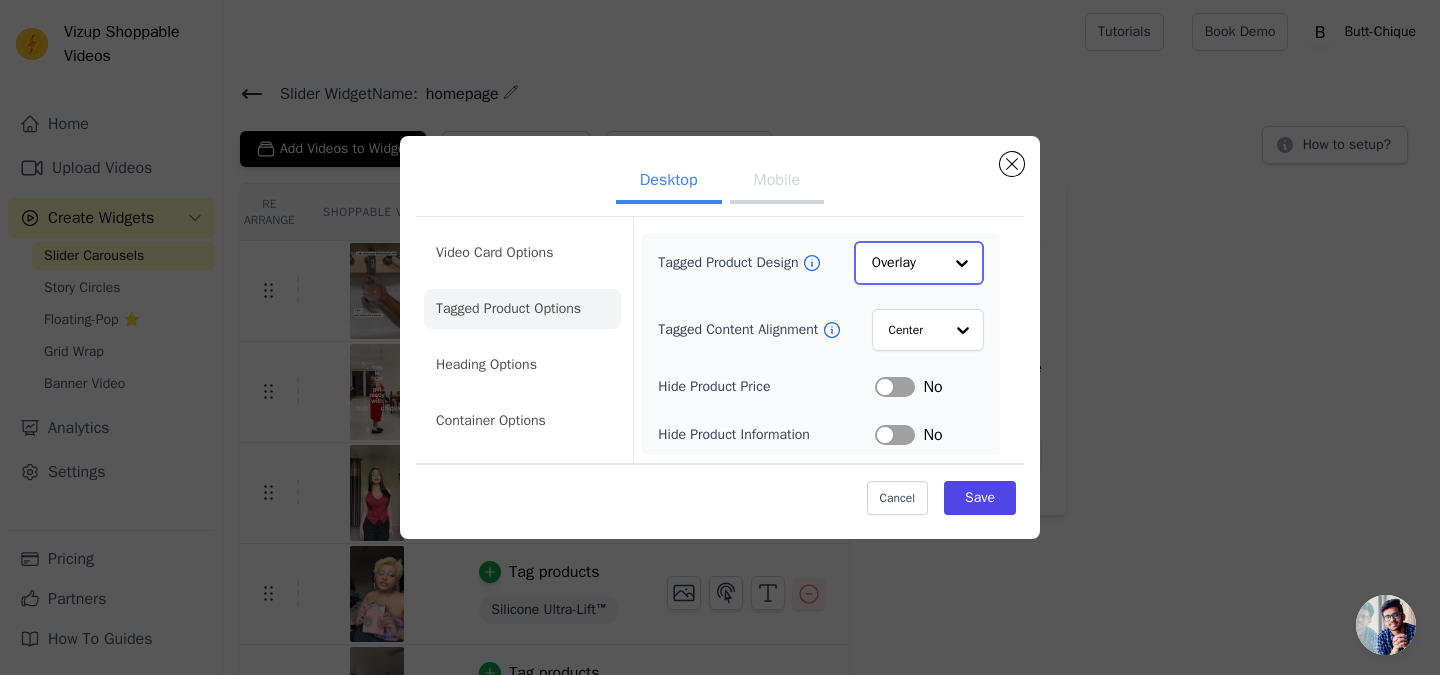 click at bounding box center [962, 263] 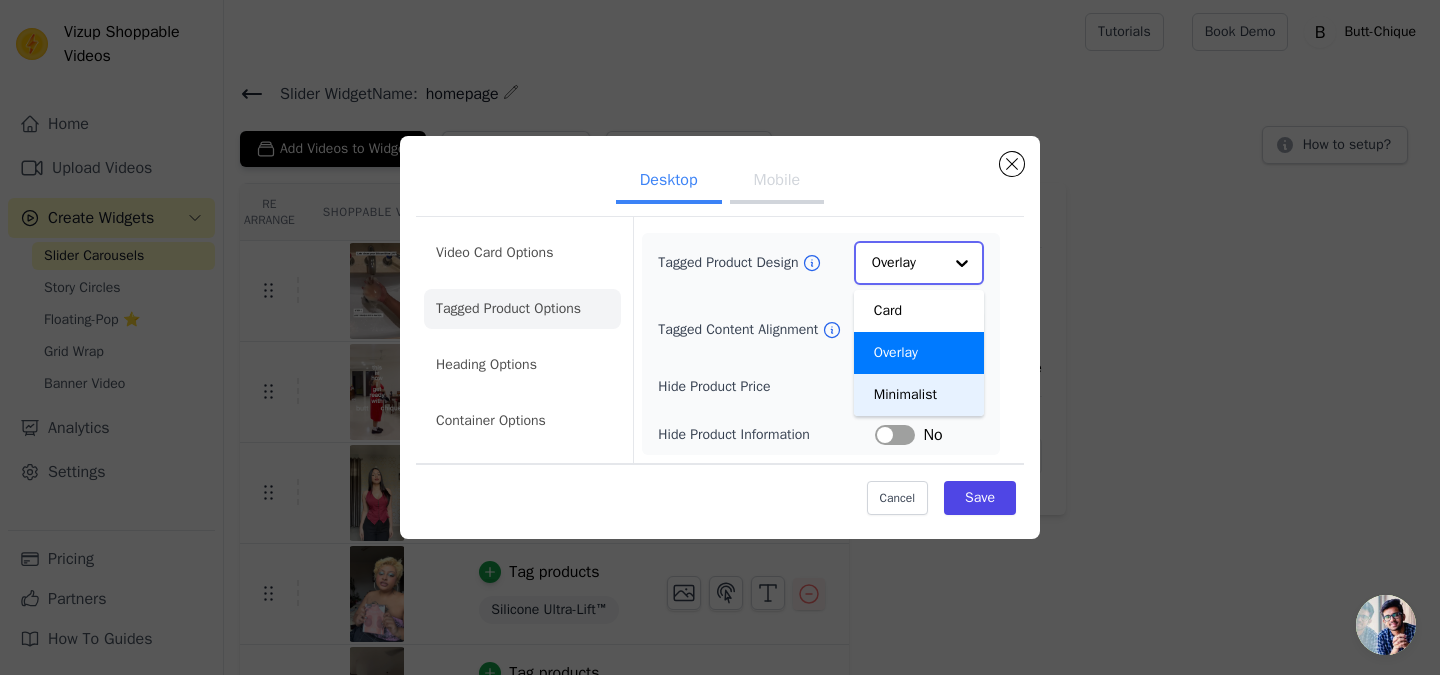 click on "Minimalist" at bounding box center [919, 395] 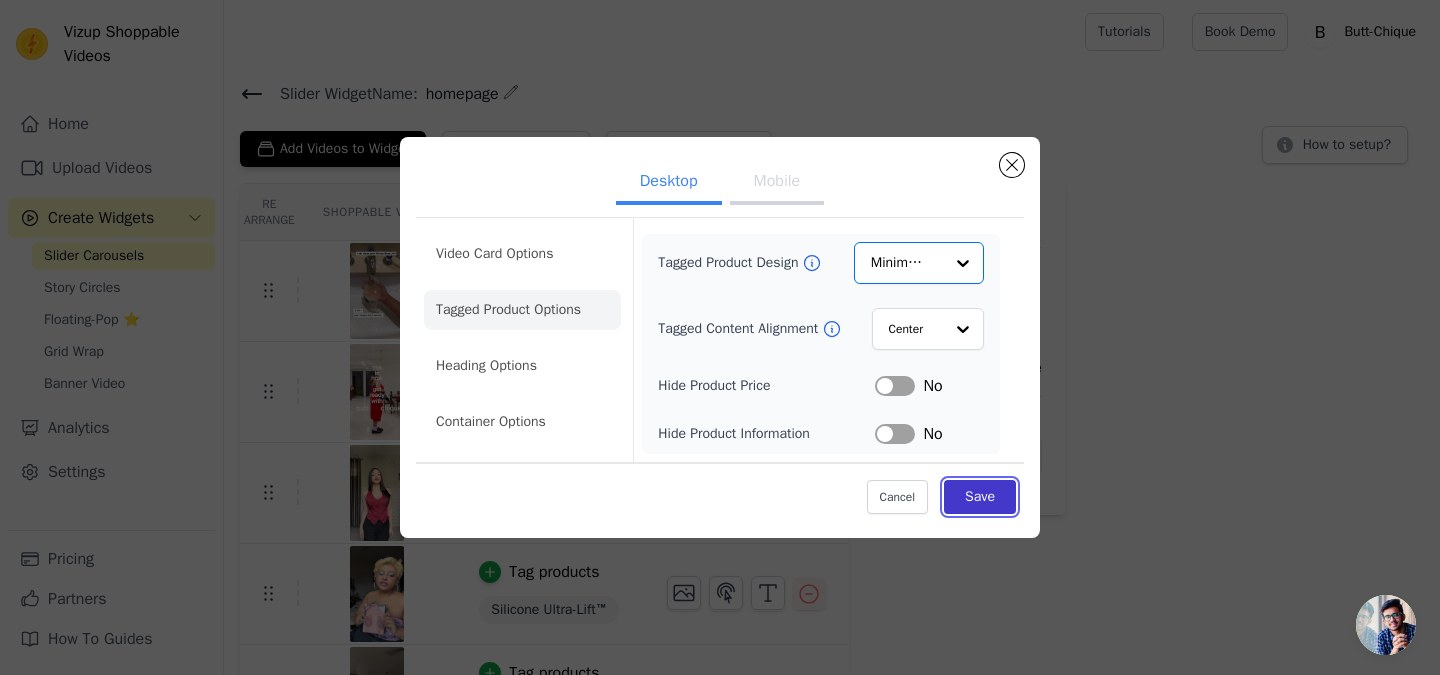 click on "Save" at bounding box center (980, 497) 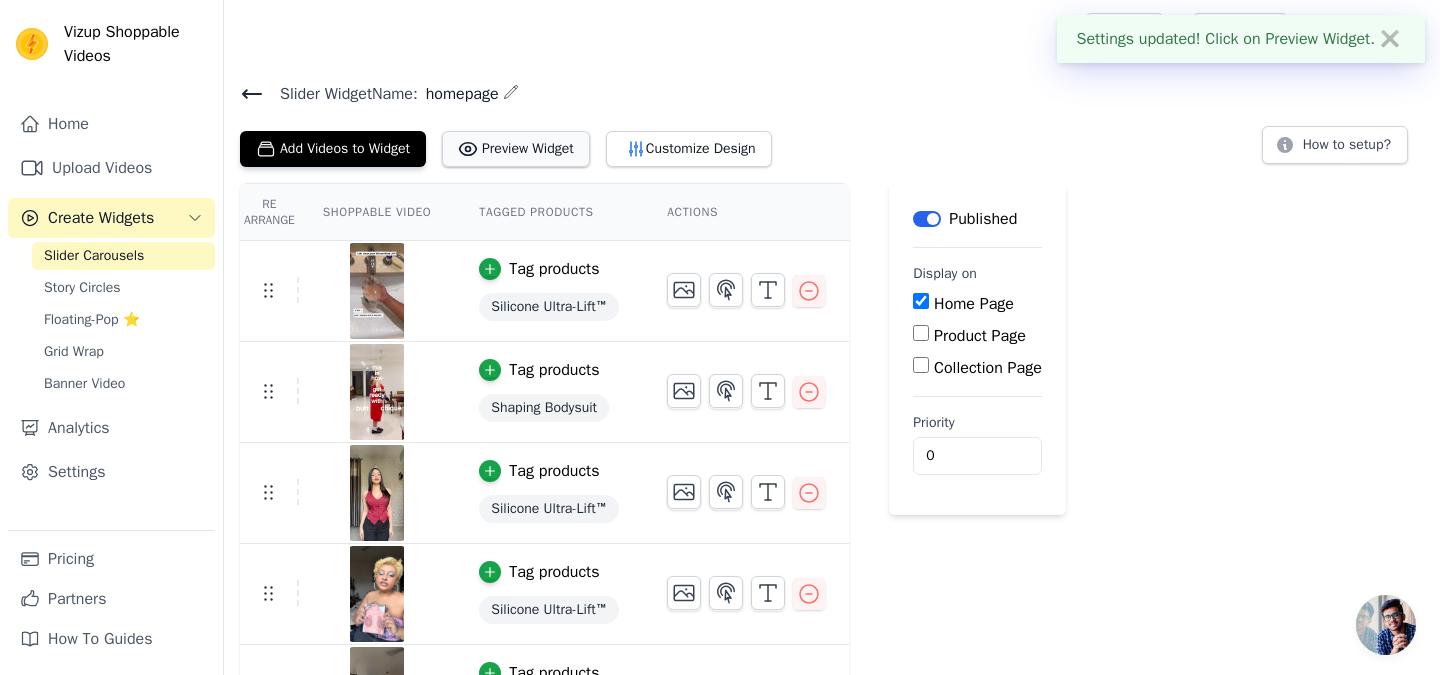 click on "Preview Widget" at bounding box center (516, 149) 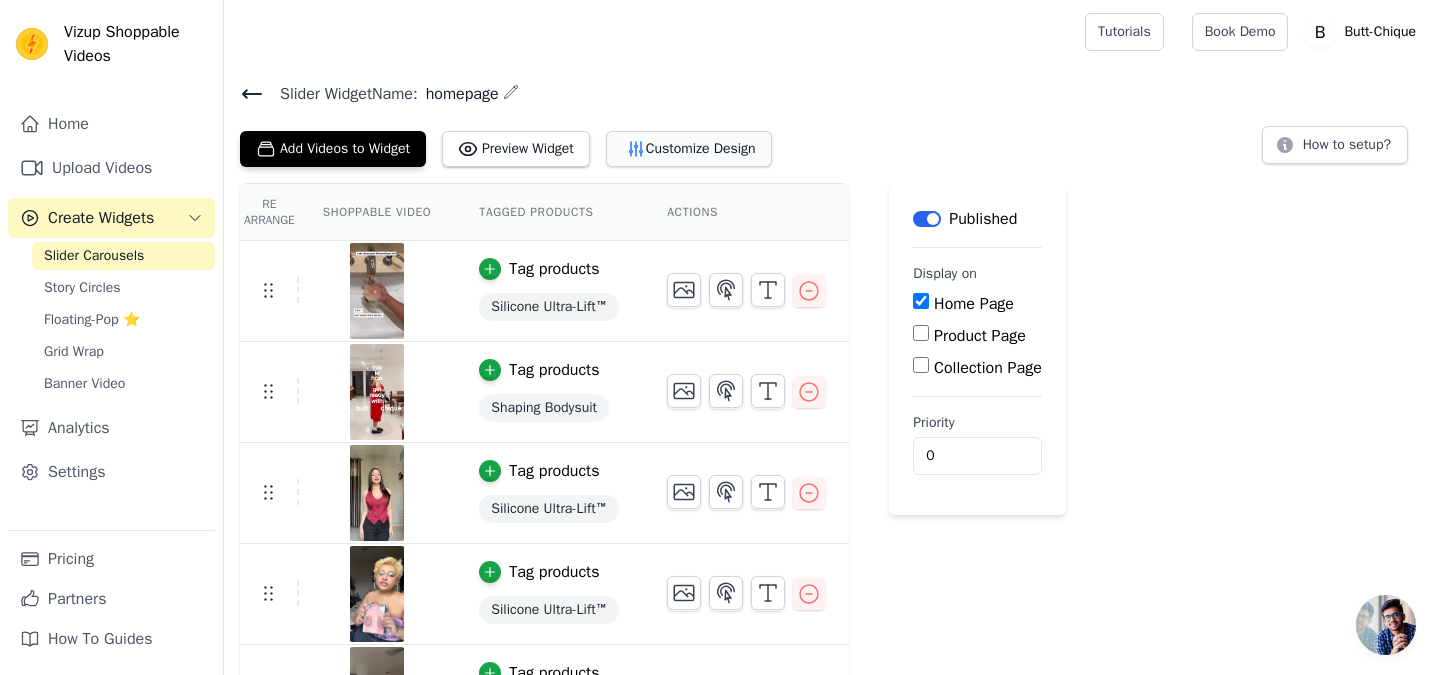 click on "Customize Design" at bounding box center (689, 149) 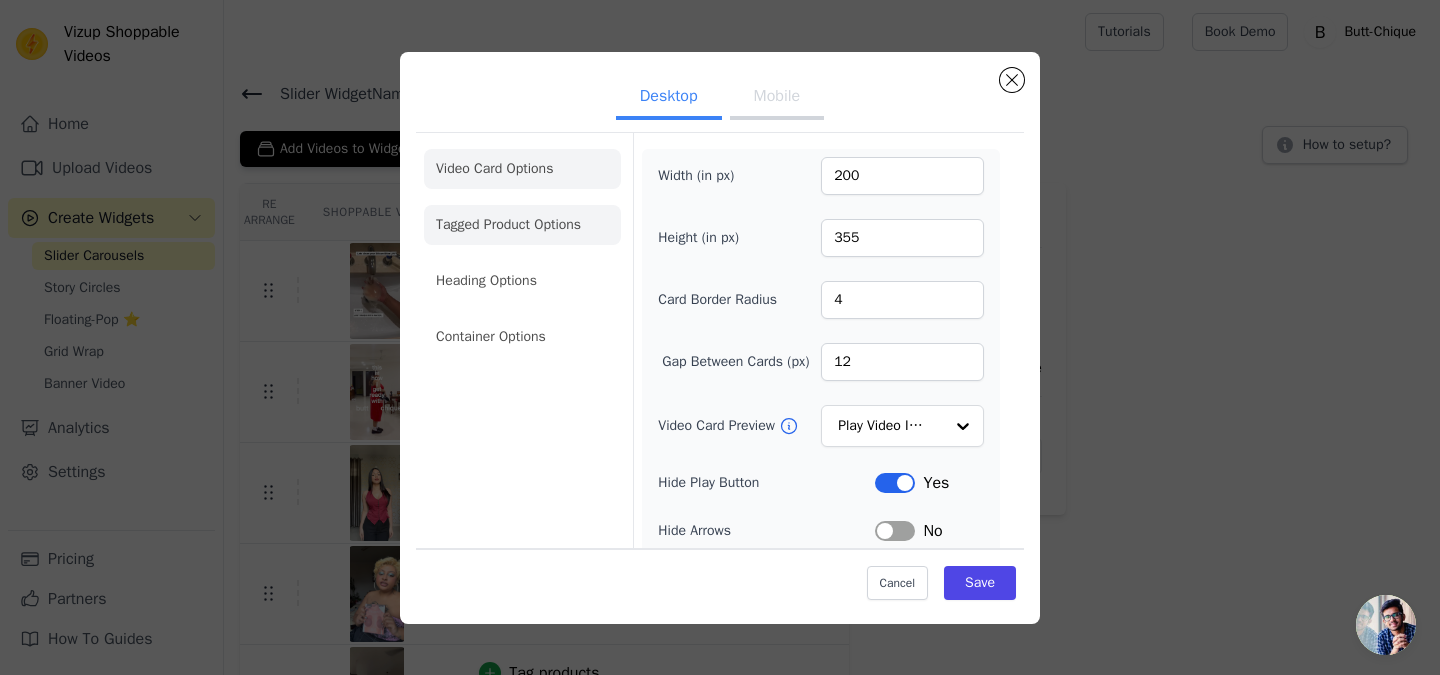 click on "Tagged Product Options" 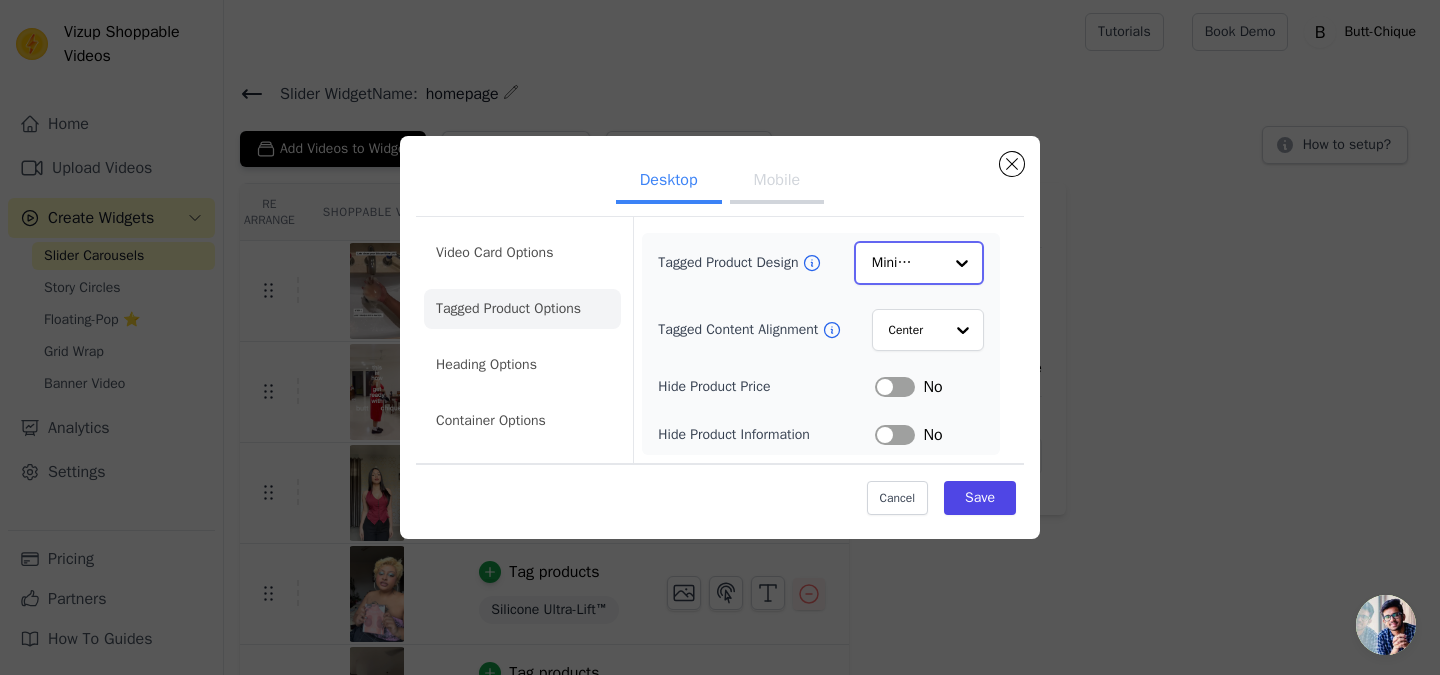 click on "Tagged Product Design" 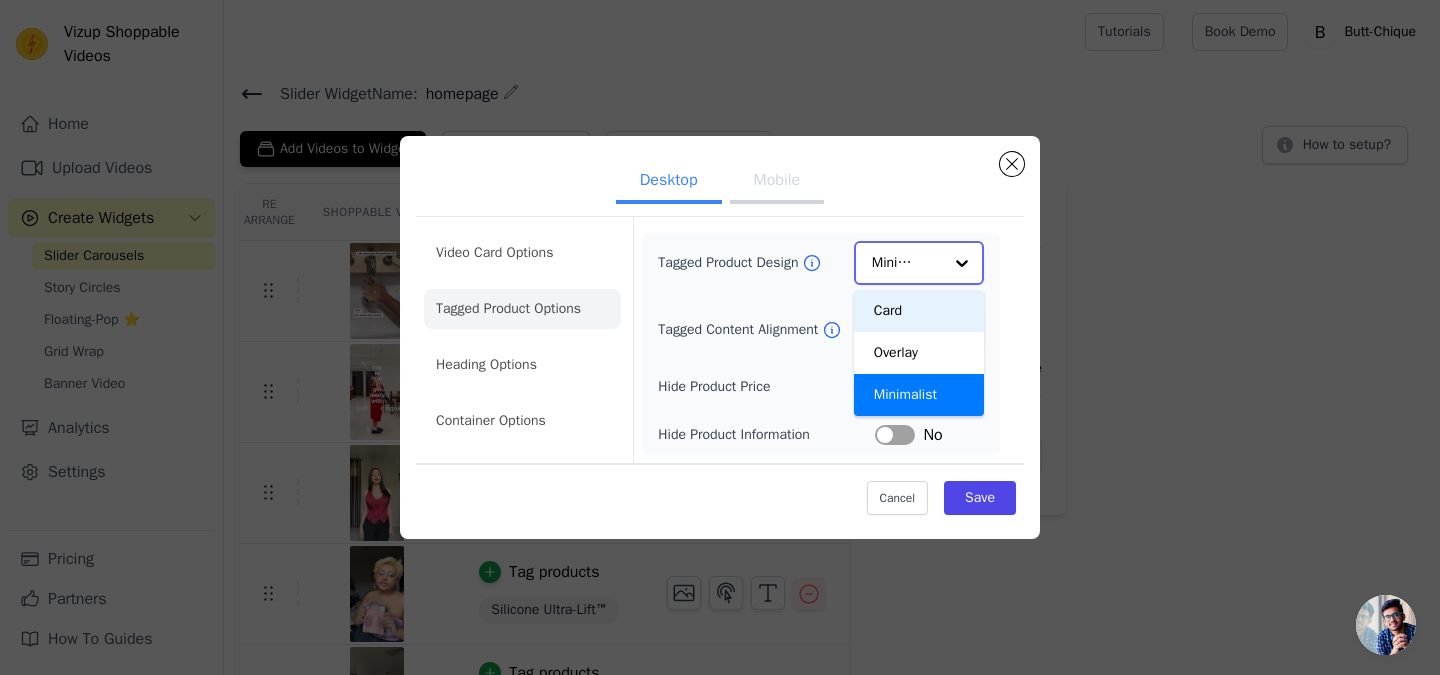 click on "Card" at bounding box center (919, 311) 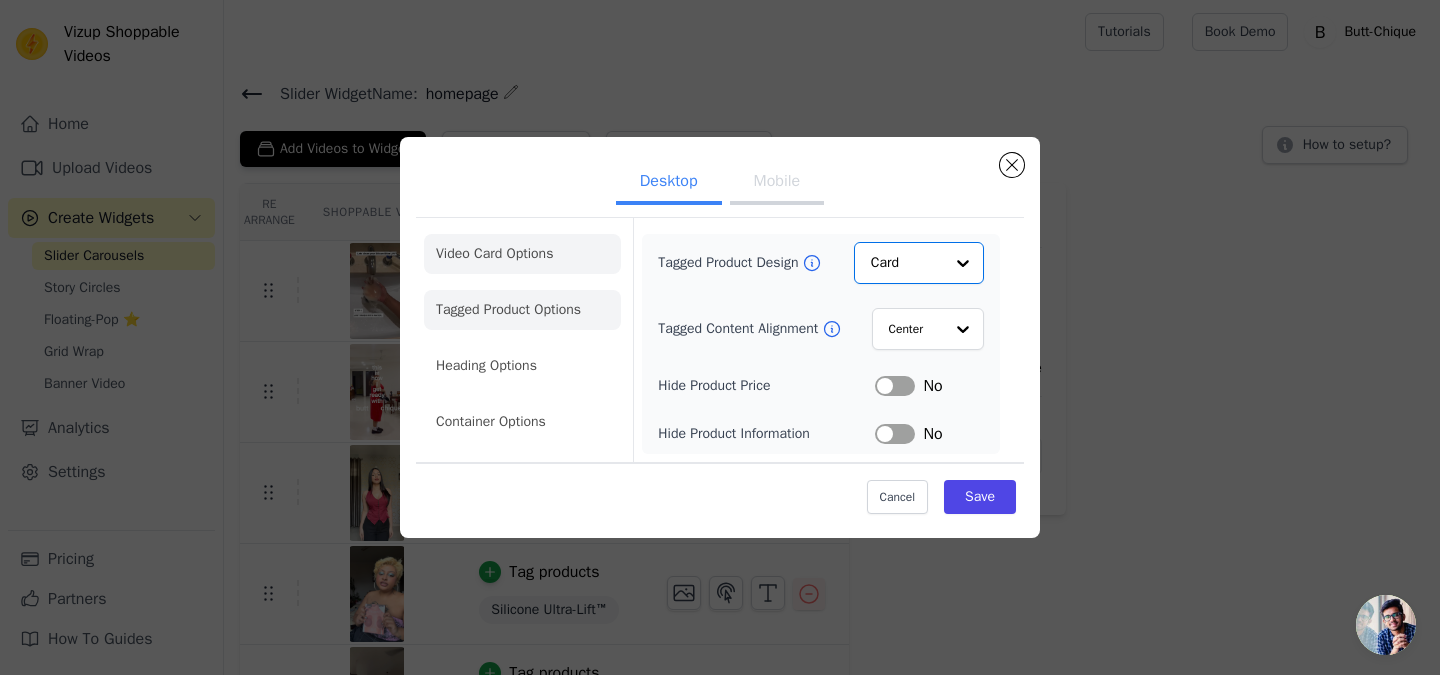 click on "Video Card Options" 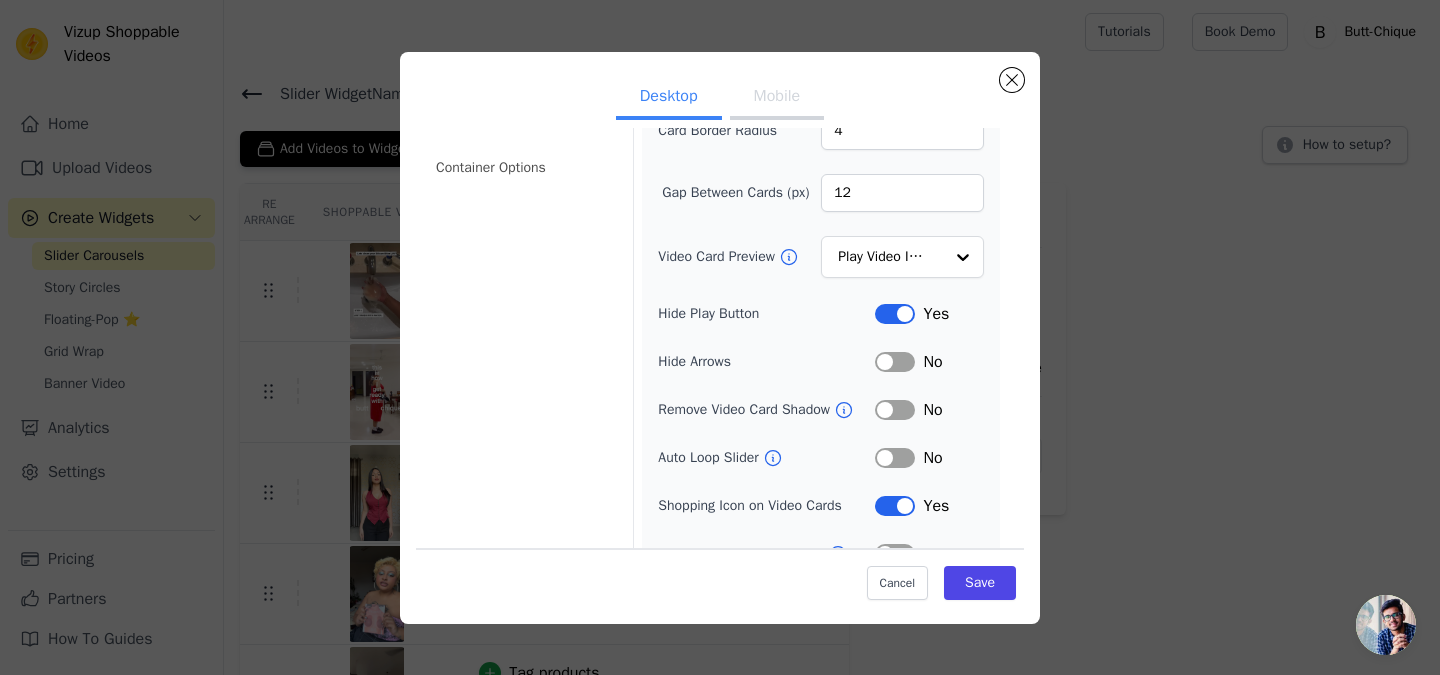 scroll, scrollTop: 205, scrollLeft: 0, axis: vertical 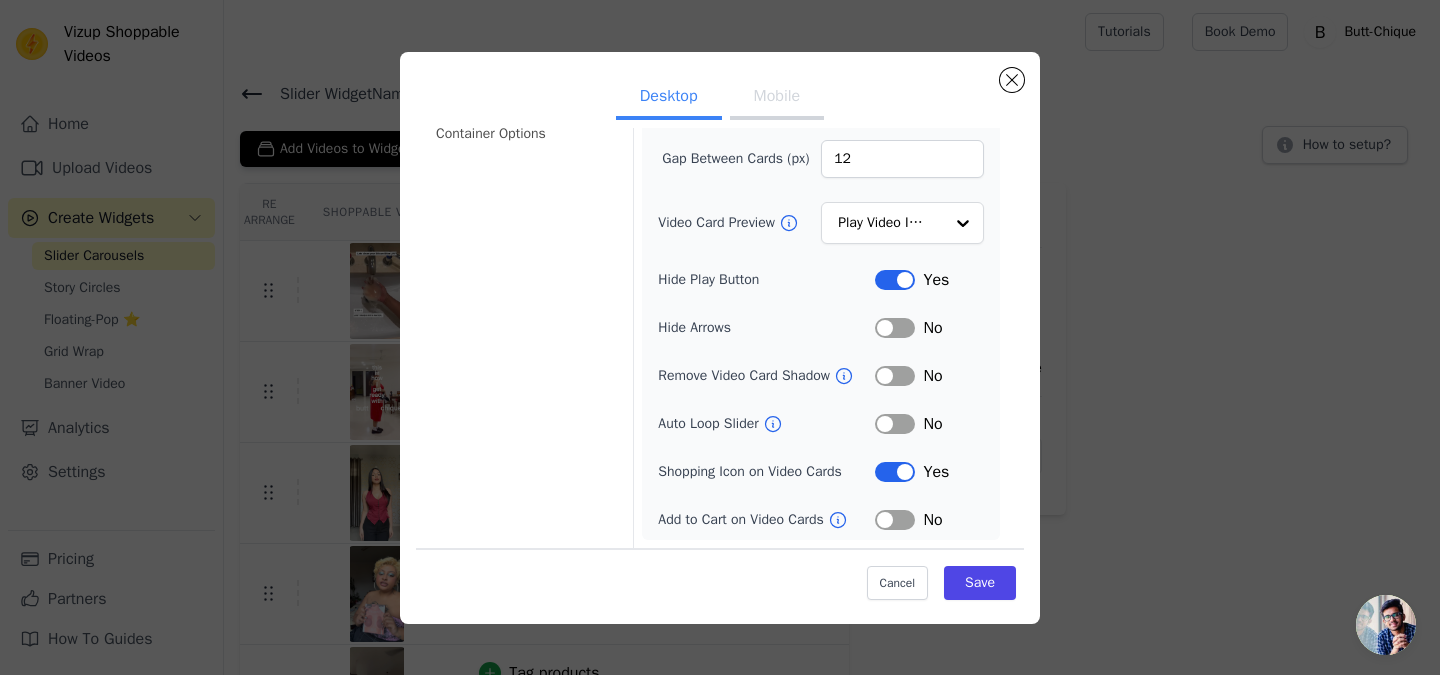 click on "Label" at bounding box center [895, 520] 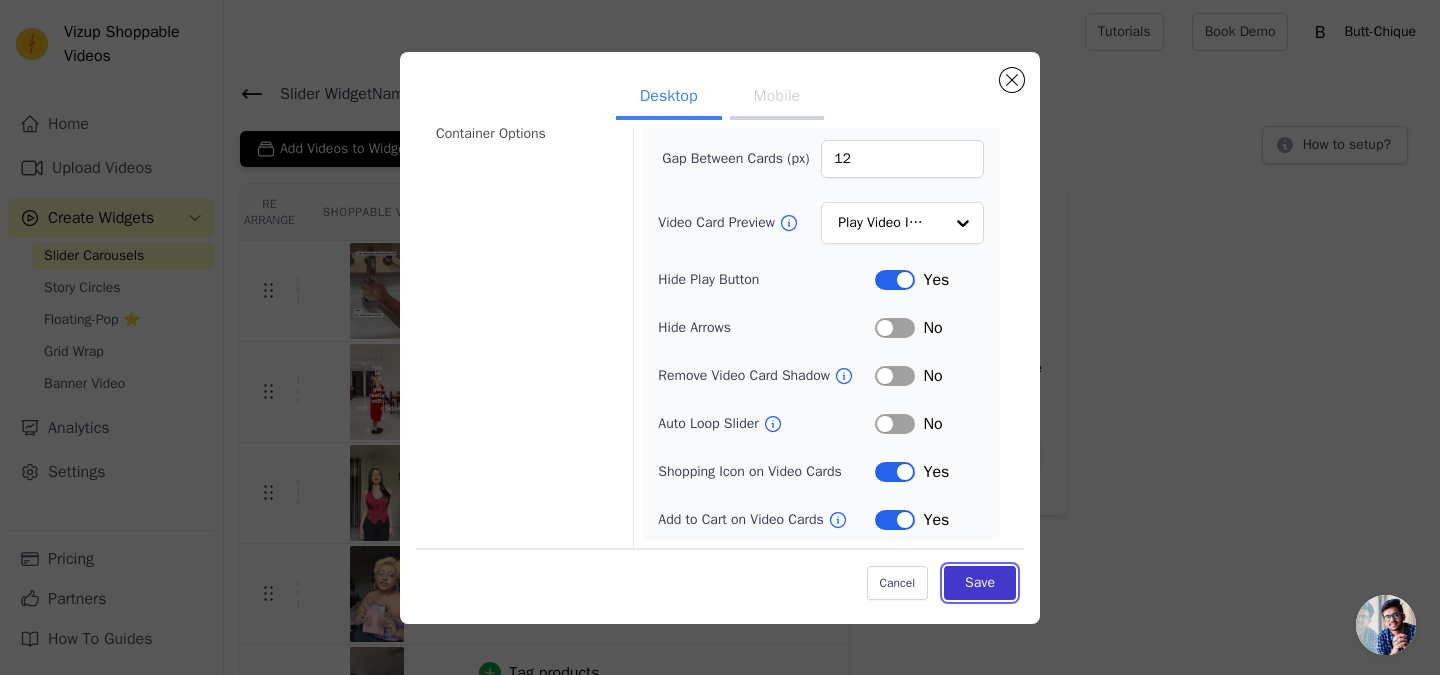 click on "Save" at bounding box center [980, 583] 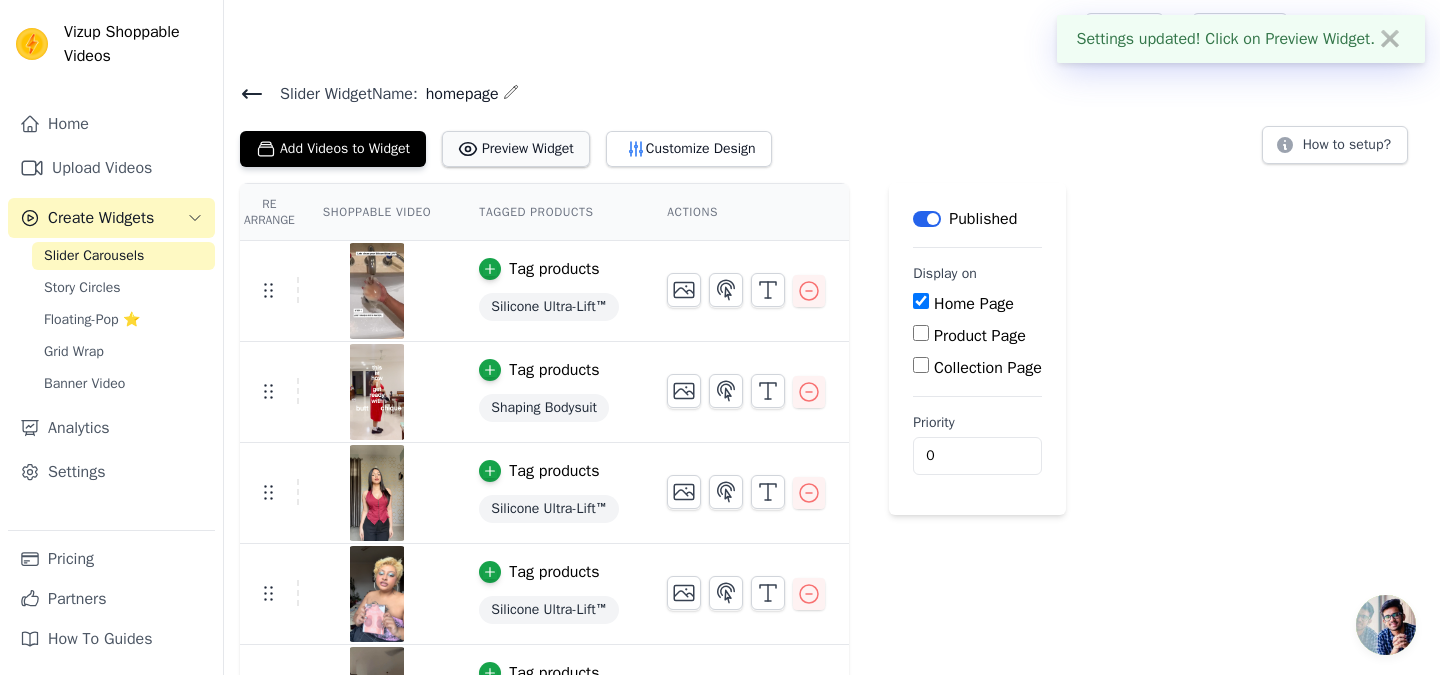 click on "Preview Widget" at bounding box center (516, 149) 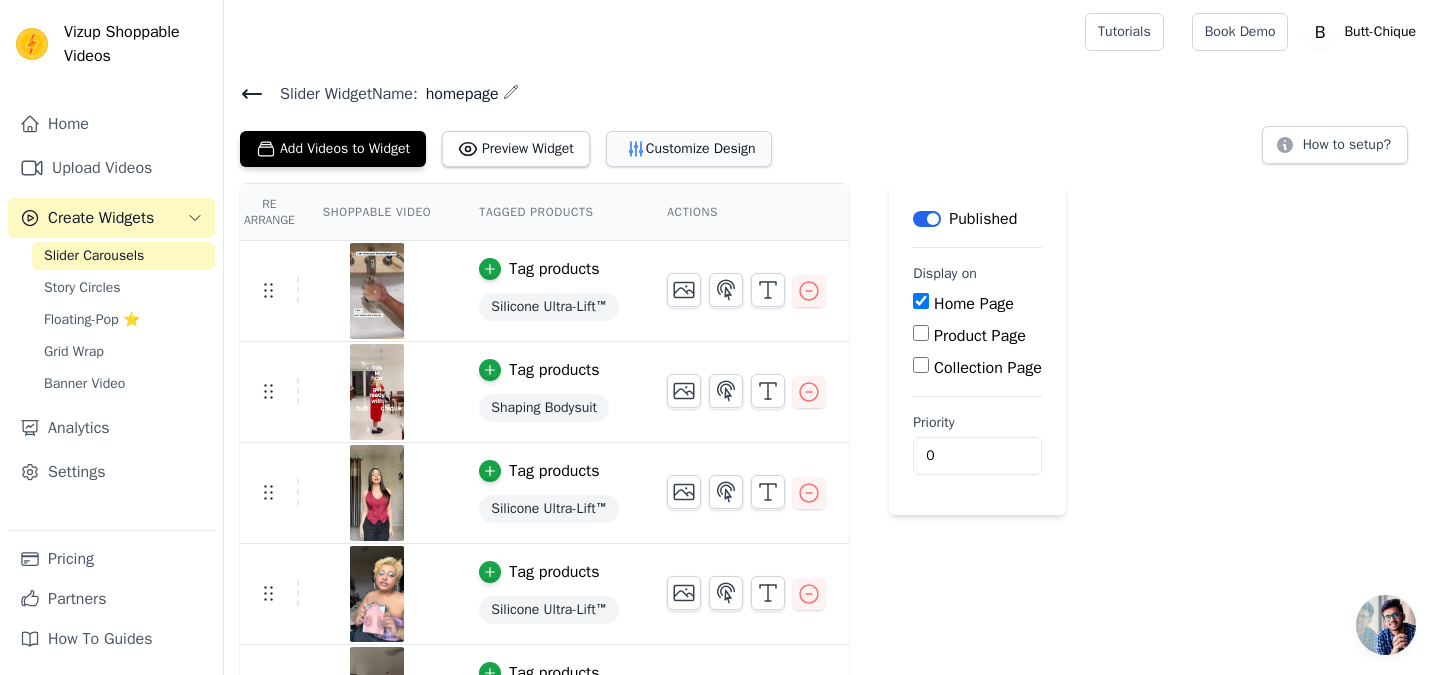 click on "Customize Design" at bounding box center (689, 149) 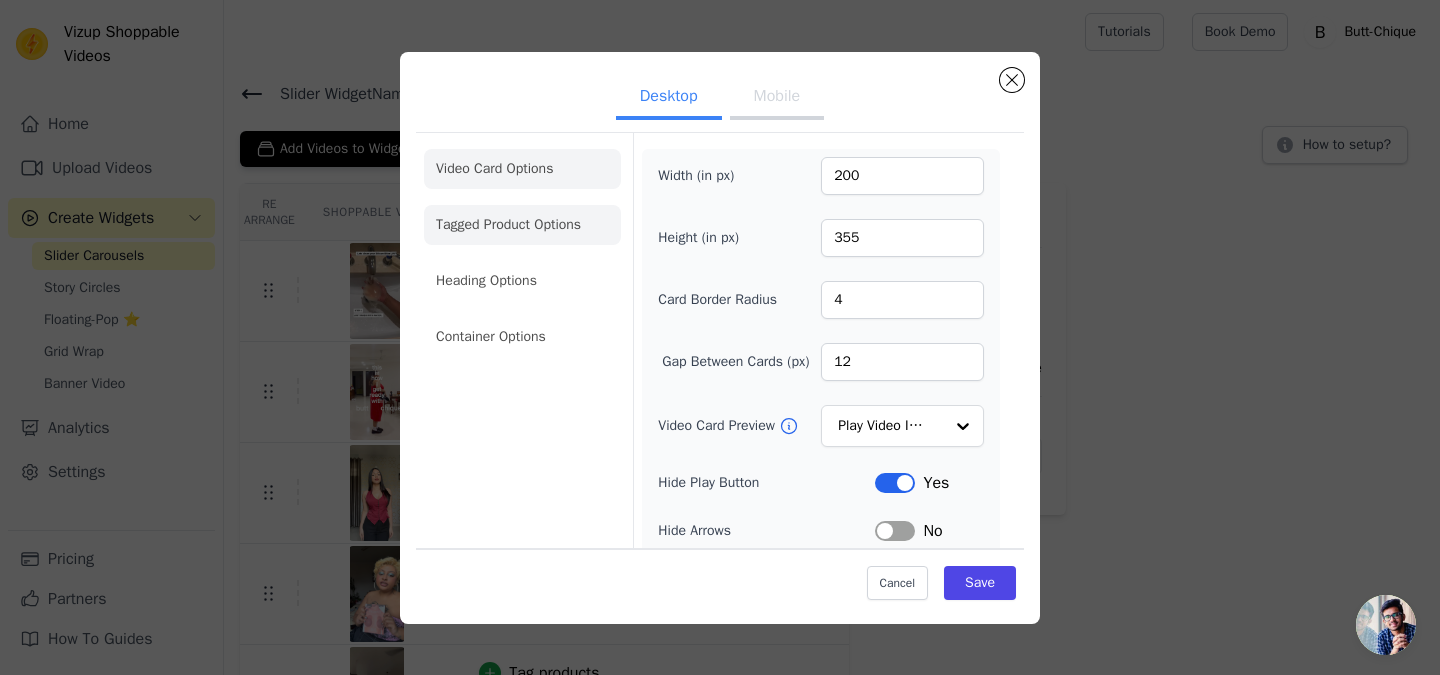 click on "Tagged Product Options" 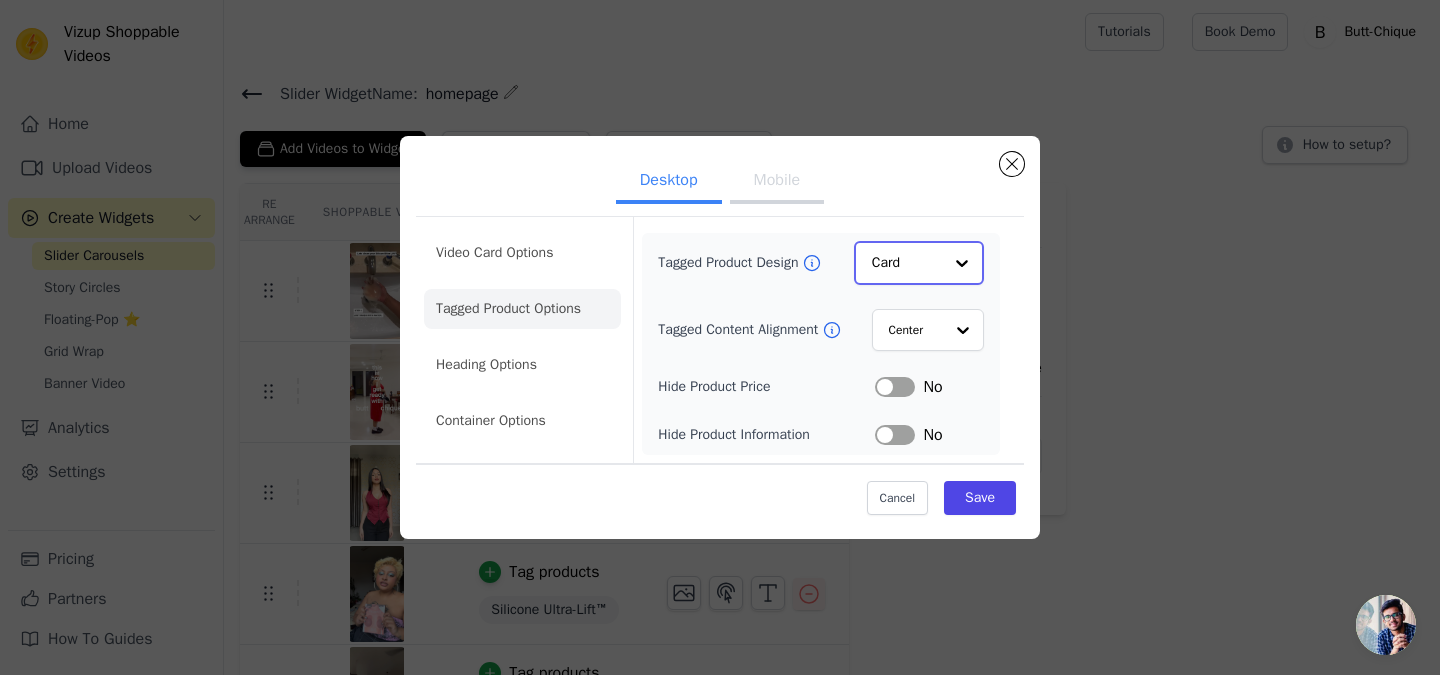 click on "Tagged Product Design" 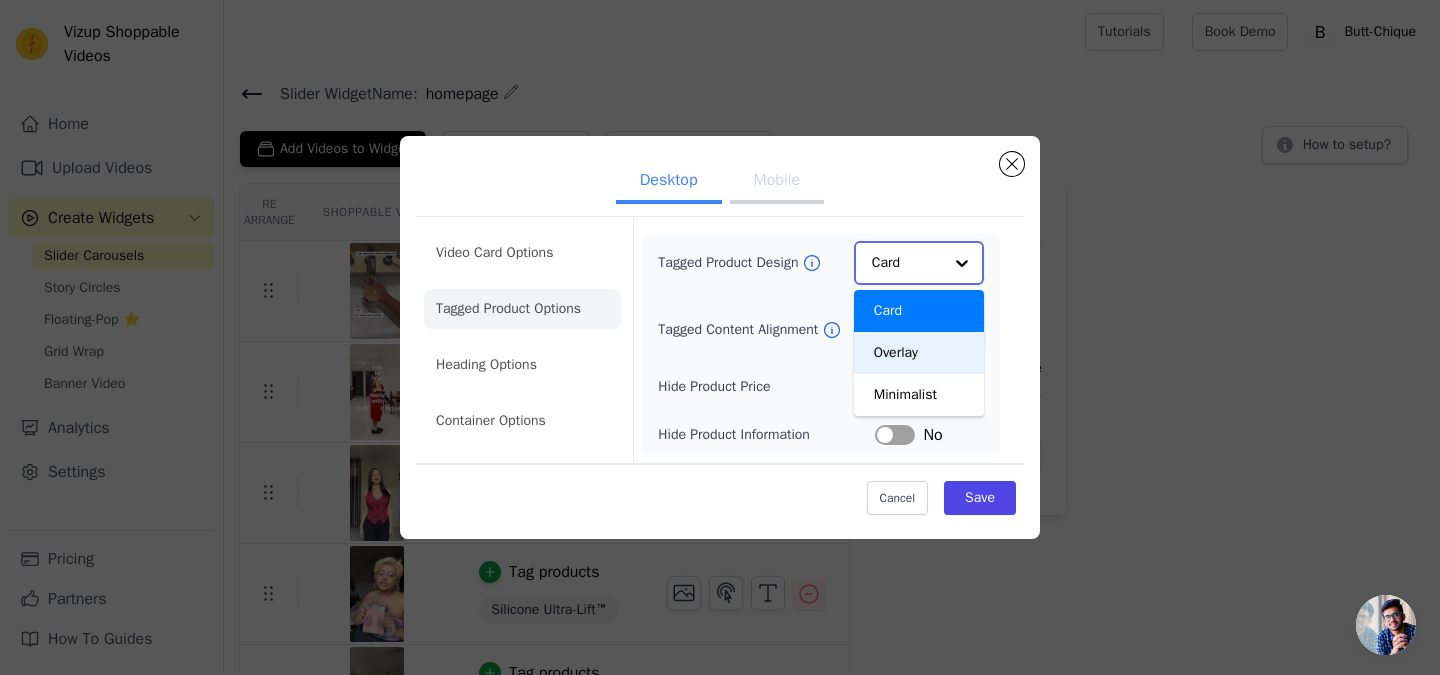 click on "Overlay" at bounding box center (919, 353) 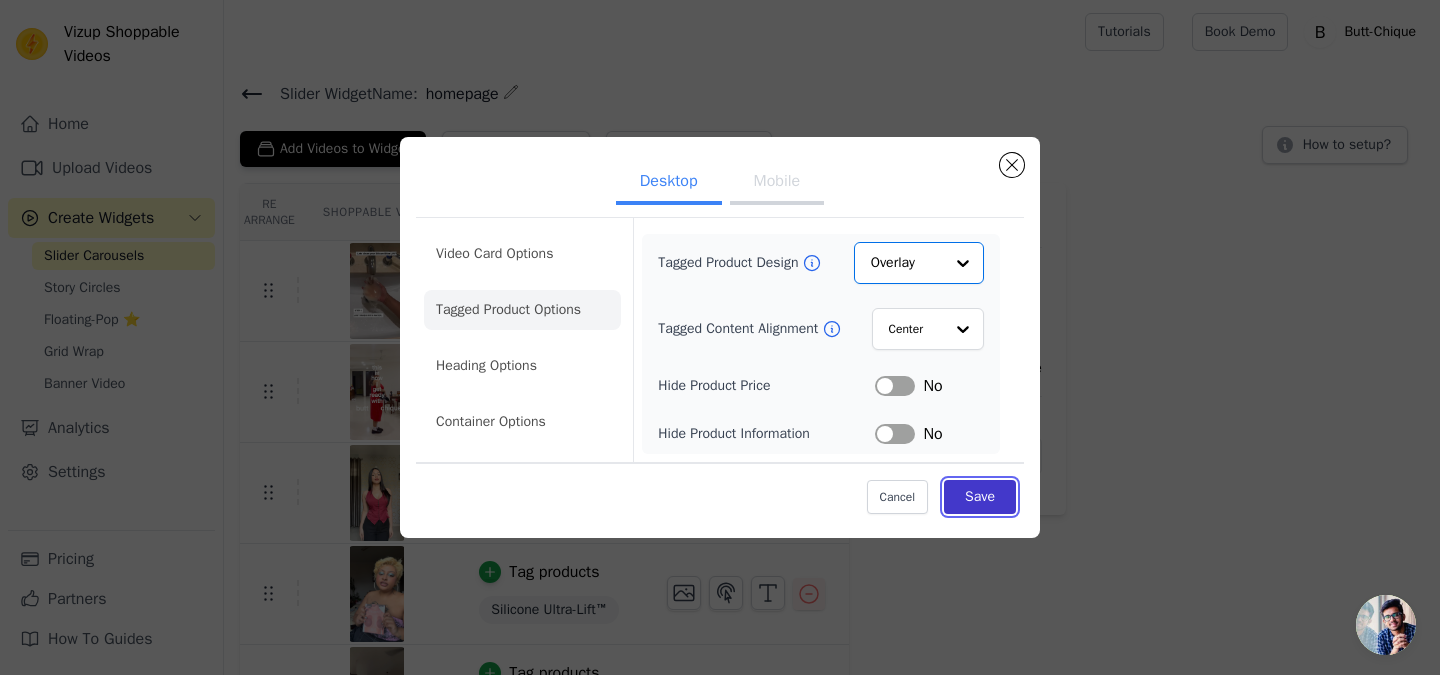 click on "Save" at bounding box center (980, 497) 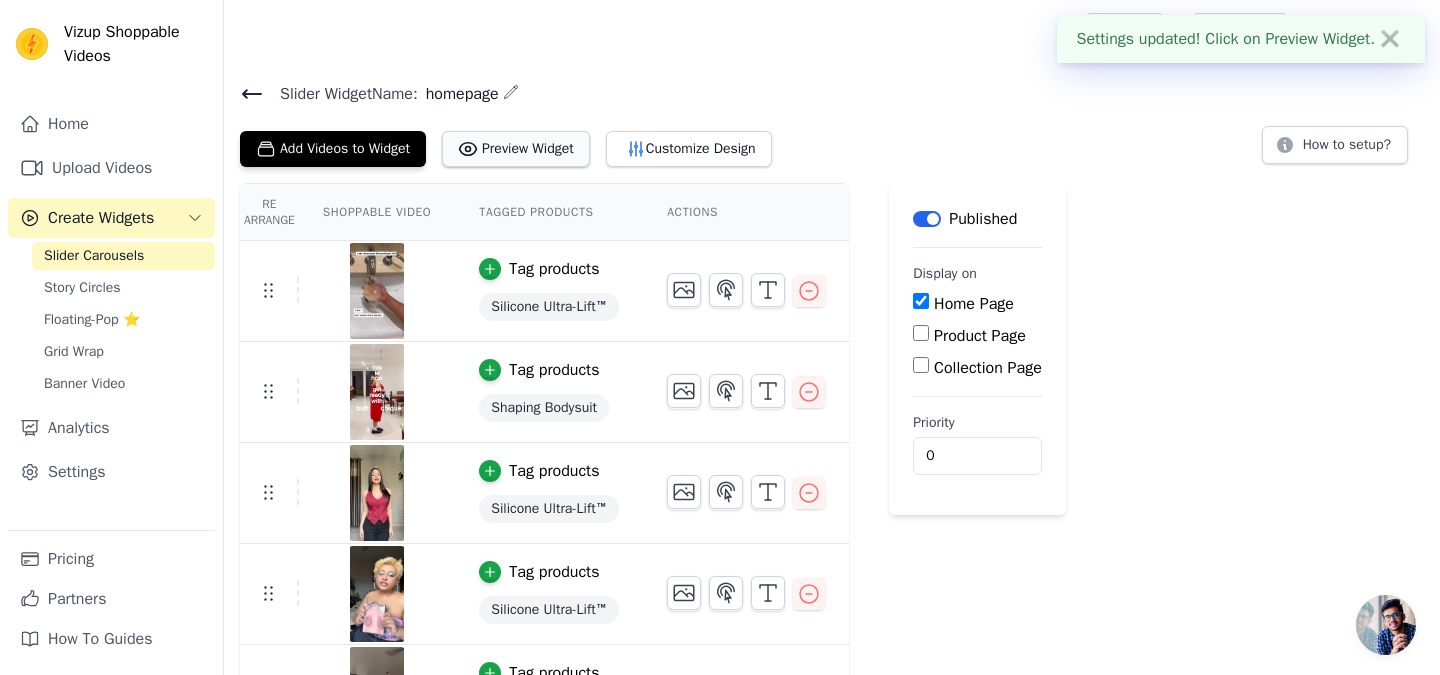 click on "Preview Widget" at bounding box center (516, 149) 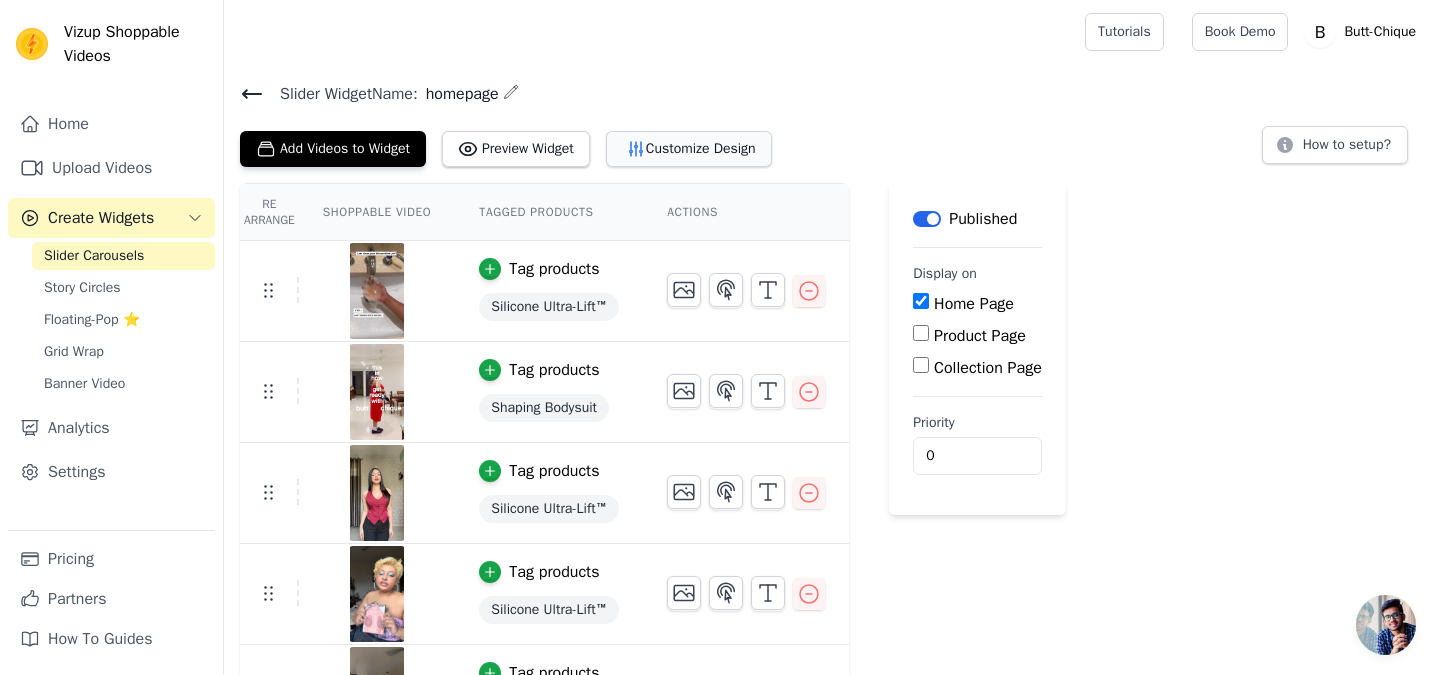 click on "Customize Design" at bounding box center (689, 149) 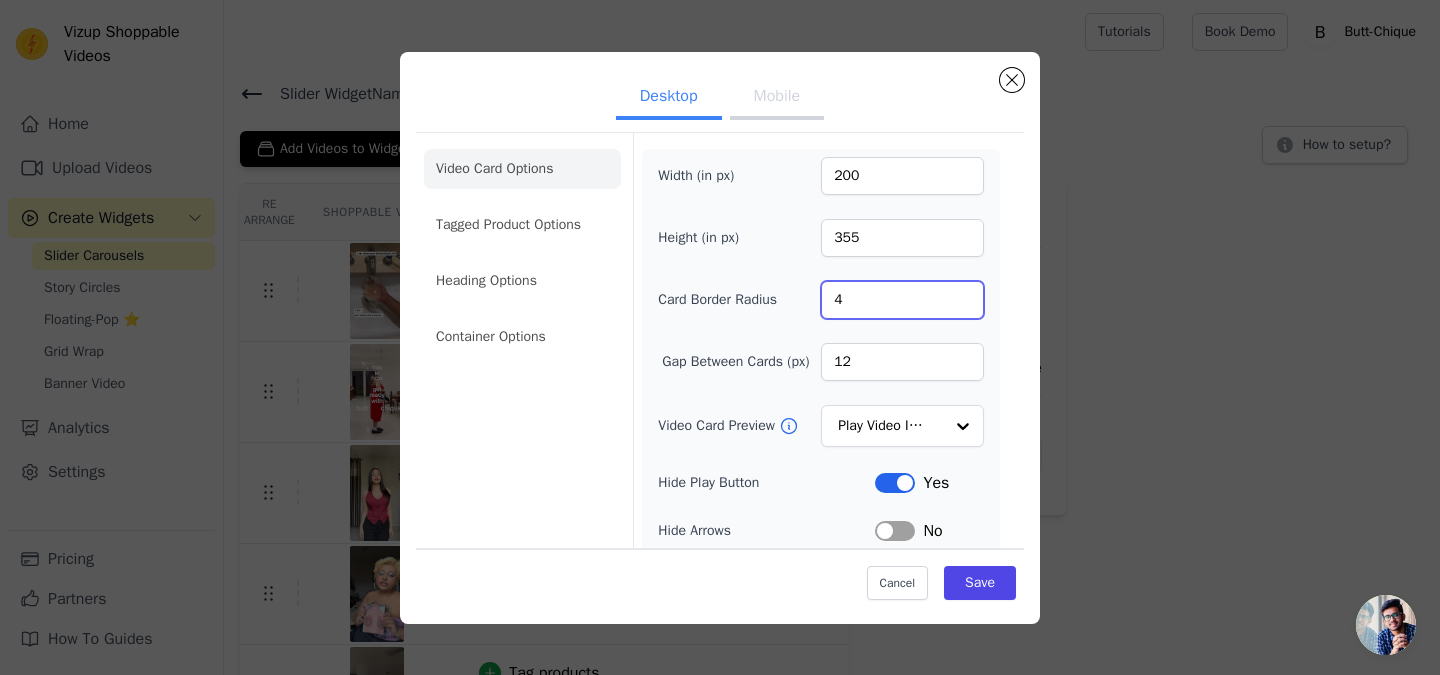 click on "4" at bounding box center [902, 300] 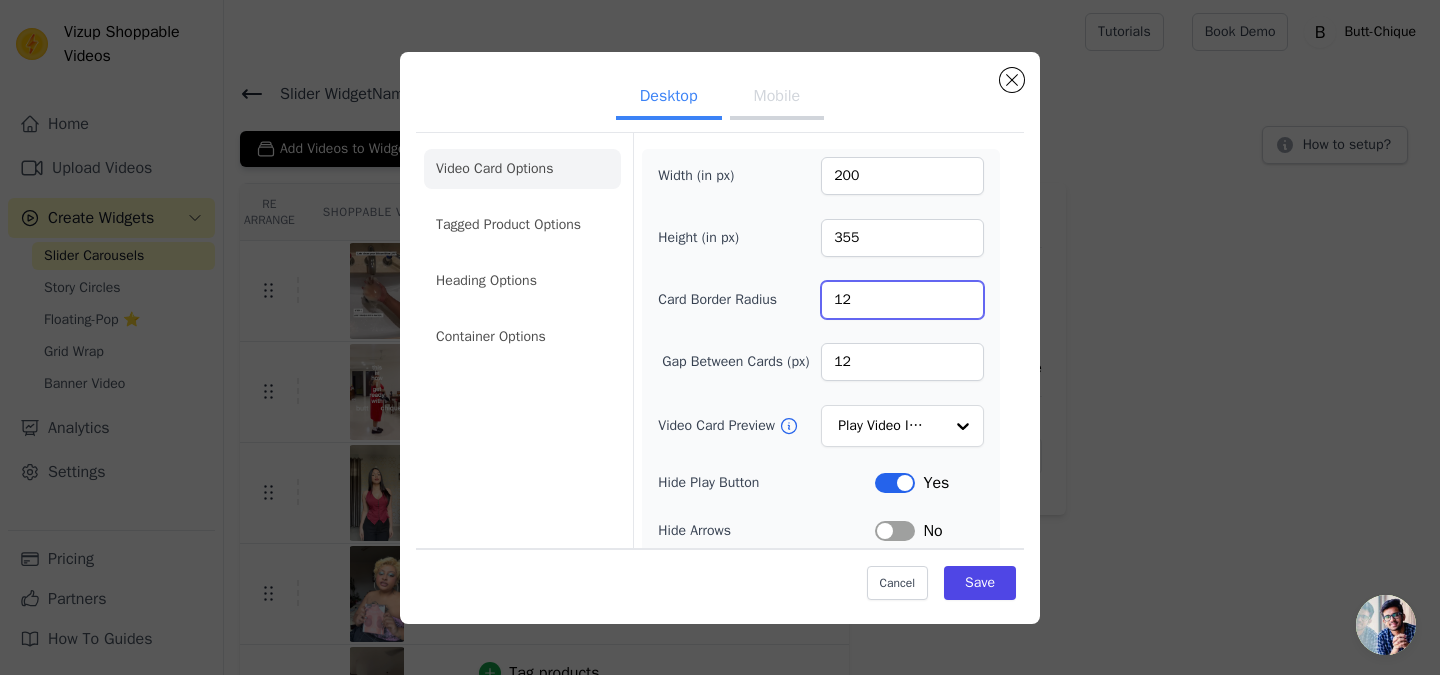 type on "12" 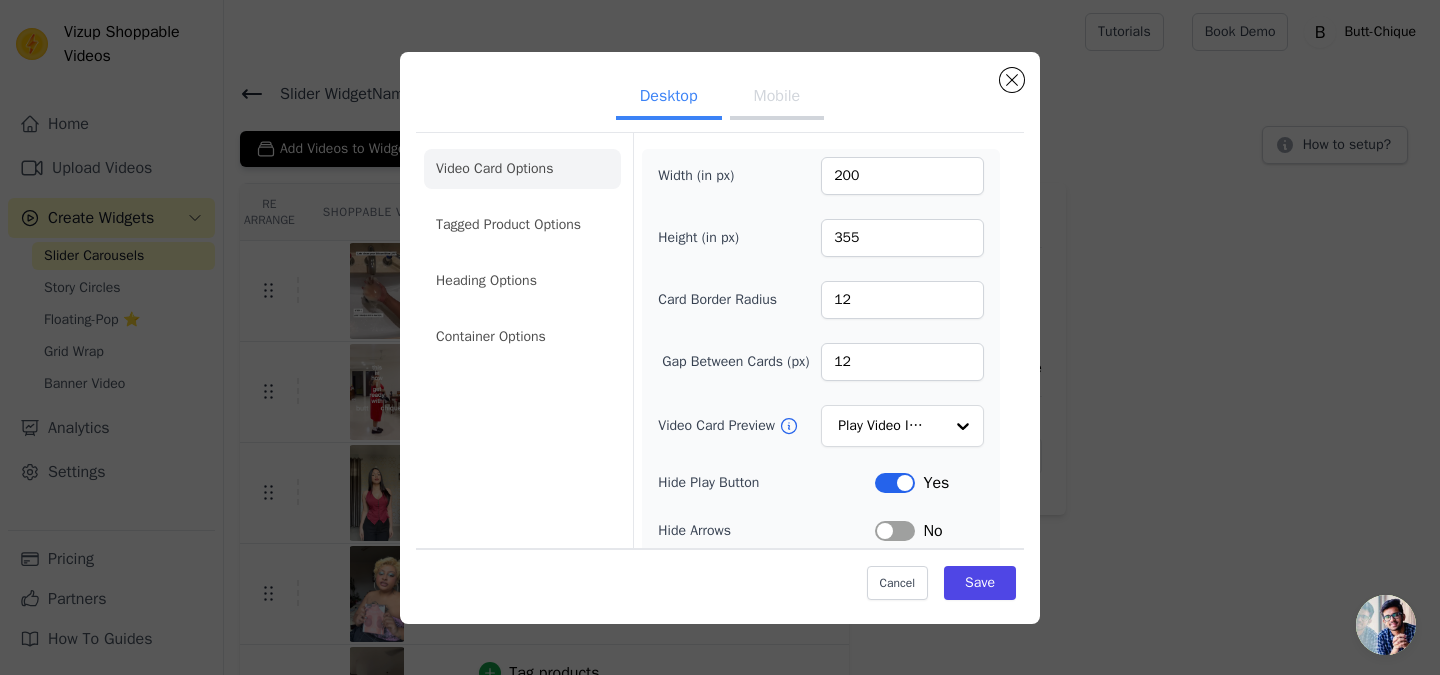 click on "Width (in px)   200   Height (in px)   355   Card Border Radius   12   Gap Between Cards (px)   12   Video Card Preview           Play Video In Loop               Hide Play Button   Label     Yes   Hide Arrows   Label     No   Remove Video Card Shadow     Label     No   Auto Loop Slider     Label     No   Shopping Icon on Video Cards   Label     Yes   Add to Cart on Video Cards     Label     Yes" at bounding box center [821, 446] 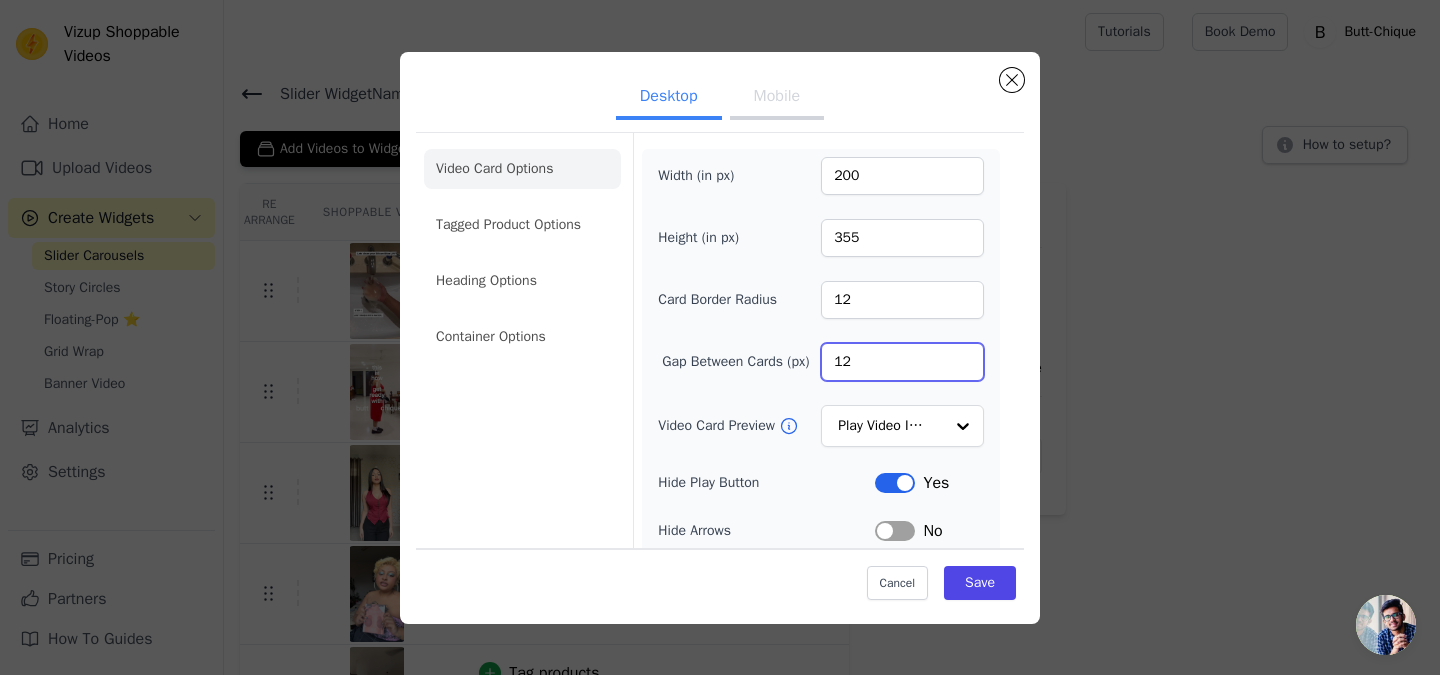 click on "12" at bounding box center [902, 362] 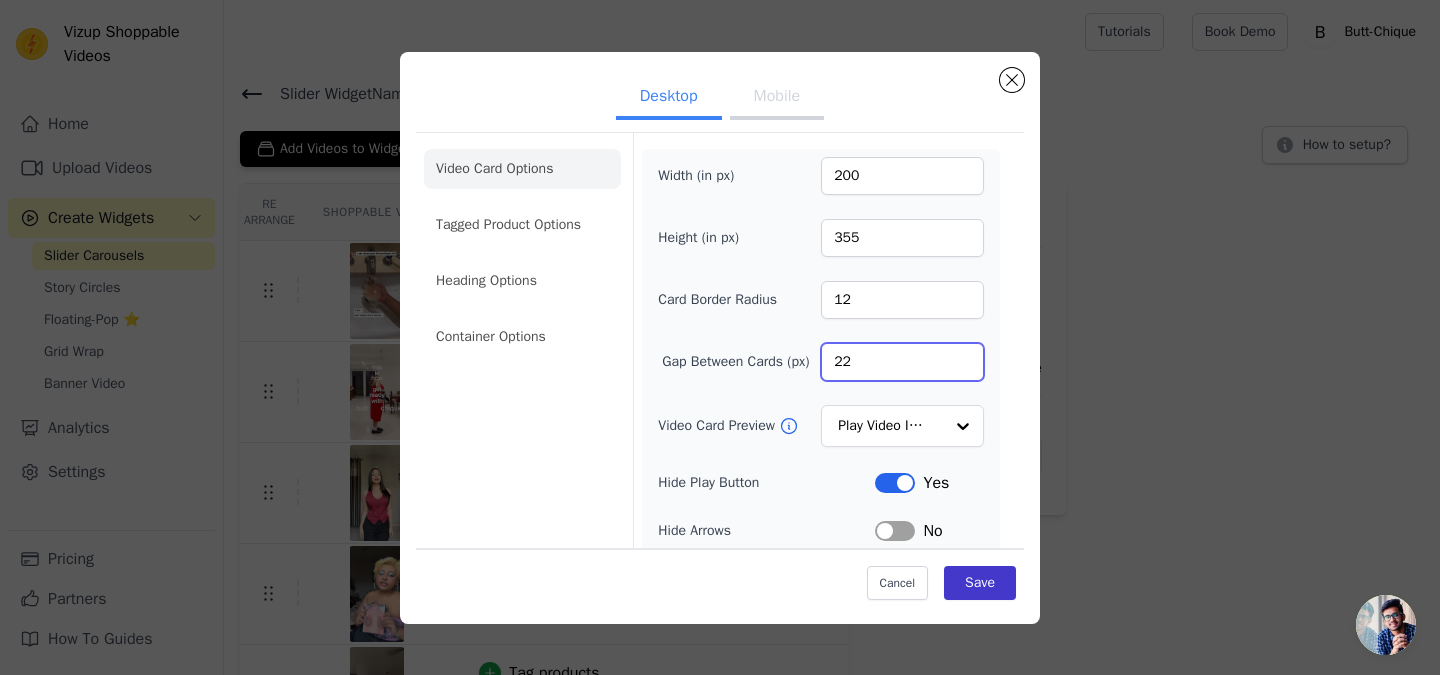 type on "22" 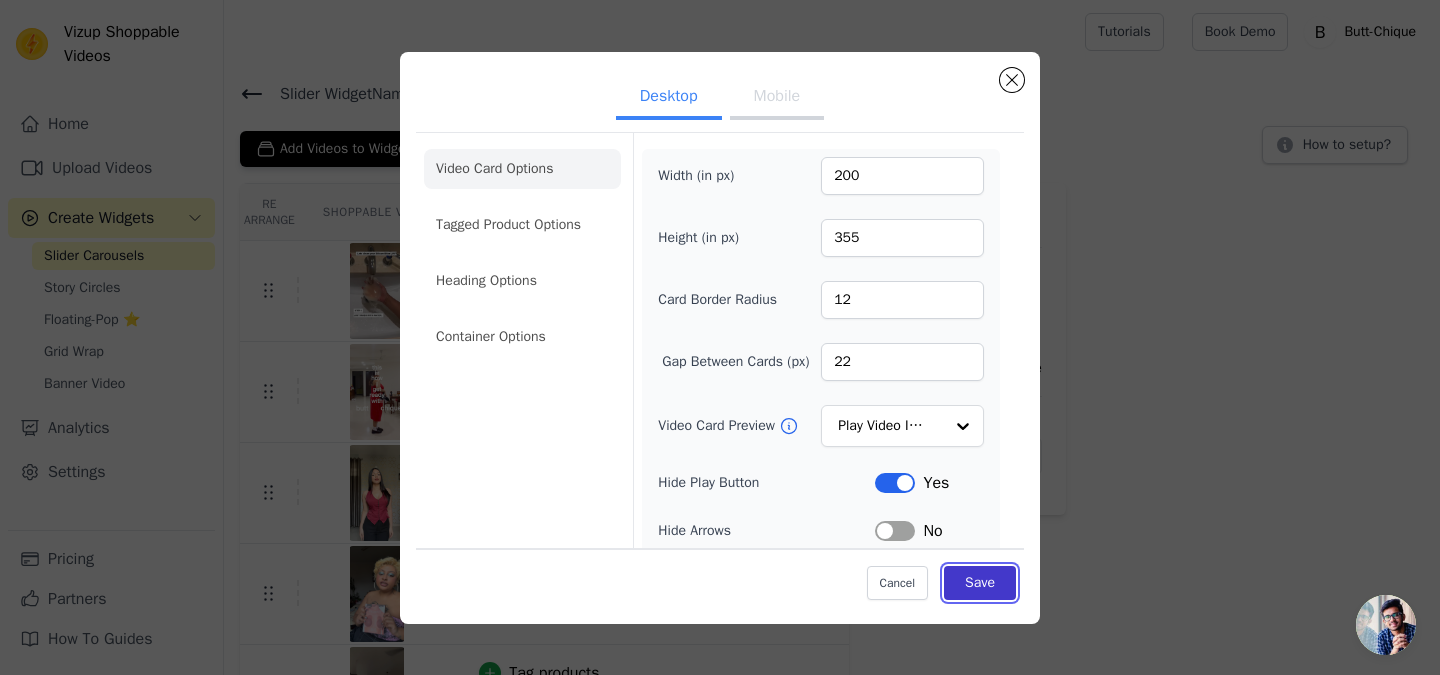 click on "Save" at bounding box center (980, 583) 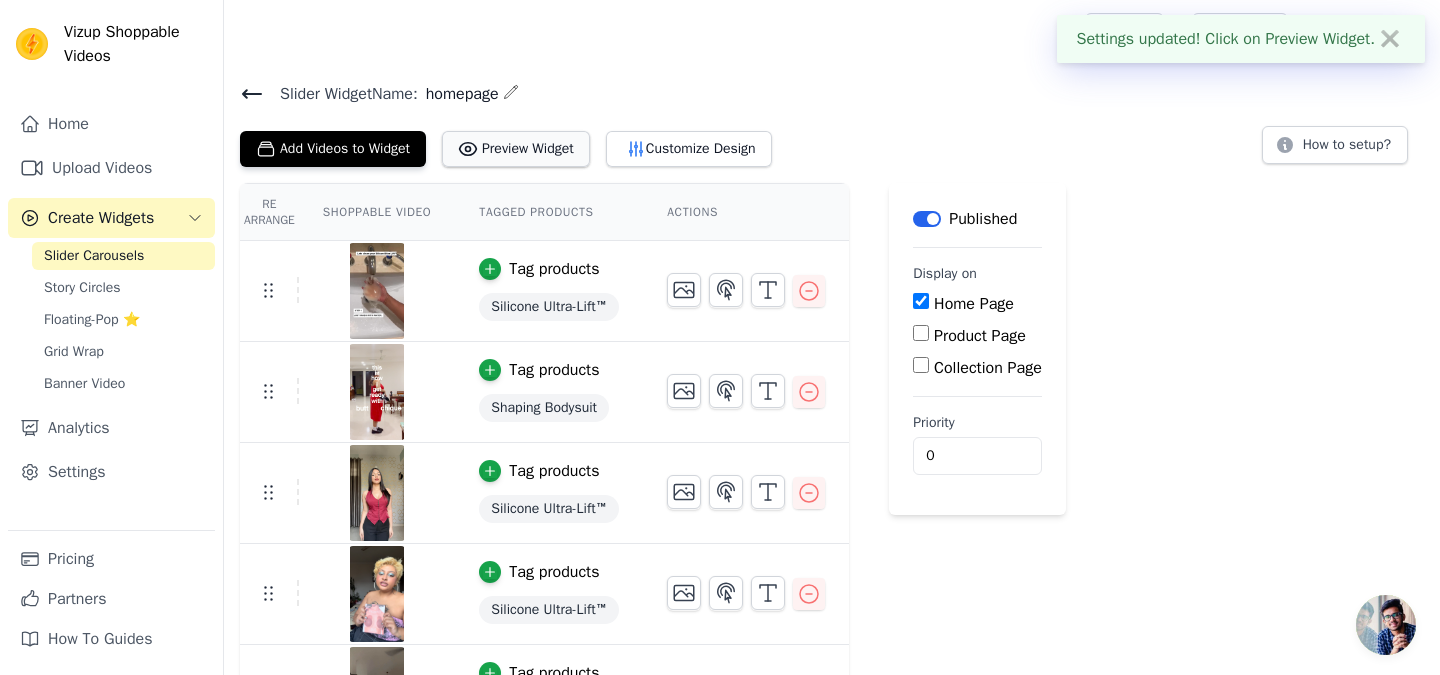 click on "Preview Widget" at bounding box center (516, 149) 